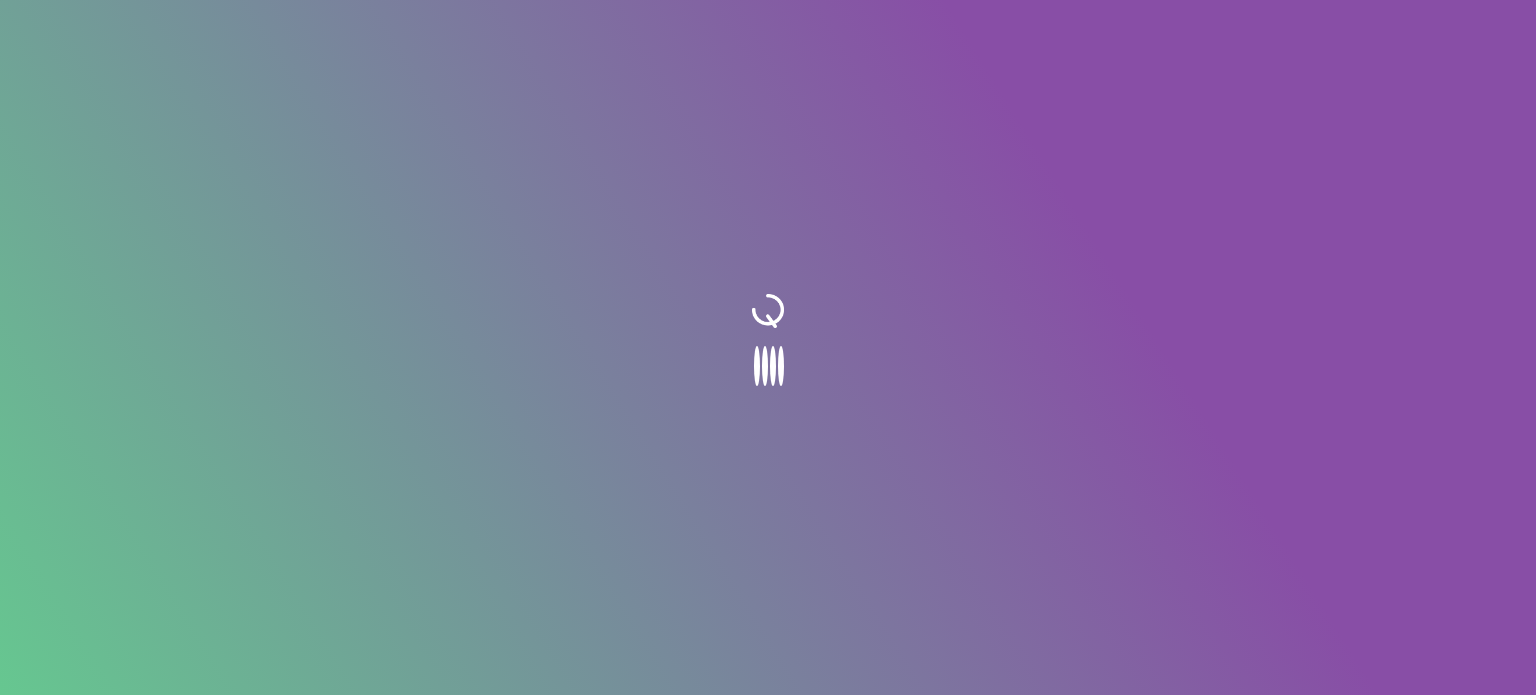 scroll, scrollTop: 0, scrollLeft: 0, axis: both 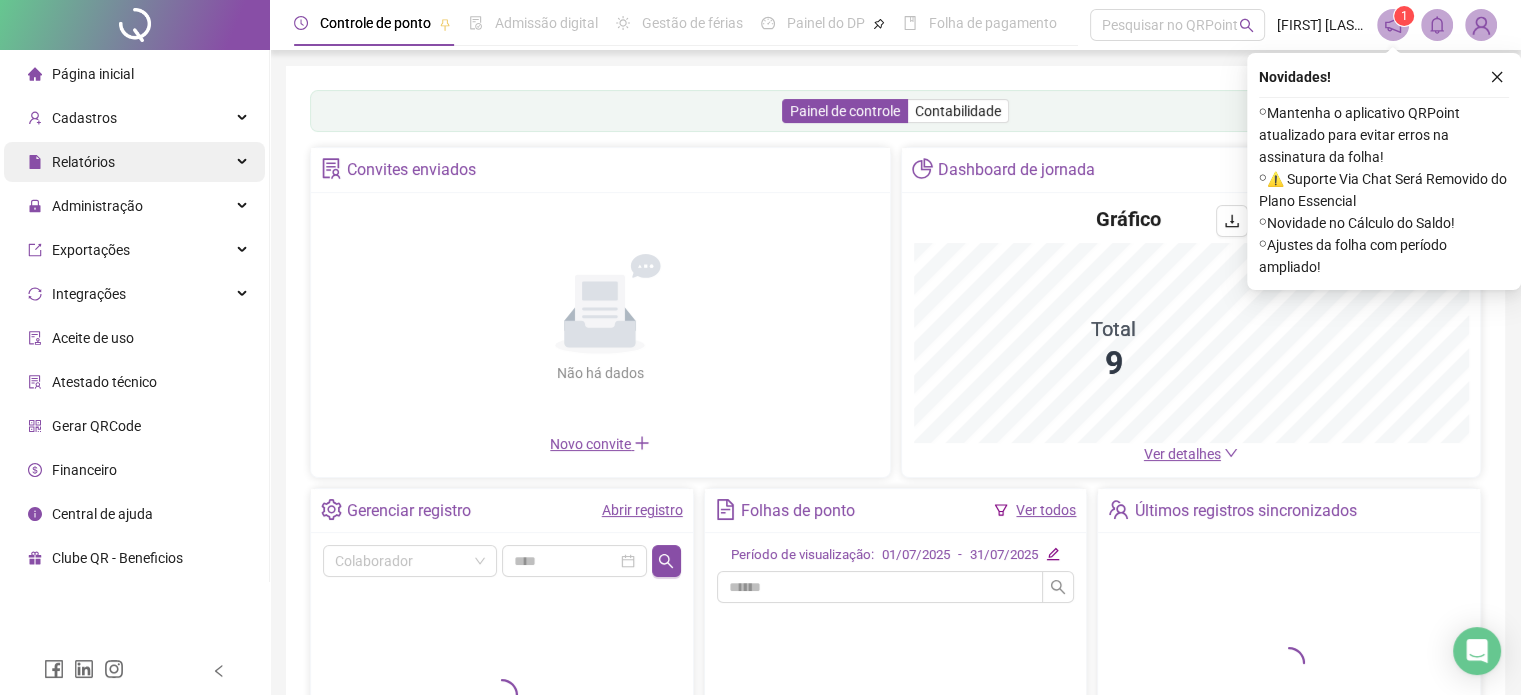 click on "Relatórios" at bounding box center [134, 162] 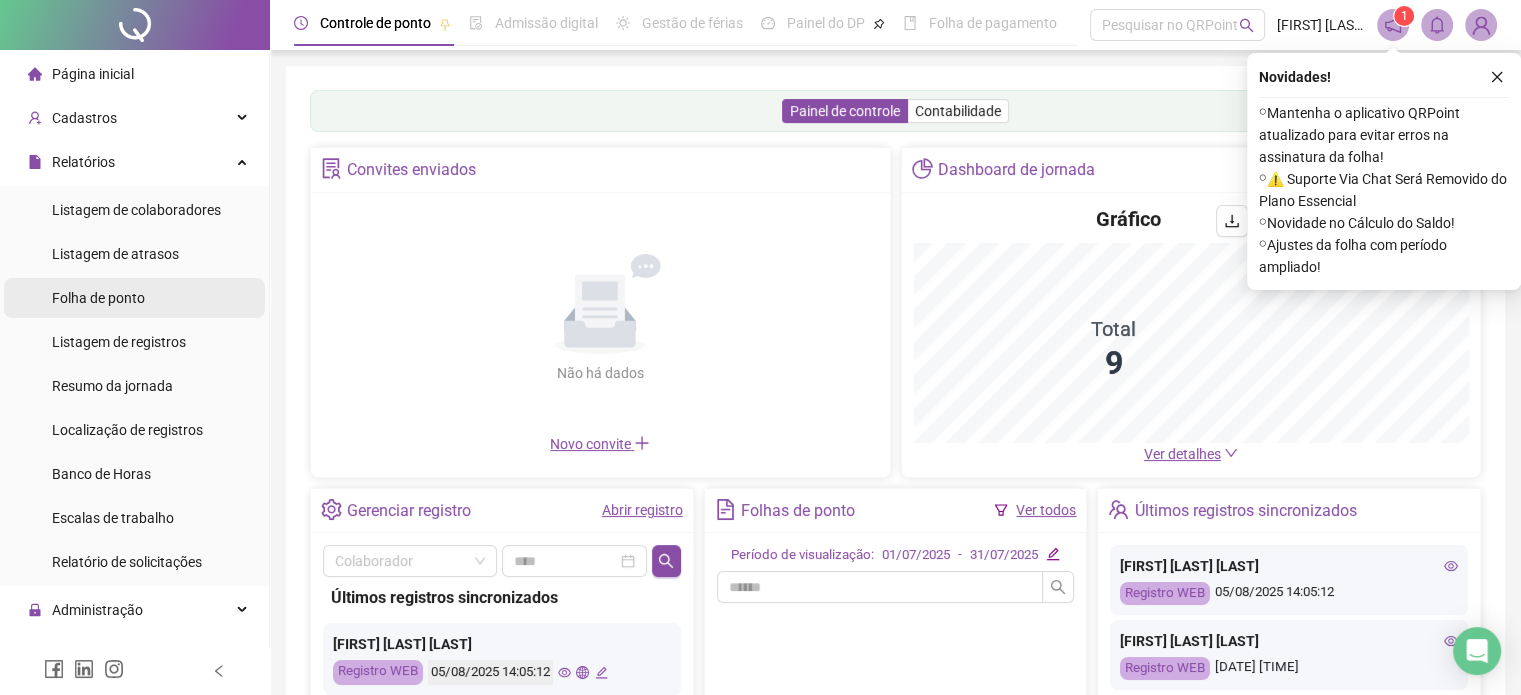 click on "Folha de ponto" at bounding box center [134, 298] 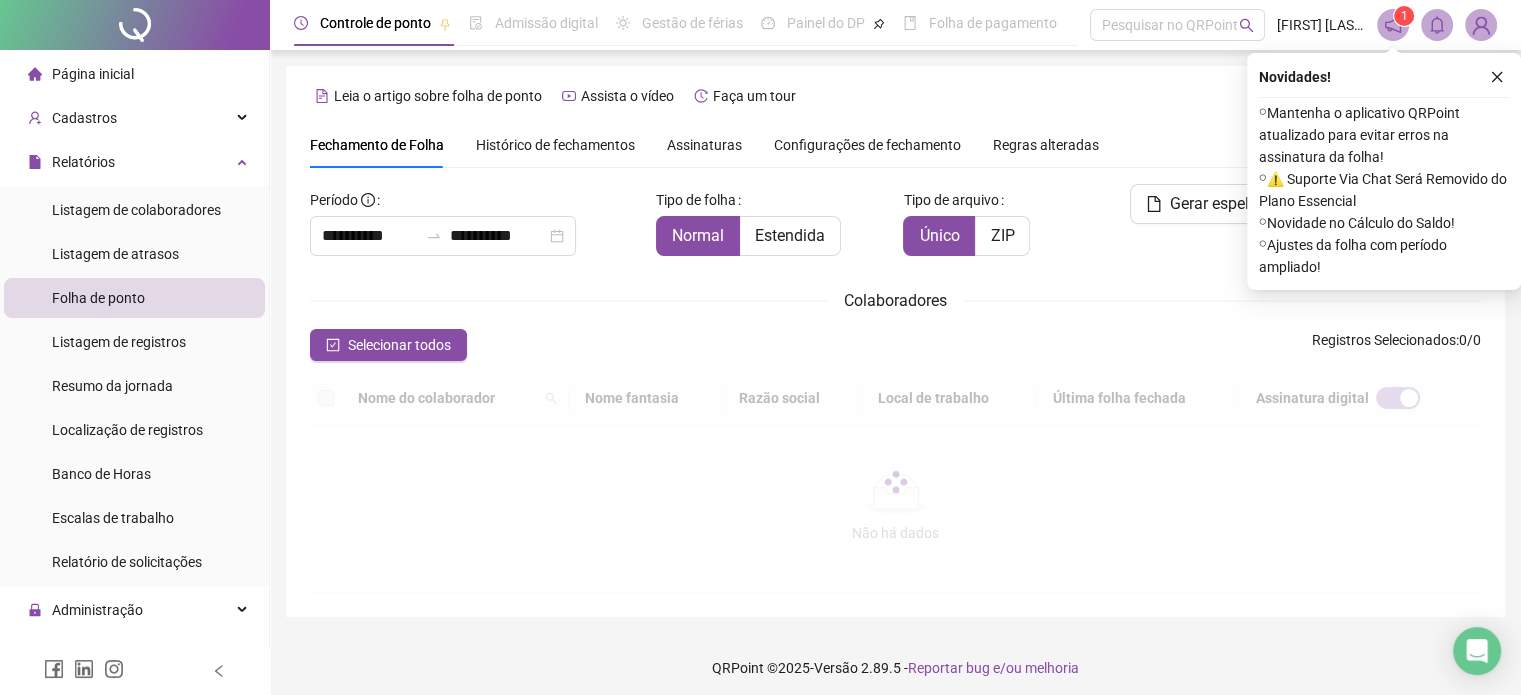 scroll, scrollTop: 61, scrollLeft: 0, axis: vertical 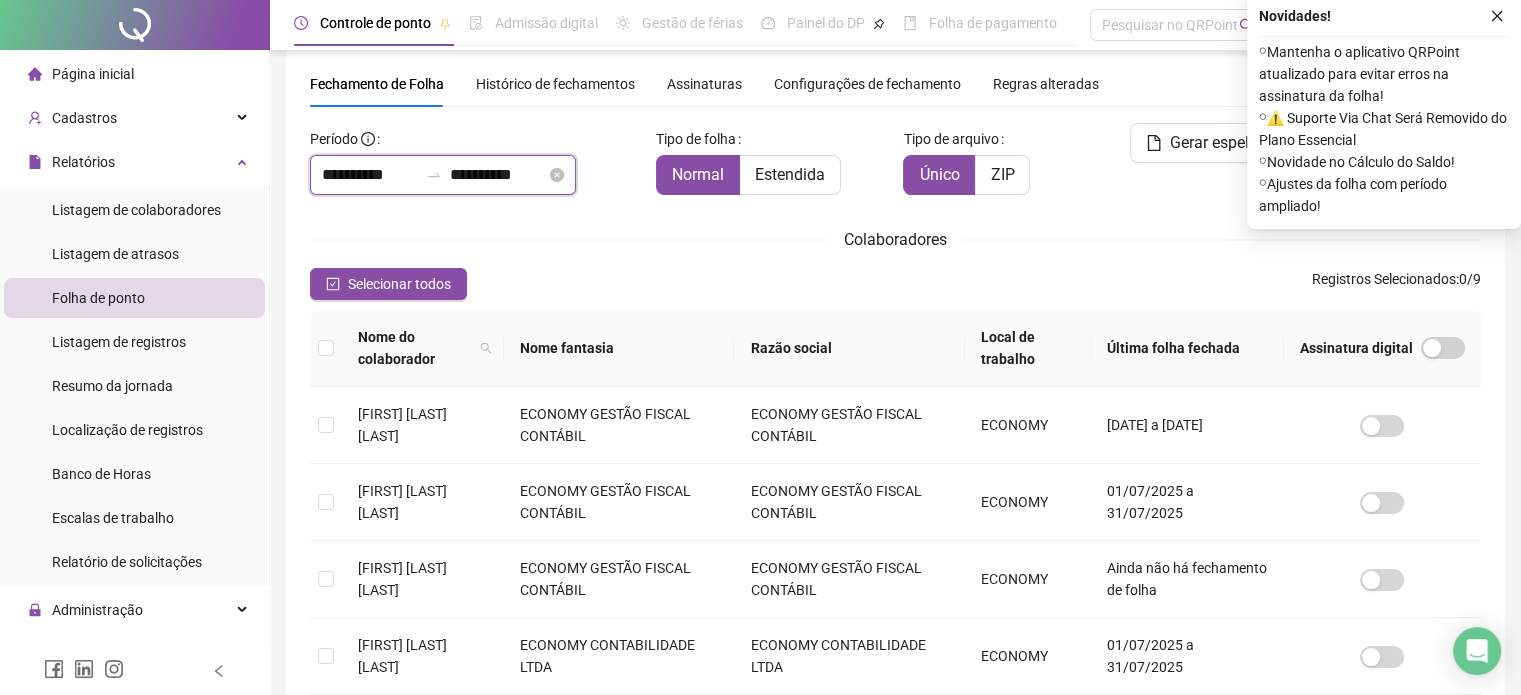 click on "**********" at bounding box center (370, 175) 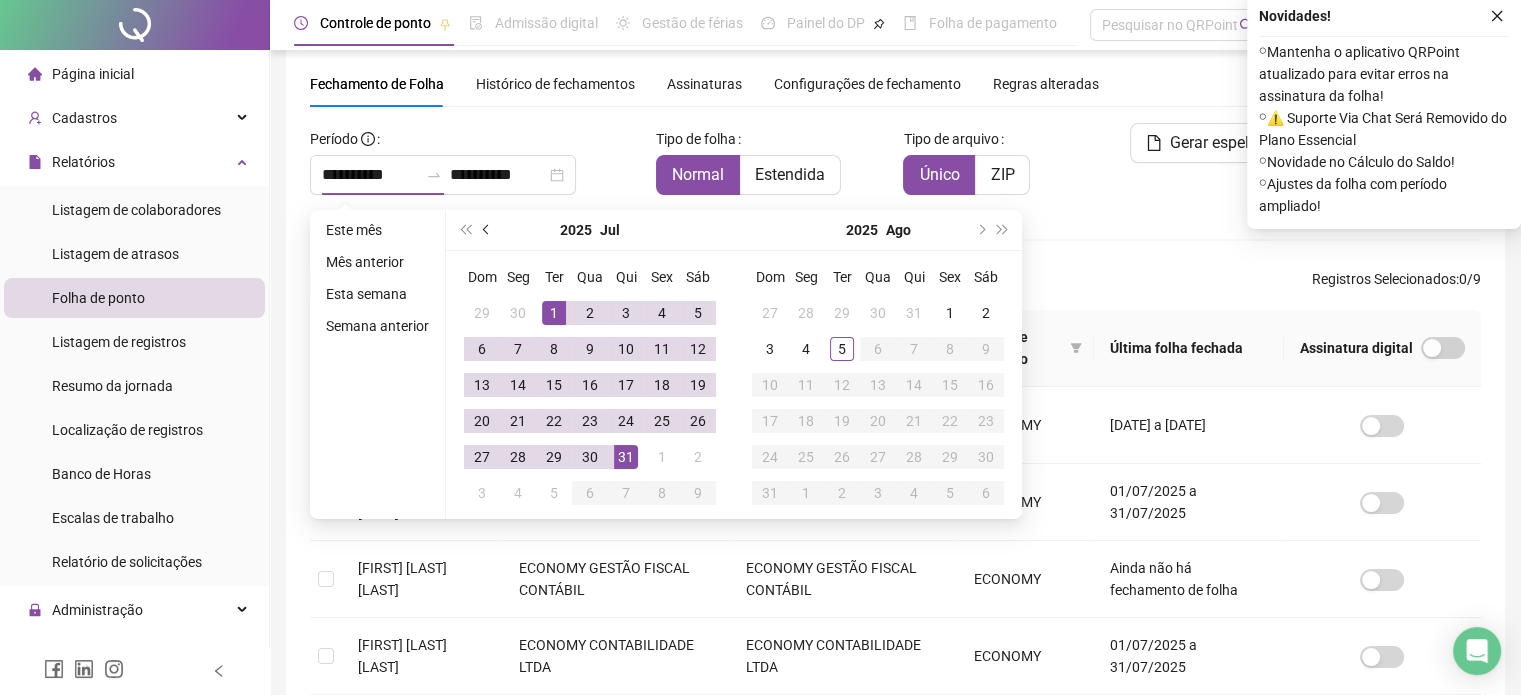 click at bounding box center [487, 230] 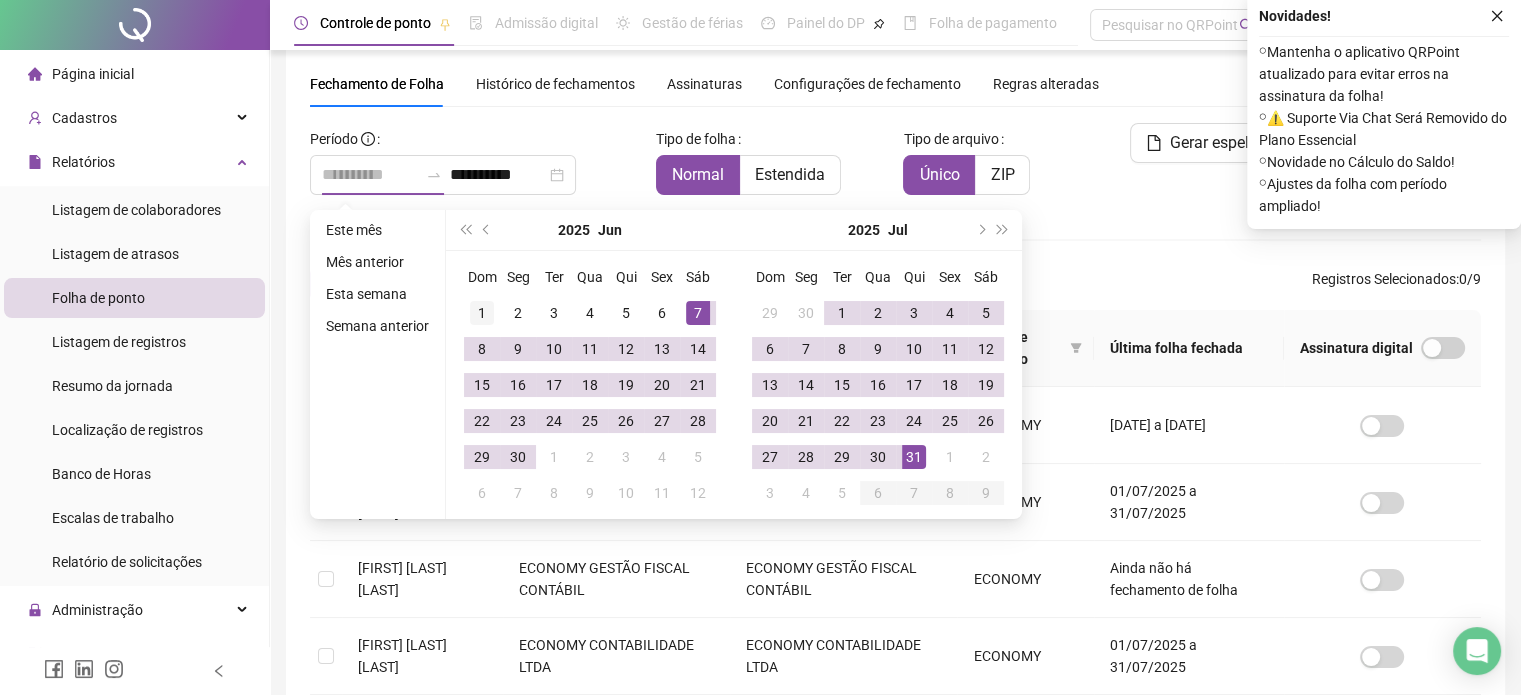 type on "**********" 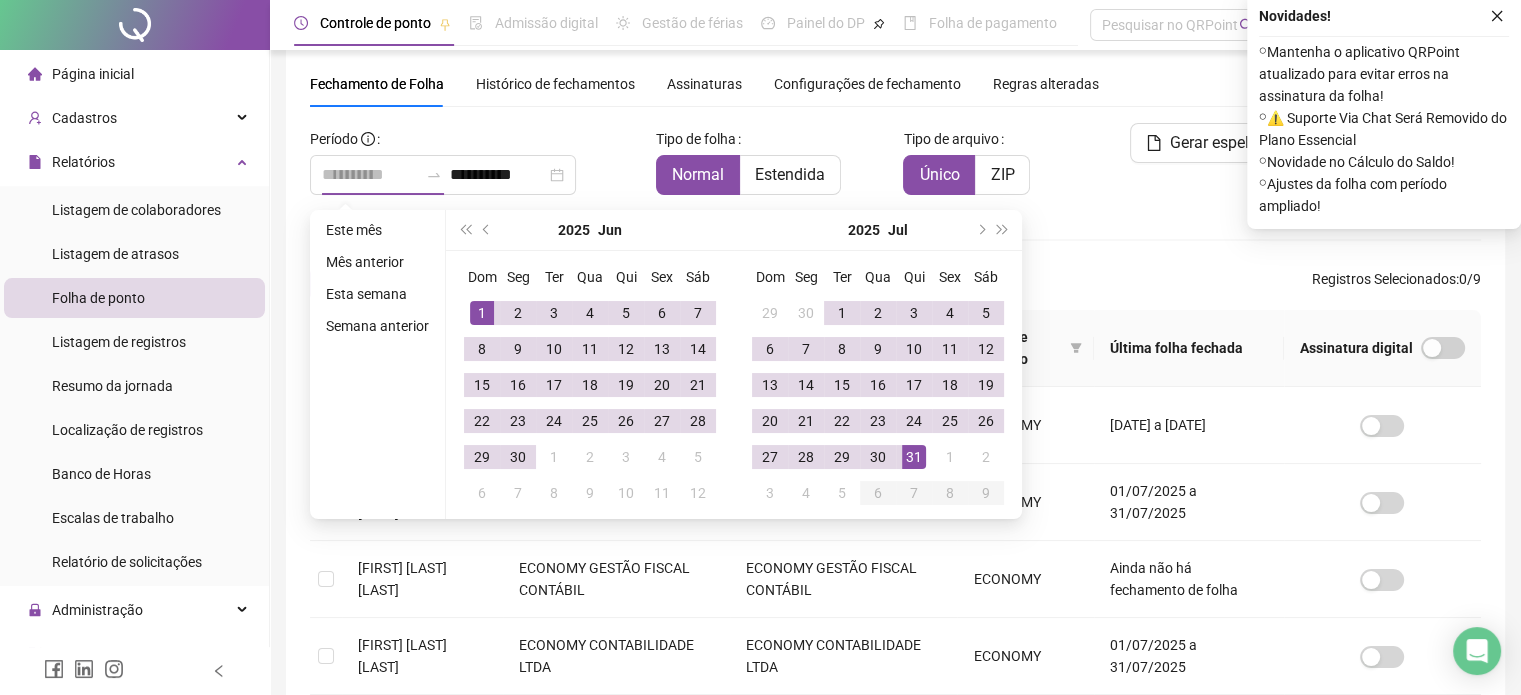 click on "1" at bounding box center [482, 313] 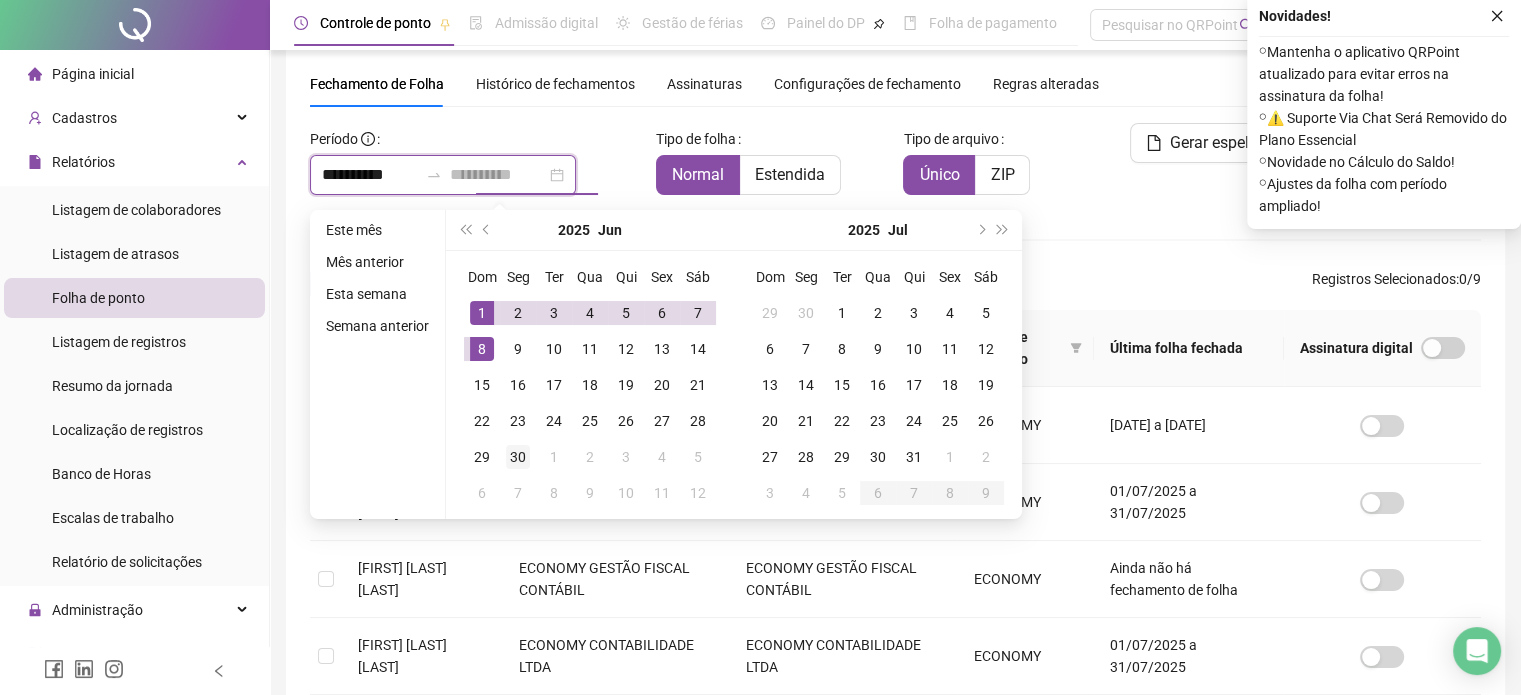 type on "**********" 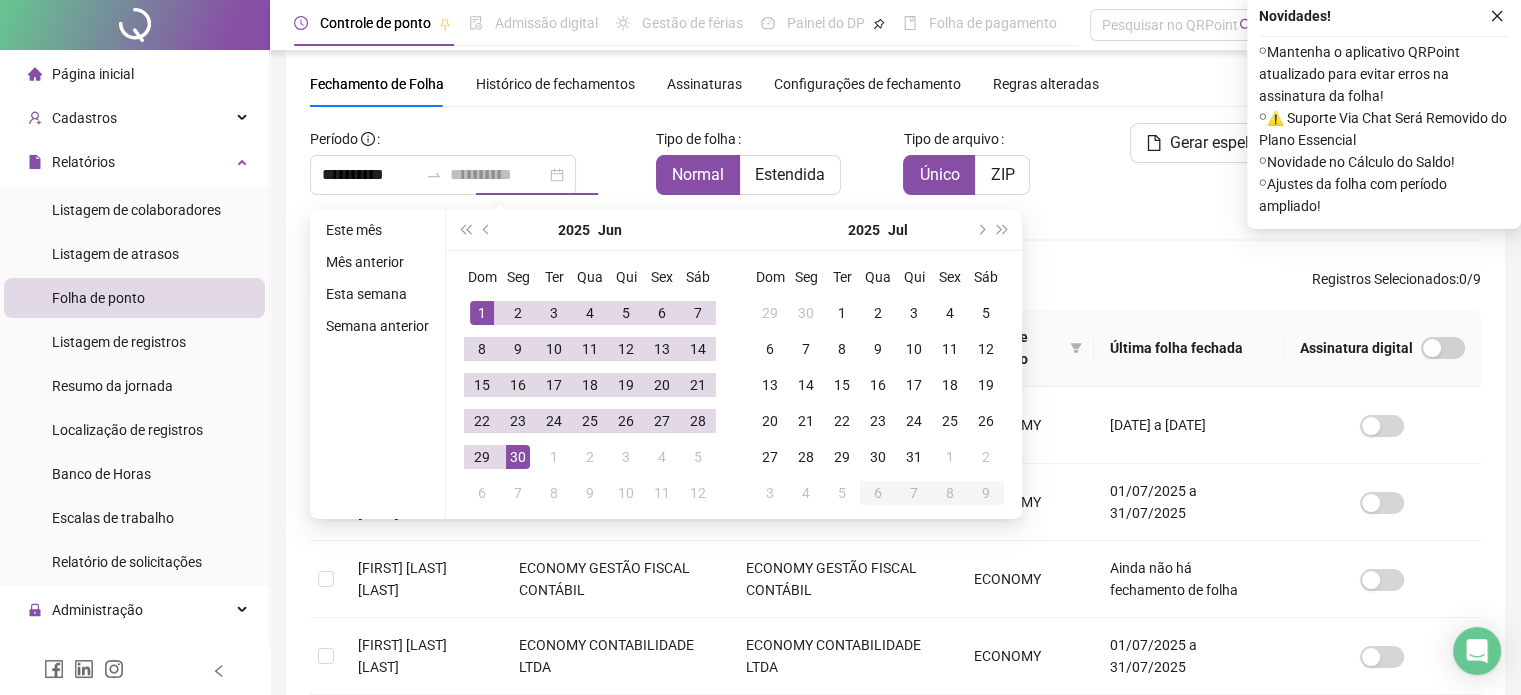 drag, startPoint x: 522, startPoint y: 451, endPoint x: 531, endPoint y: 422, distance: 30.364452 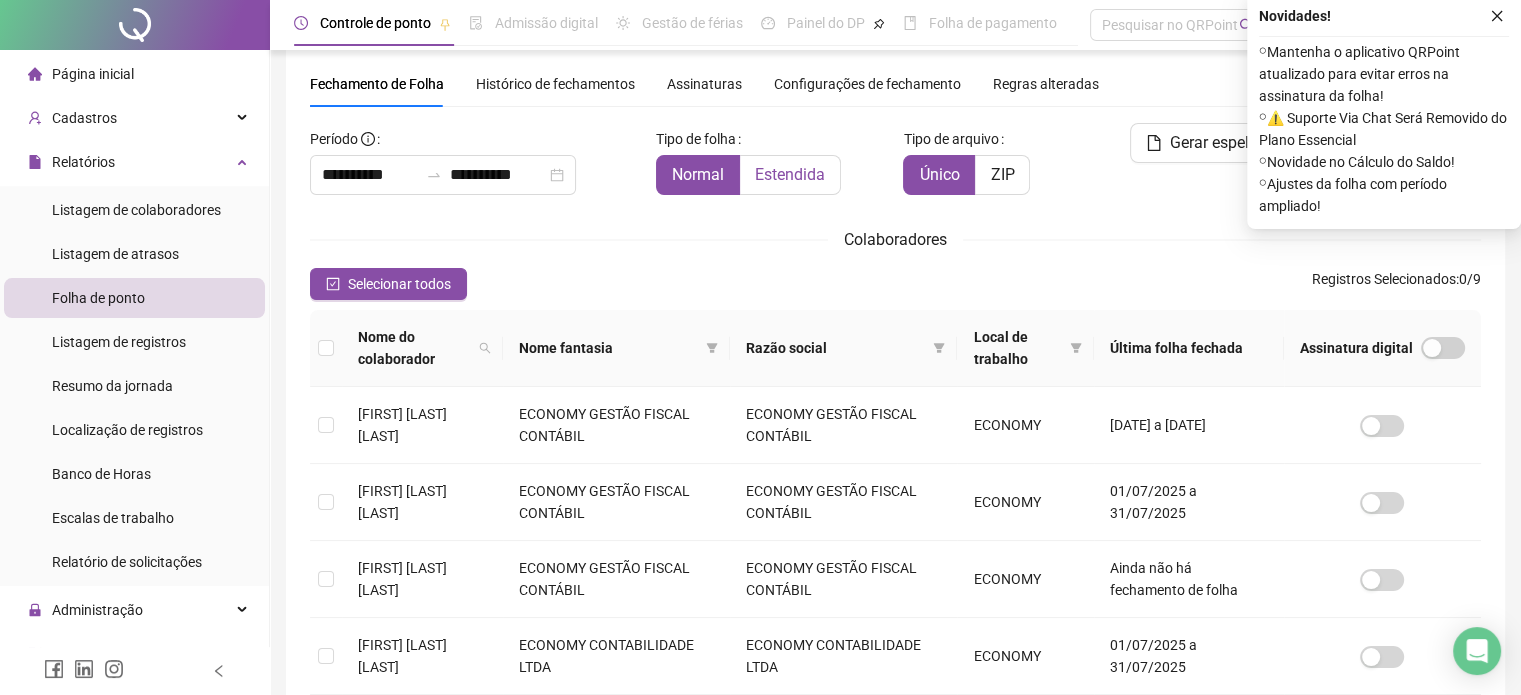 click on "Estendida" at bounding box center [790, 175] 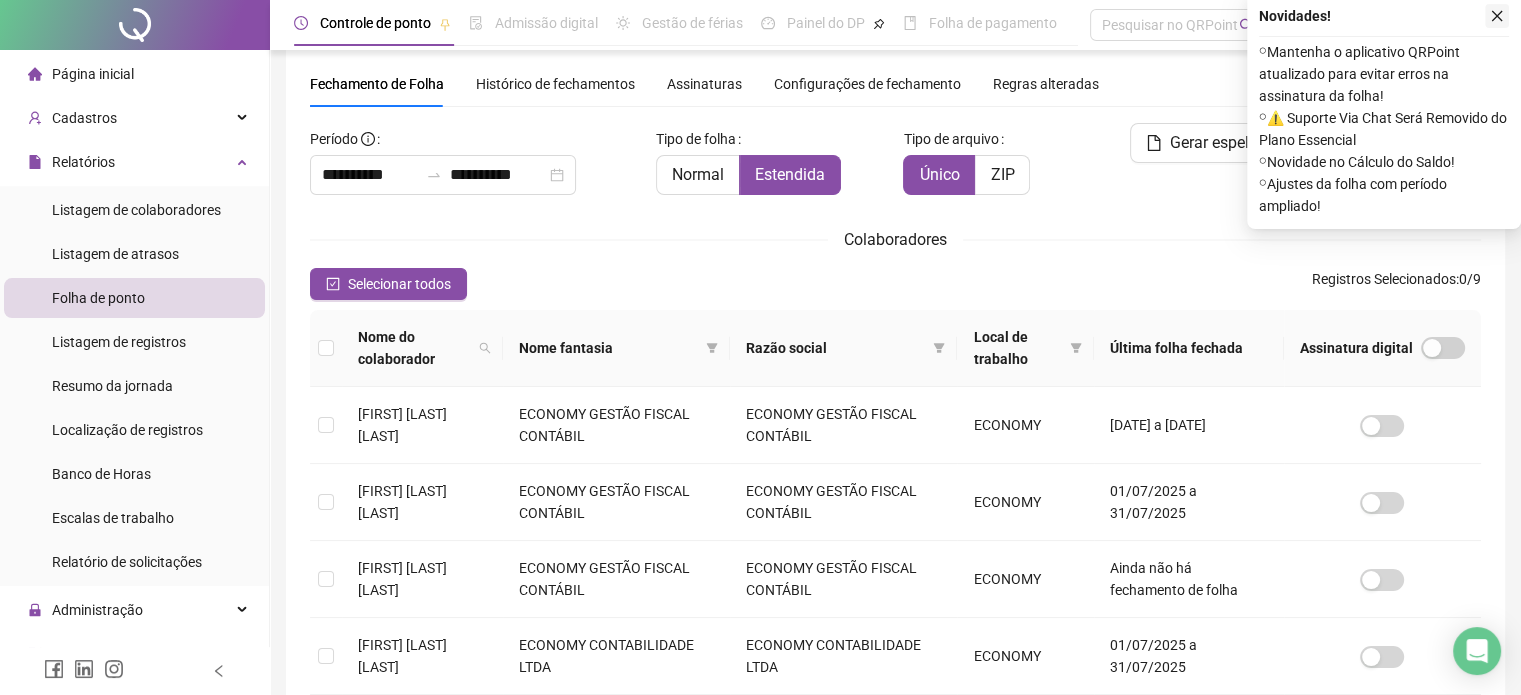 click 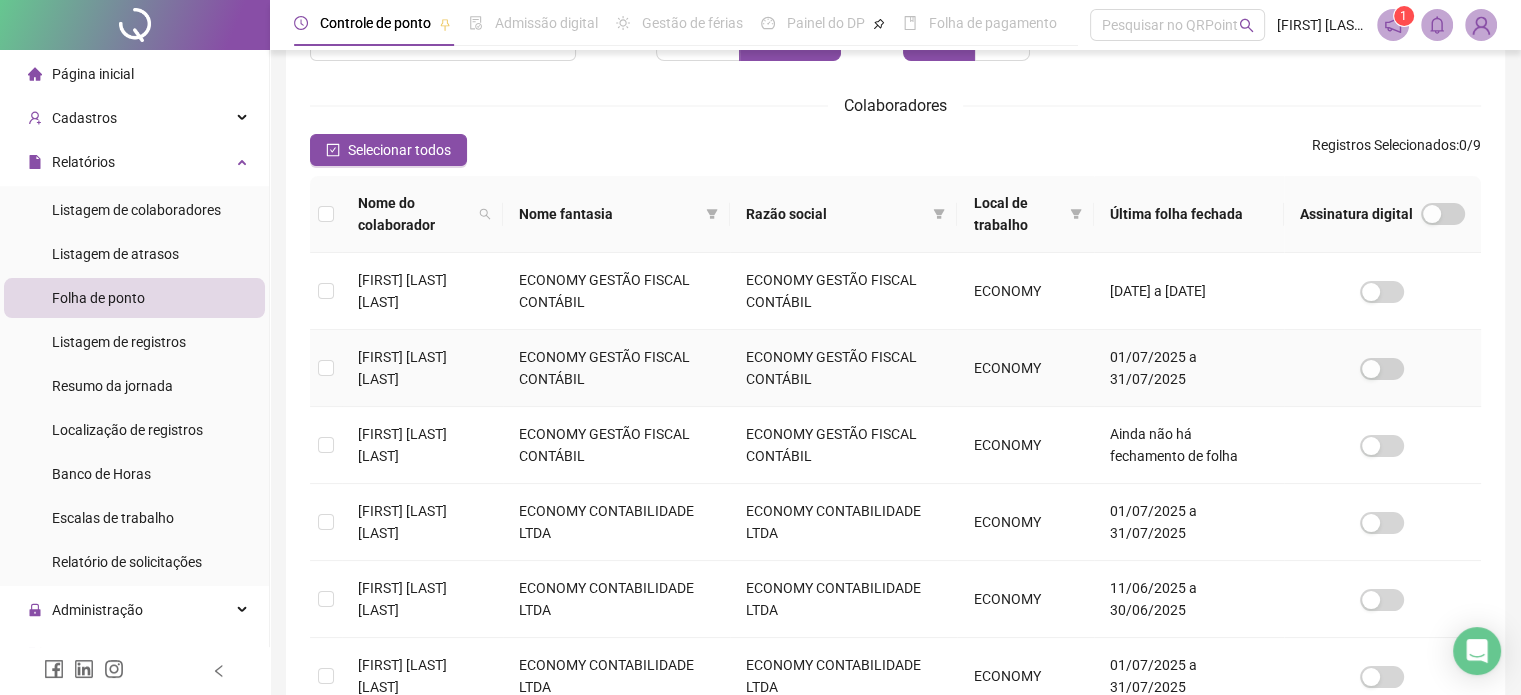 click on "[FIRST] [LAST] [LAST]" at bounding box center [402, 368] 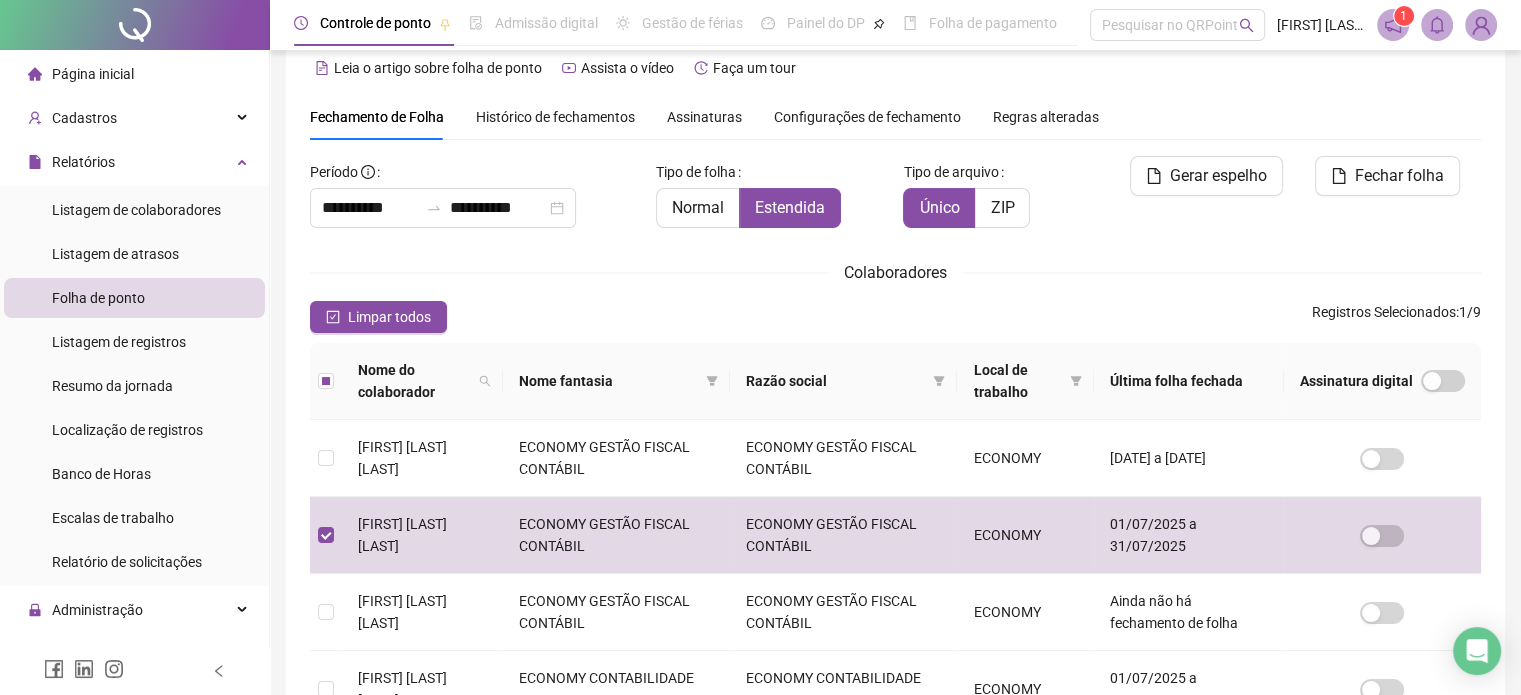 scroll, scrollTop: 0, scrollLeft: 0, axis: both 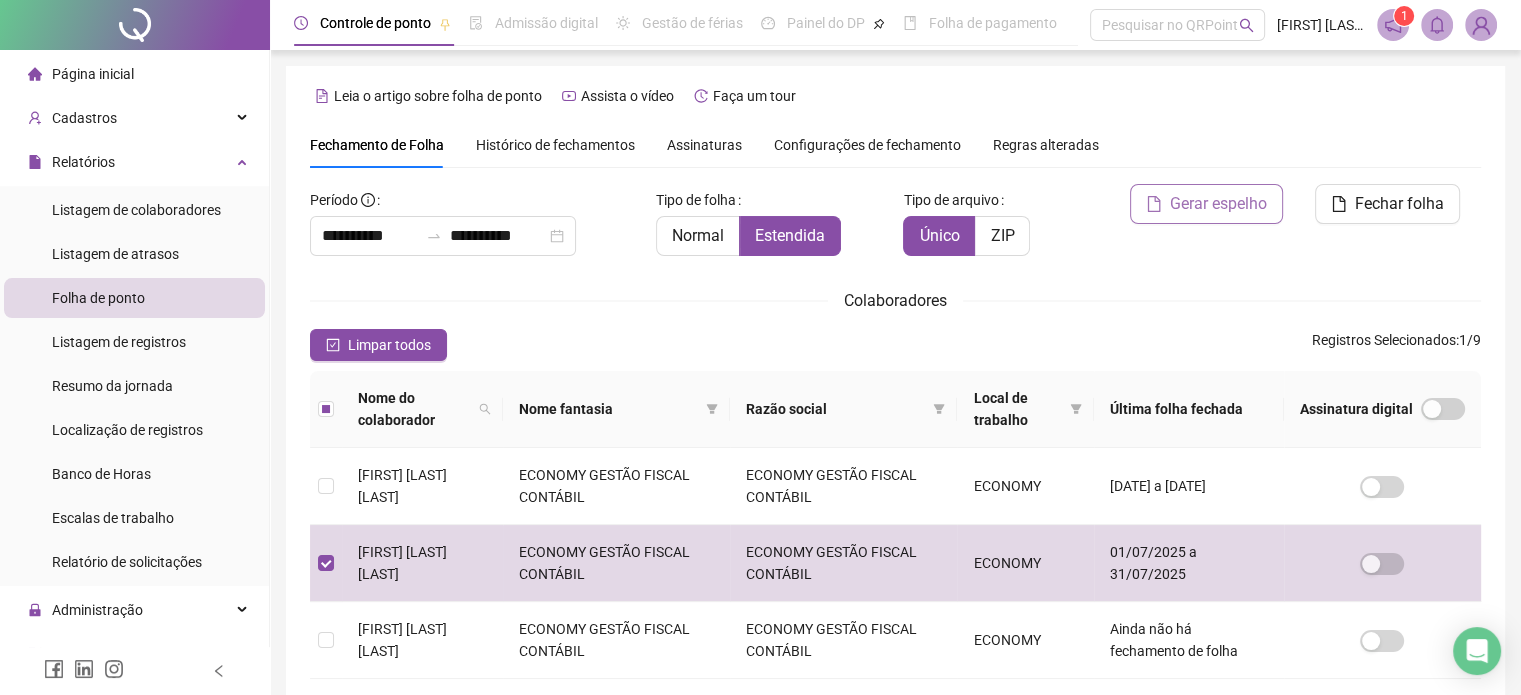 click on "Gerar espelho" at bounding box center [1218, 204] 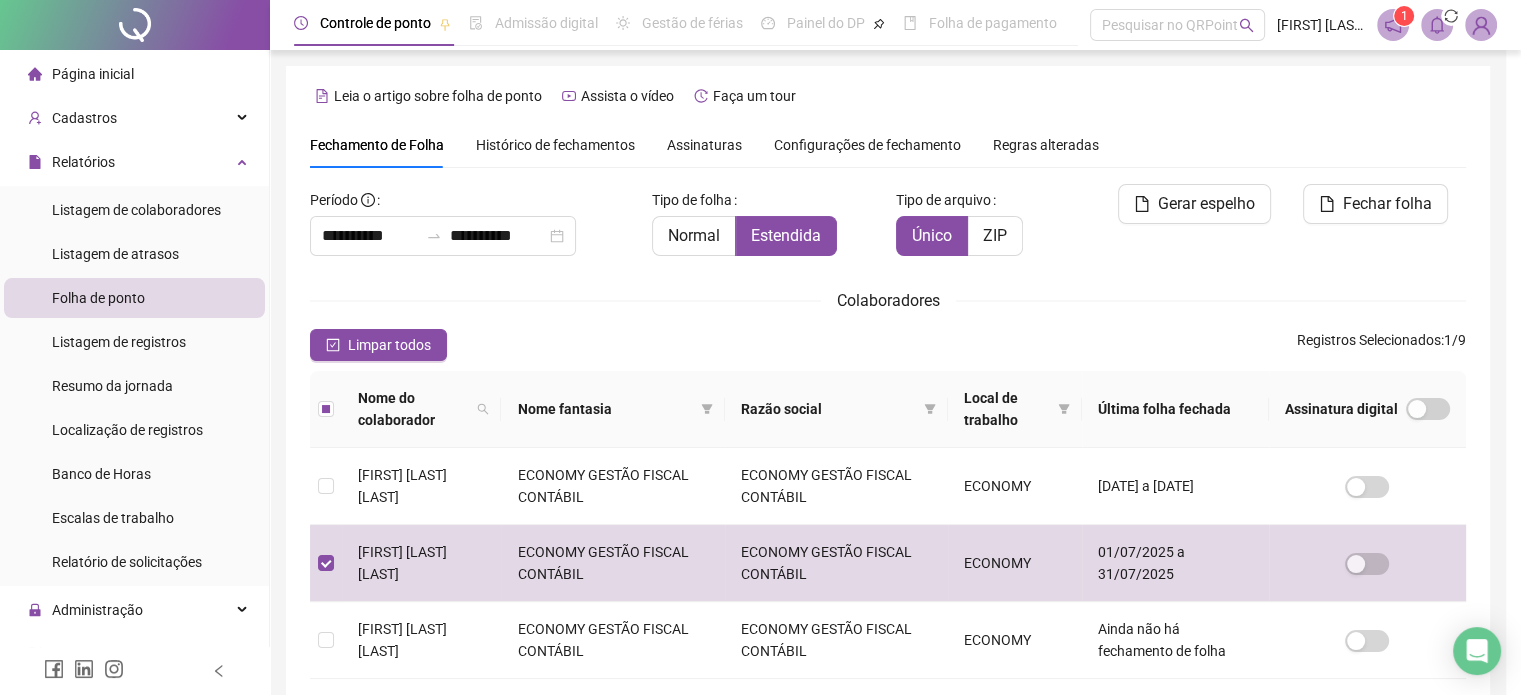 scroll, scrollTop: 61, scrollLeft: 0, axis: vertical 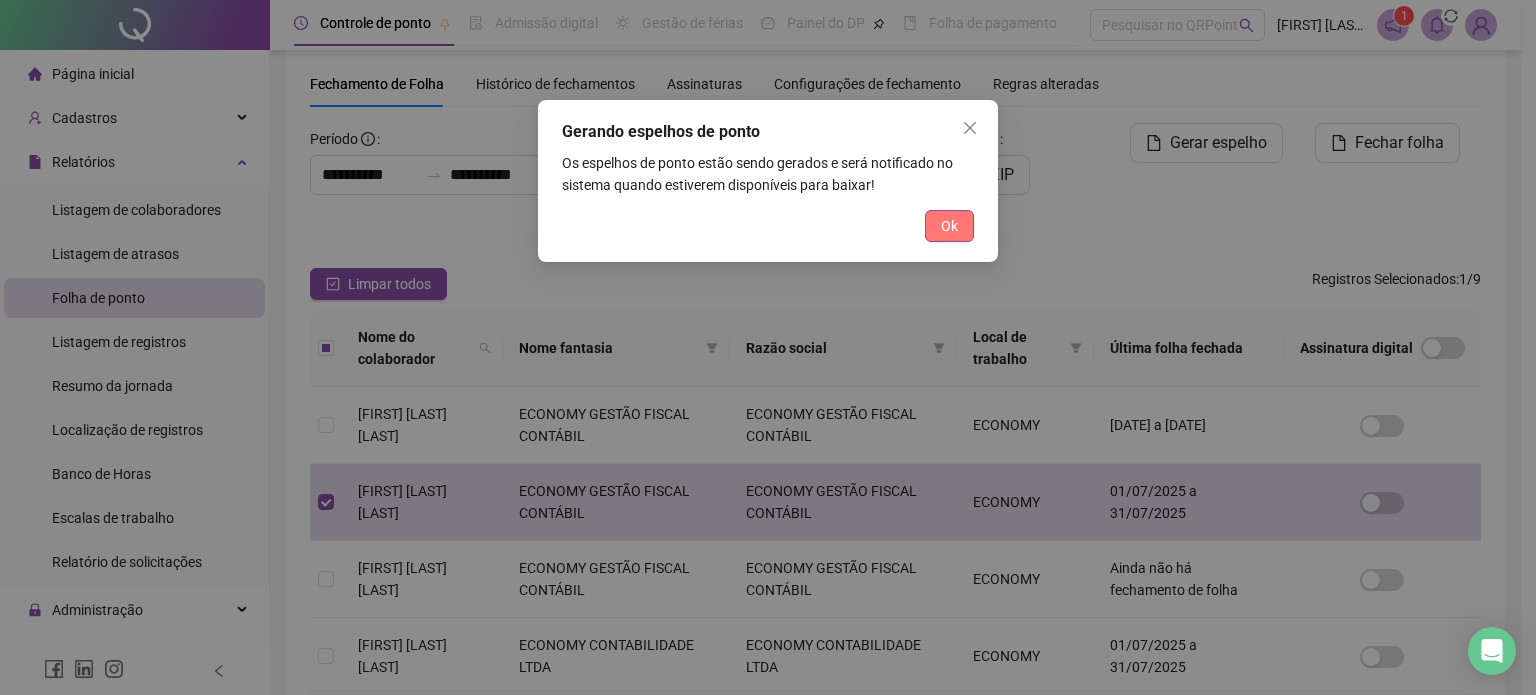 click on "Ok" at bounding box center [949, 226] 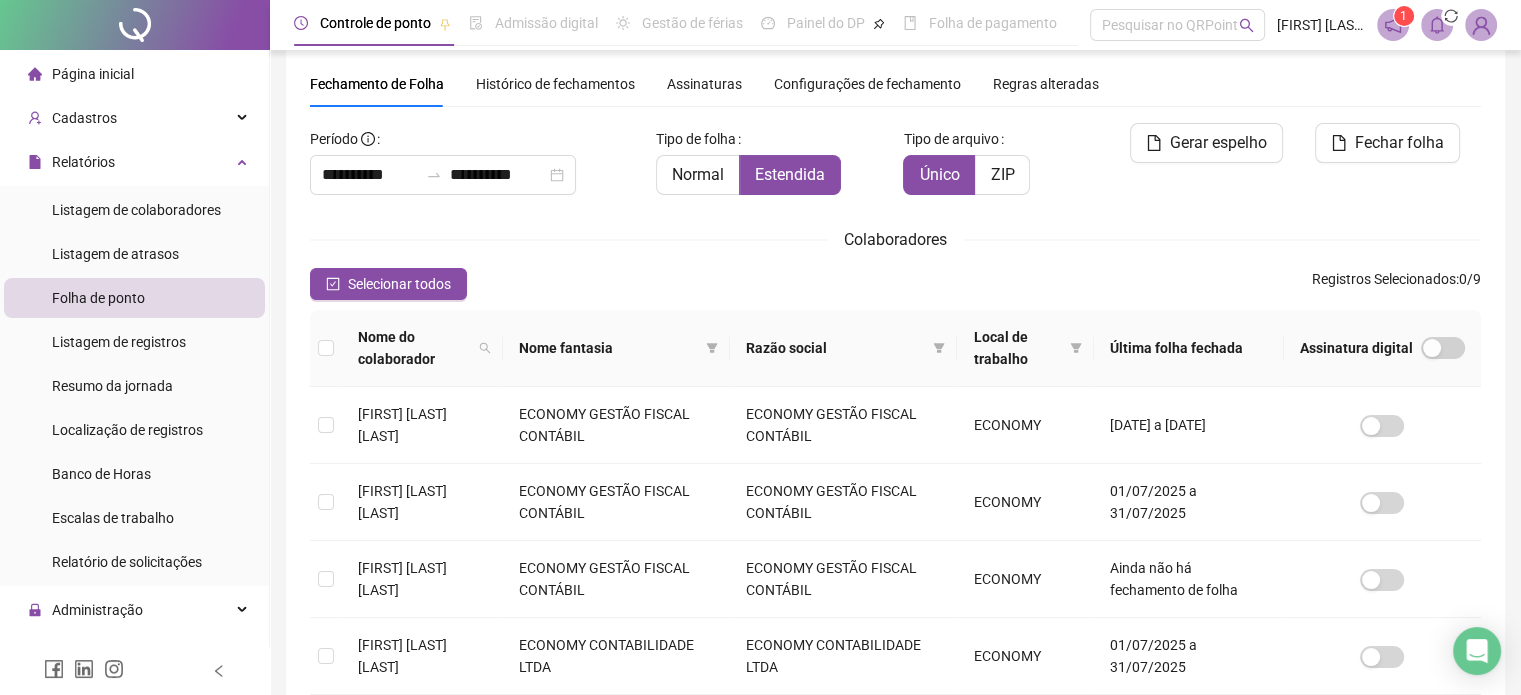 click 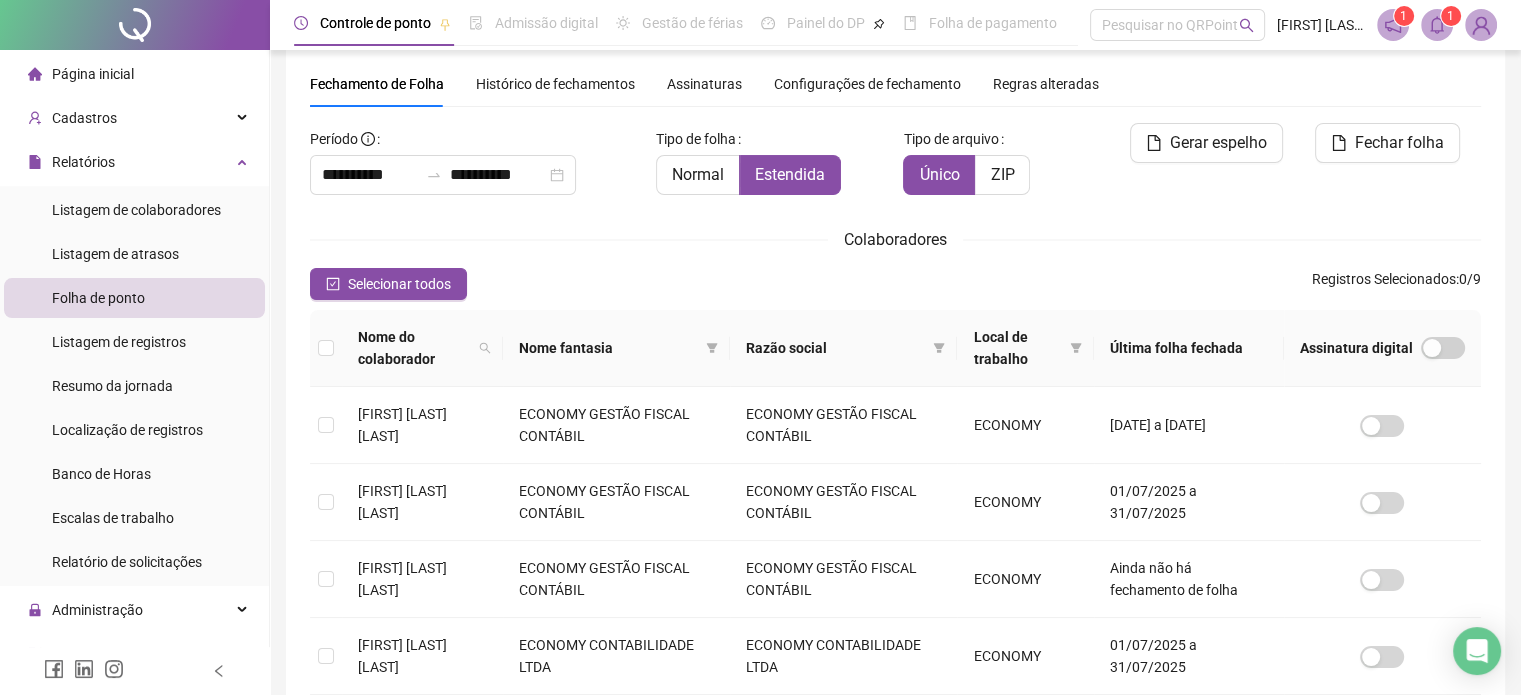 click 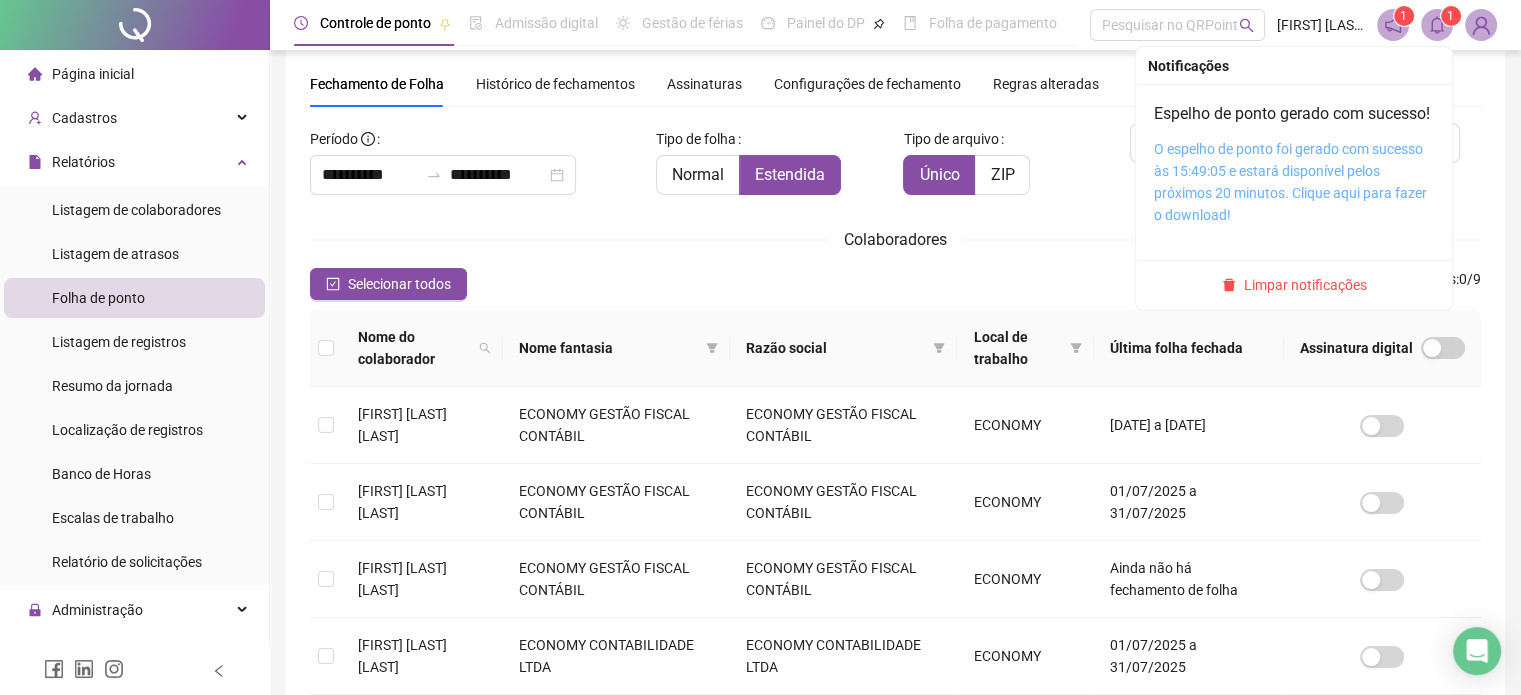 click on "O espelho de ponto foi gerado com sucesso às 15:49:05 e estará disponível pelos próximos 20 minutos.
Clique aqui para fazer o download!" at bounding box center (1290, 182) 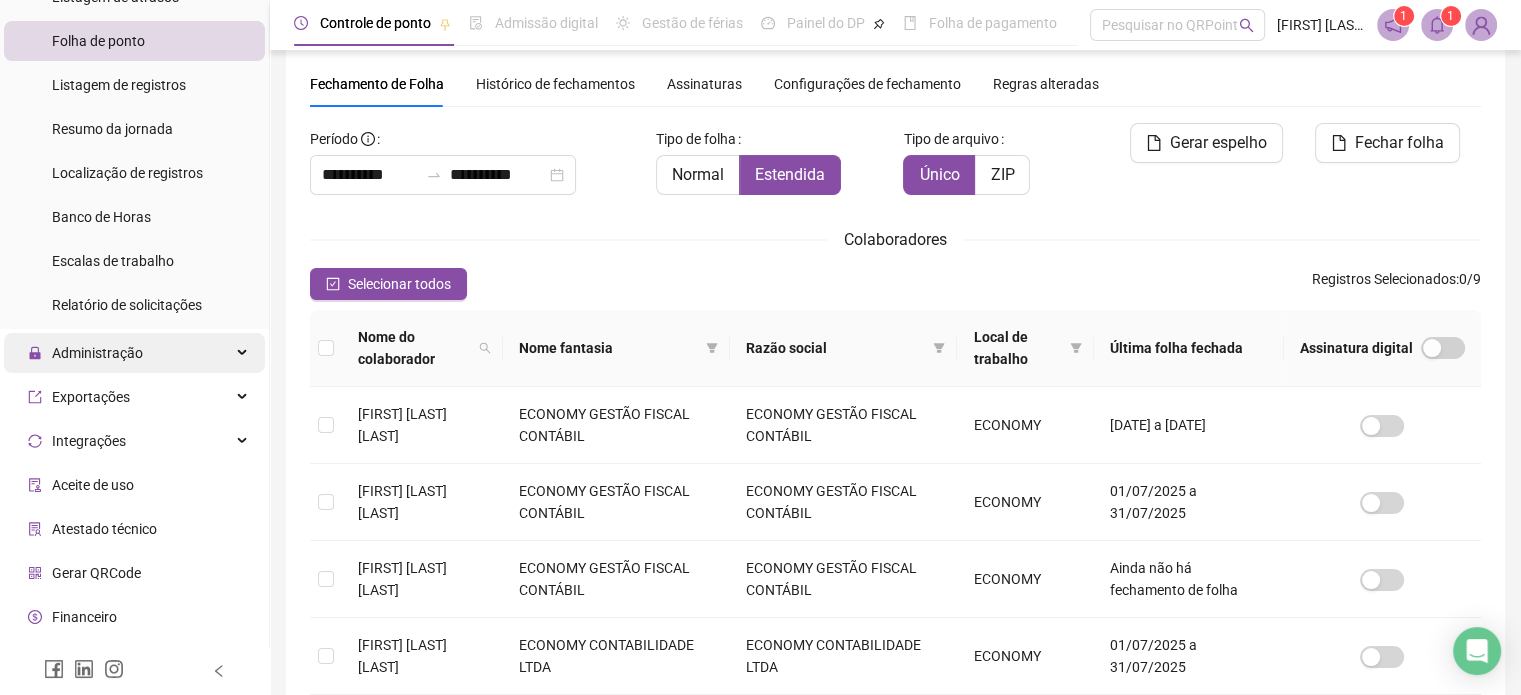 scroll, scrollTop: 266, scrollLeft: 0, axis: vertical 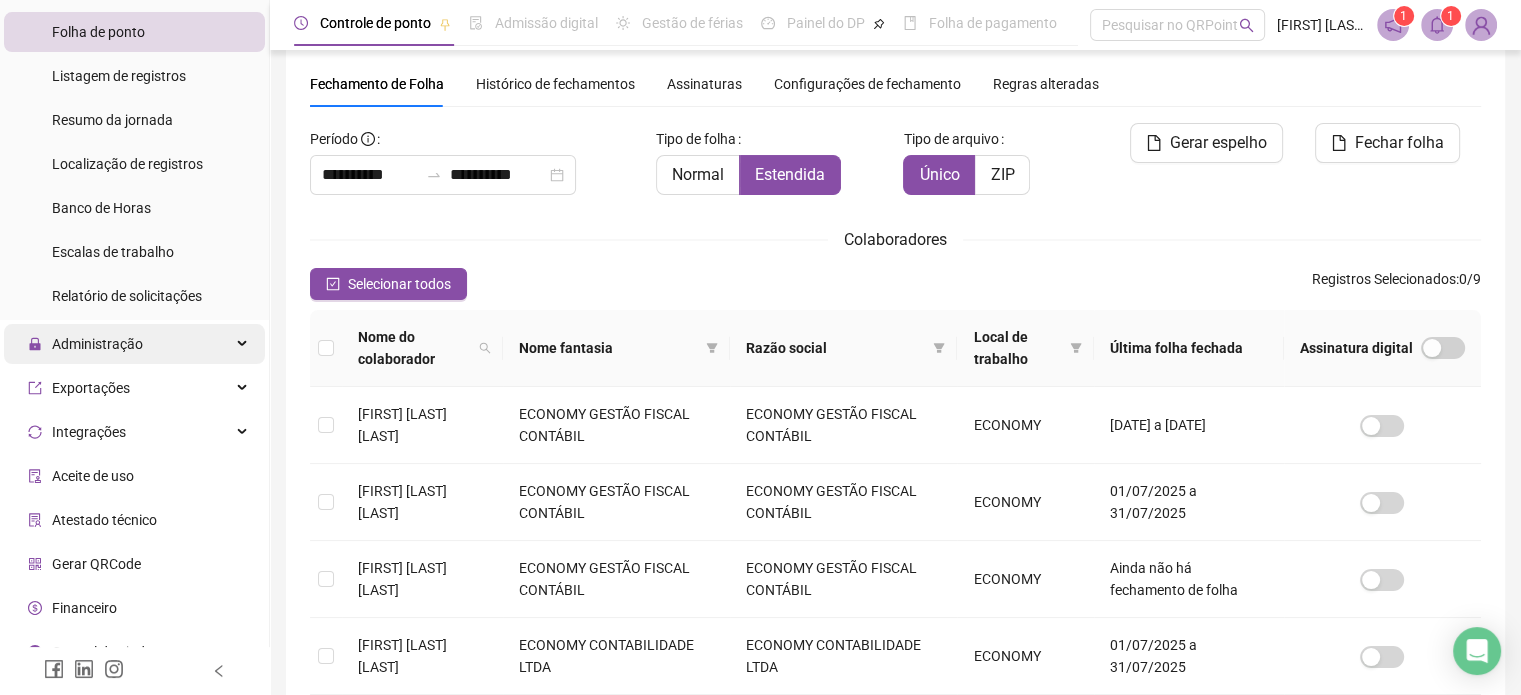 click on "Administração" at bounding box center [134, 344] 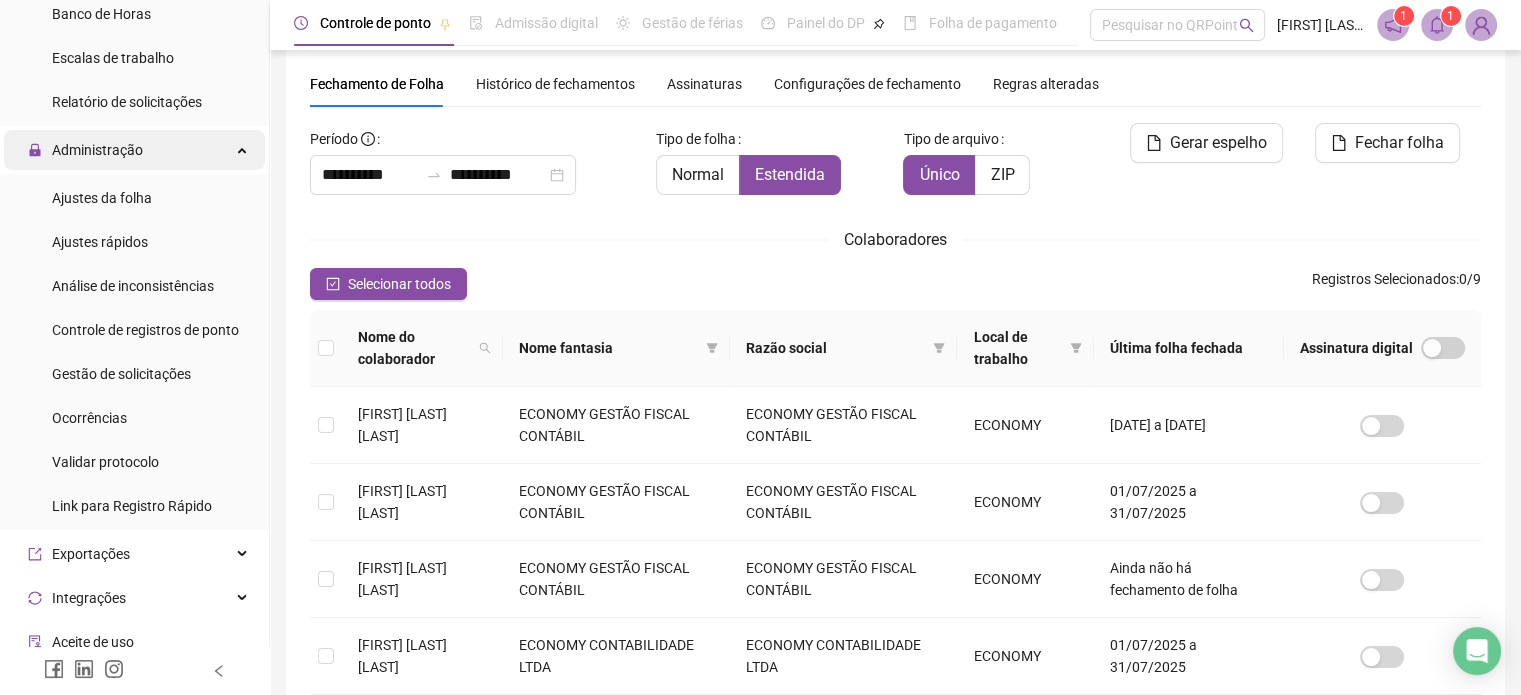 scroll, scrollTop: 466, scrollLeft: 0, axis: vertical 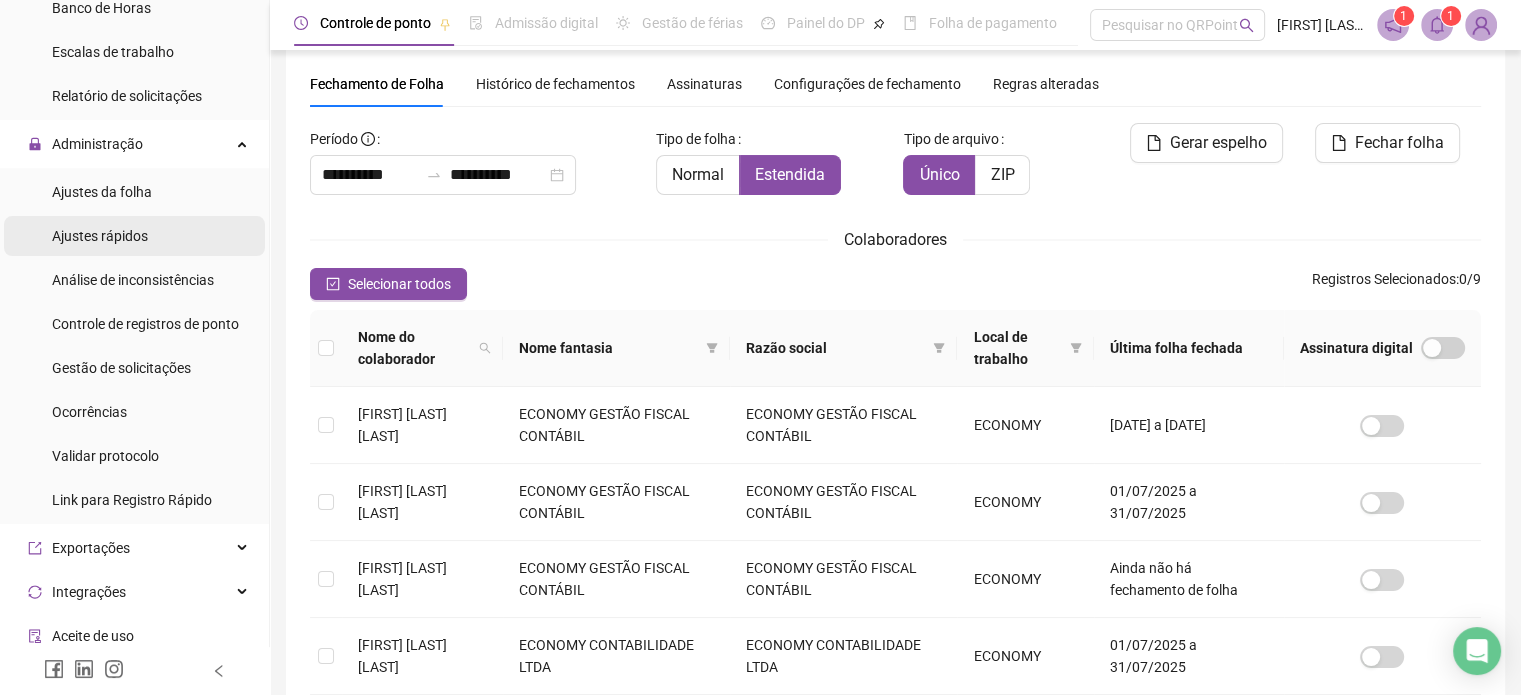 click on "Ajustes rápidos" at bounding box center (100, 236) 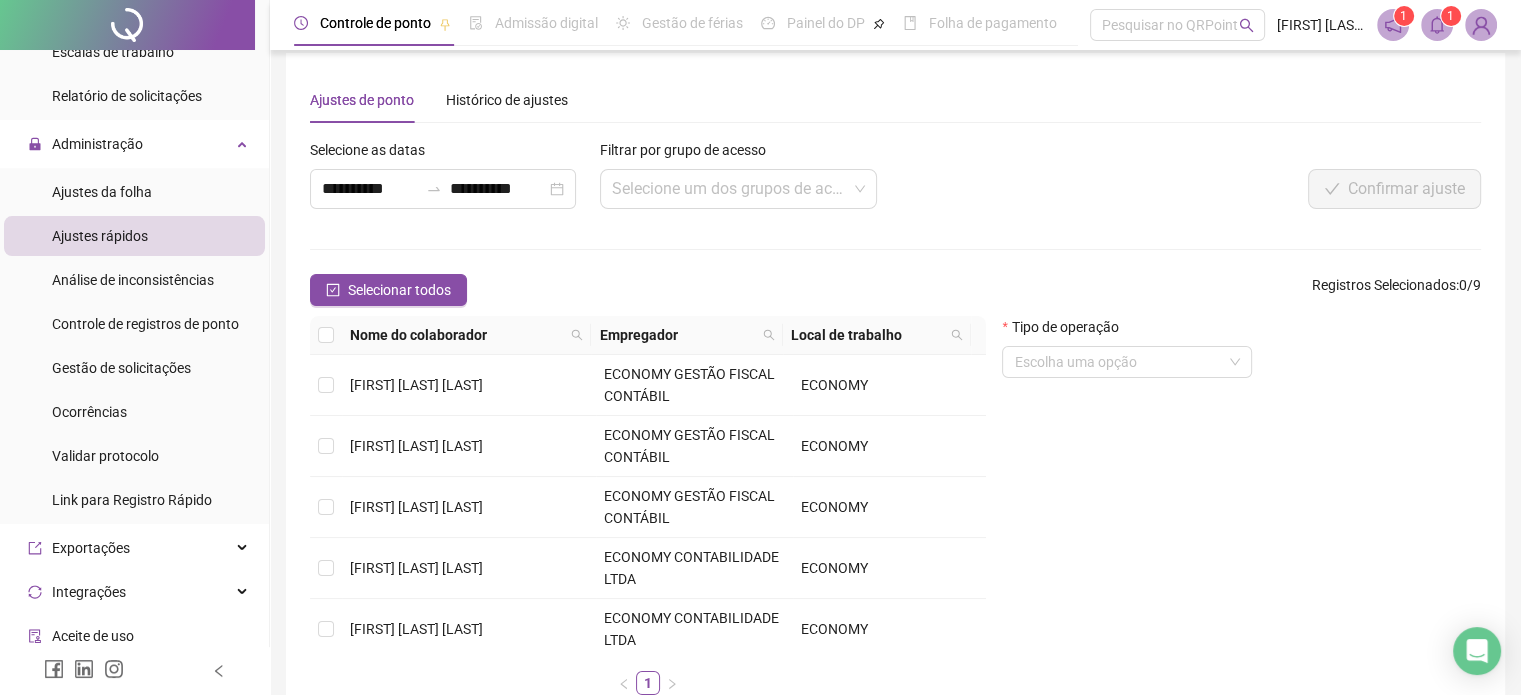 scroll, scrollTop: 0, scrollLeft: 0, axis: both 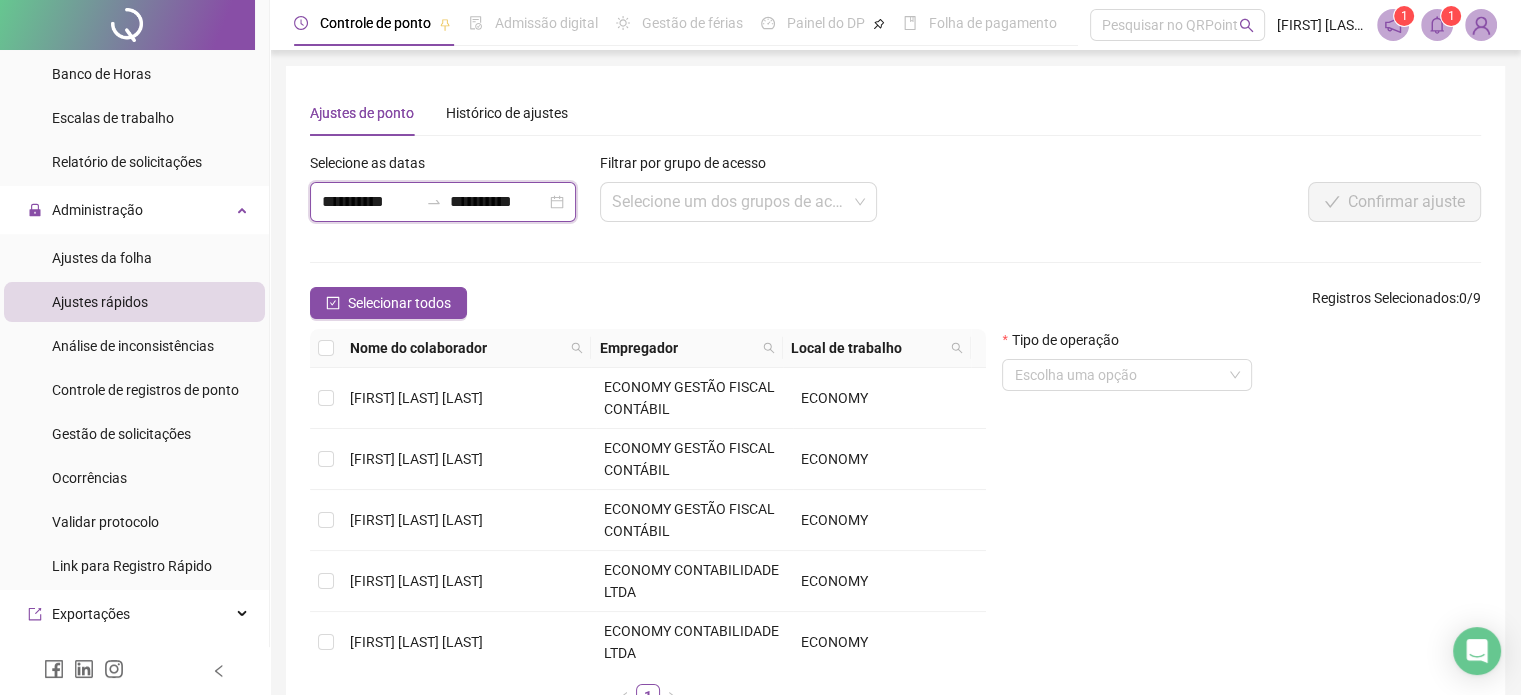 click on "**********" at bounding box center (370, 202) 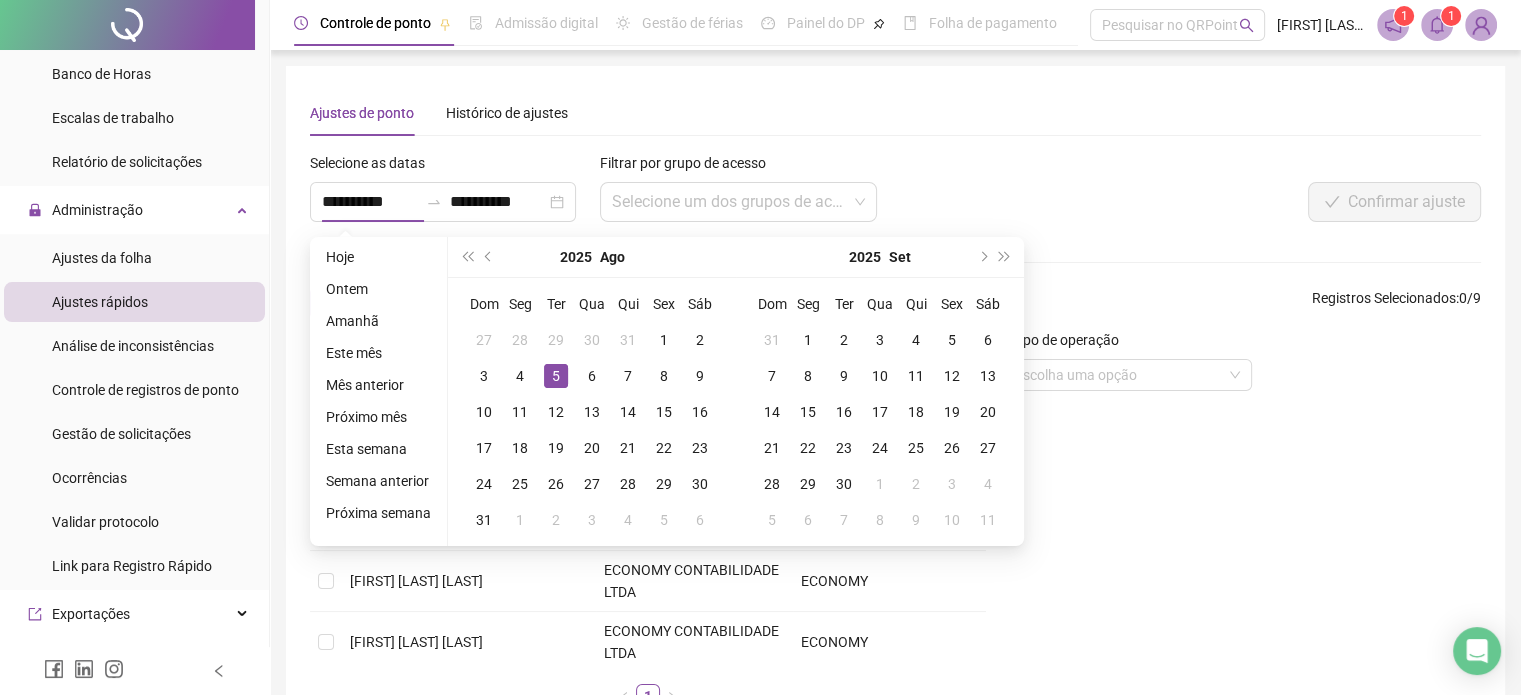 click on "**********" at bounding box center [895, 407] 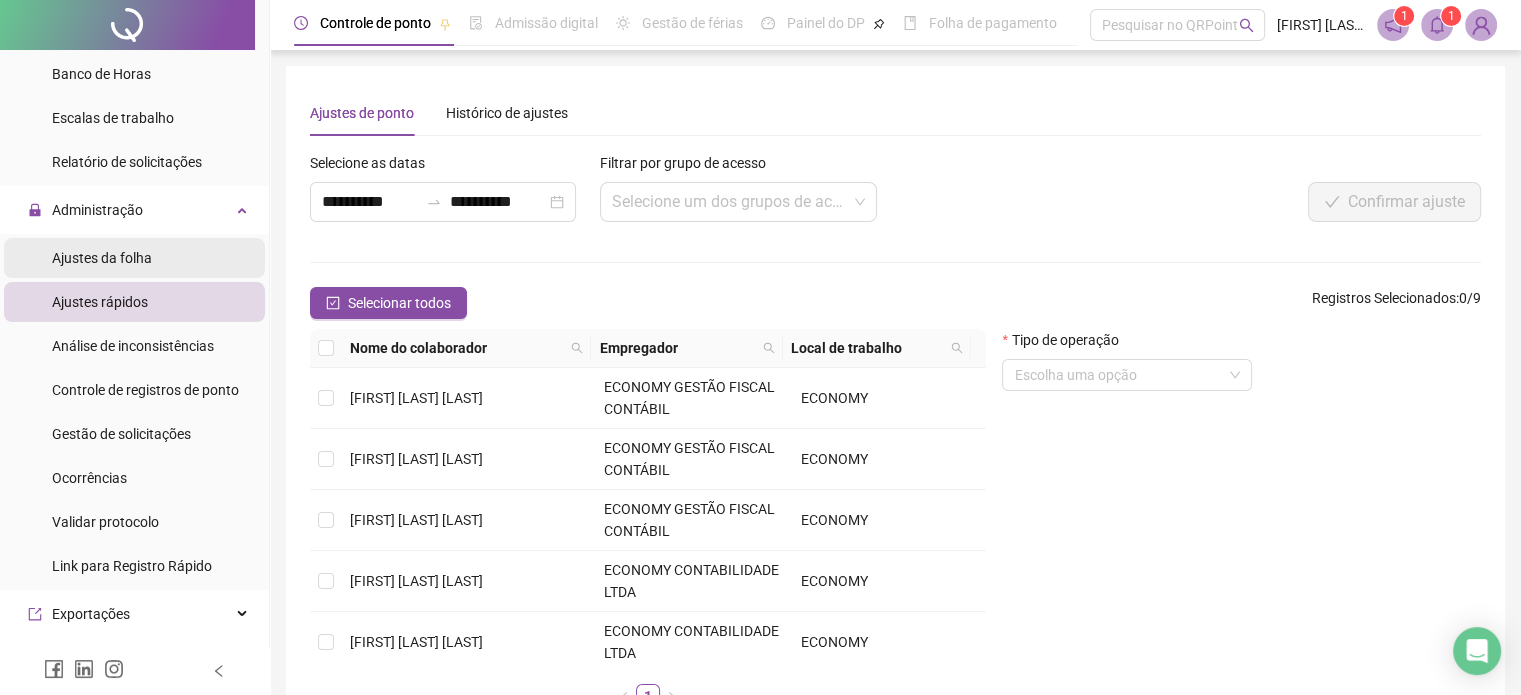 click on "Ajustes da folha" at bounding box center (102, 258) 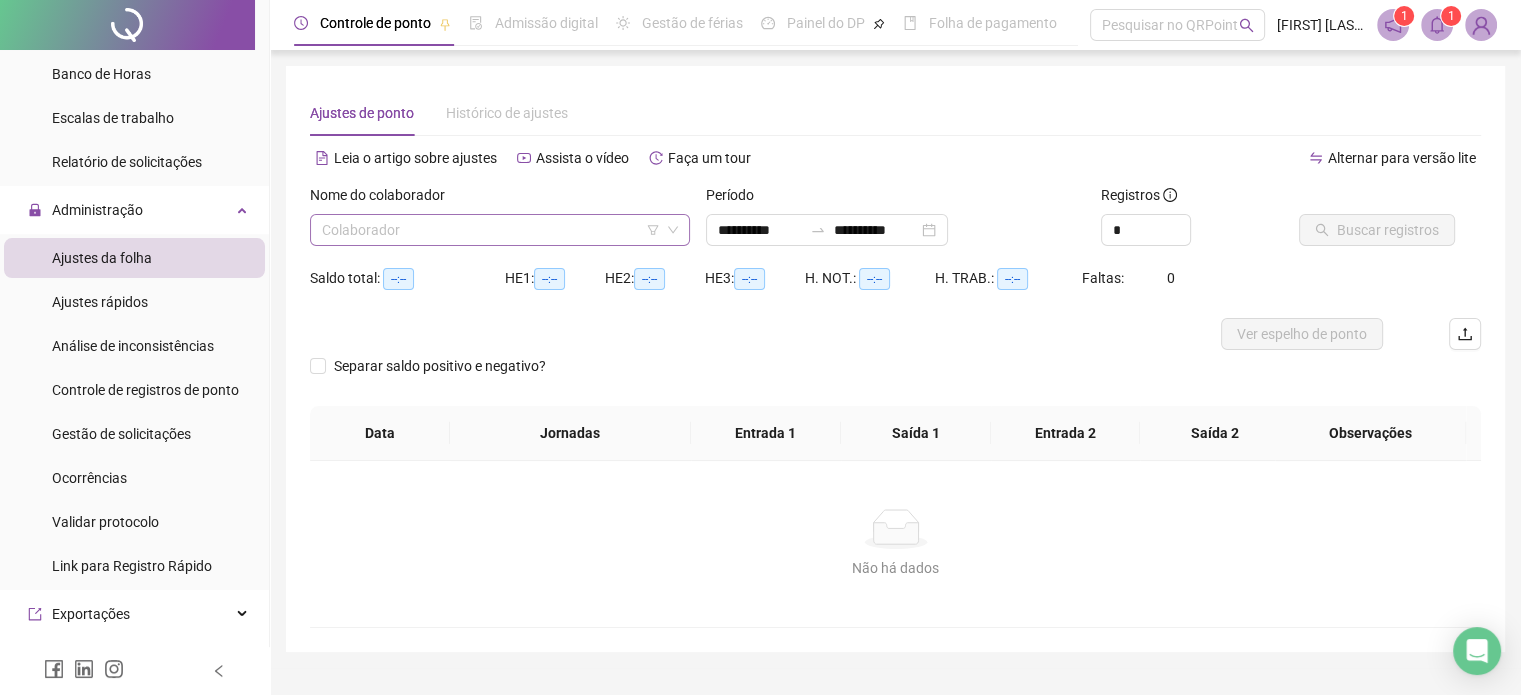 click at bounding box center (491, 230) 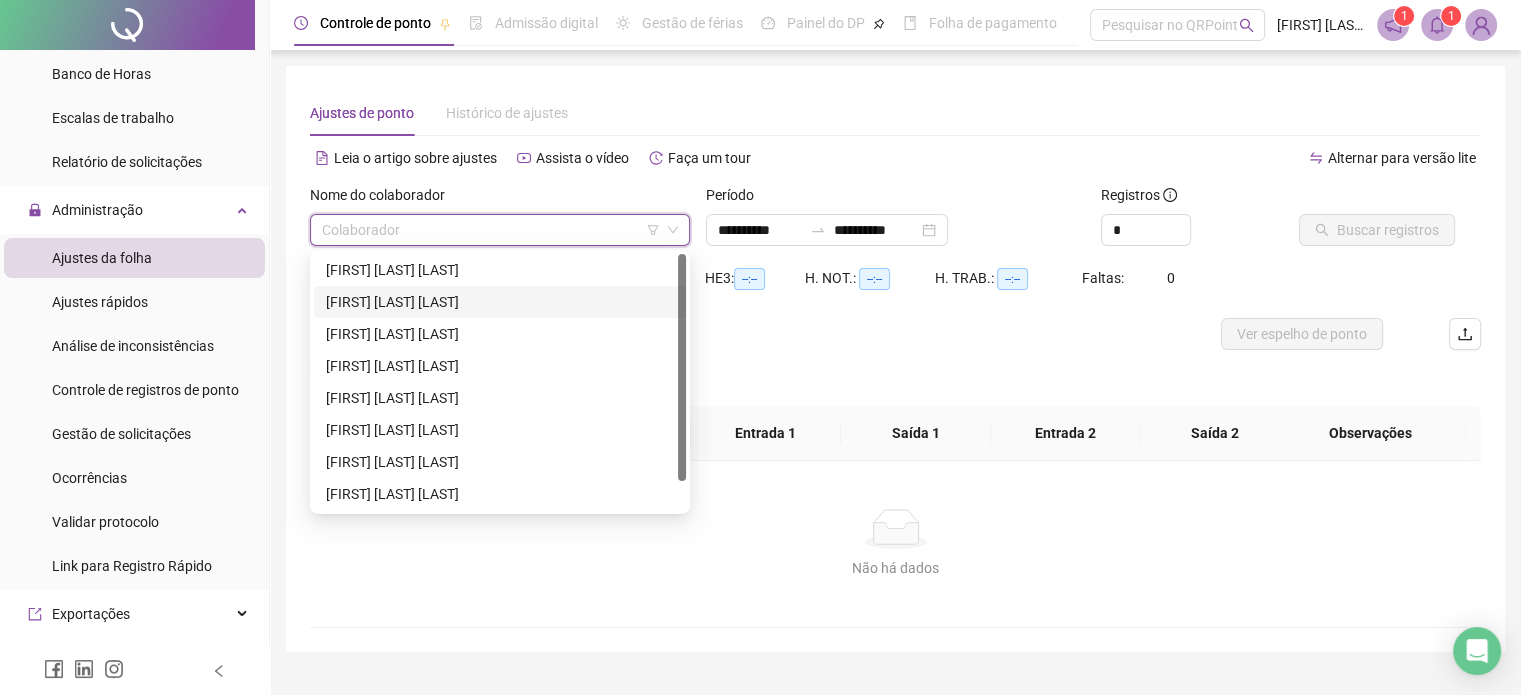 click on "[FIRST] [LAST] [LAST]" at bounding box center (500, 302) 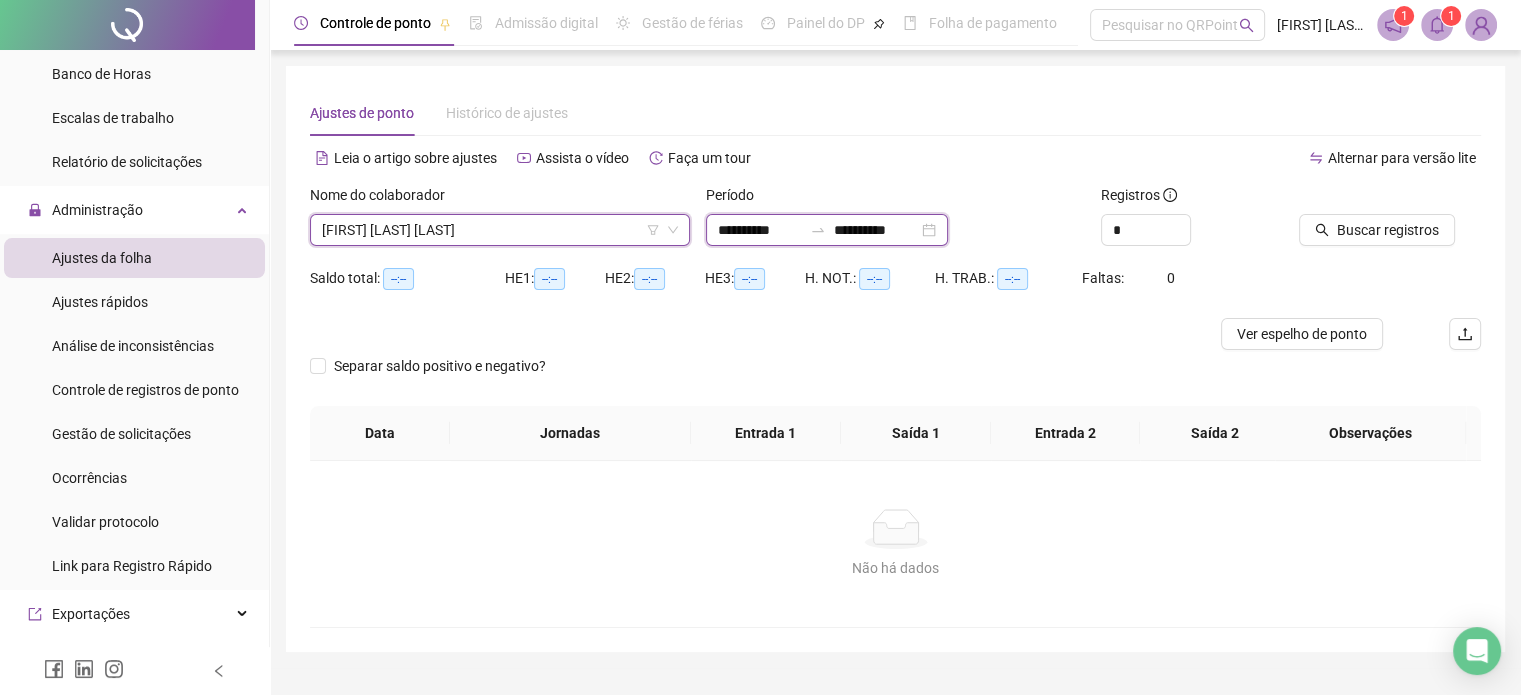 click on "**********" at bounding box center [760, 230] 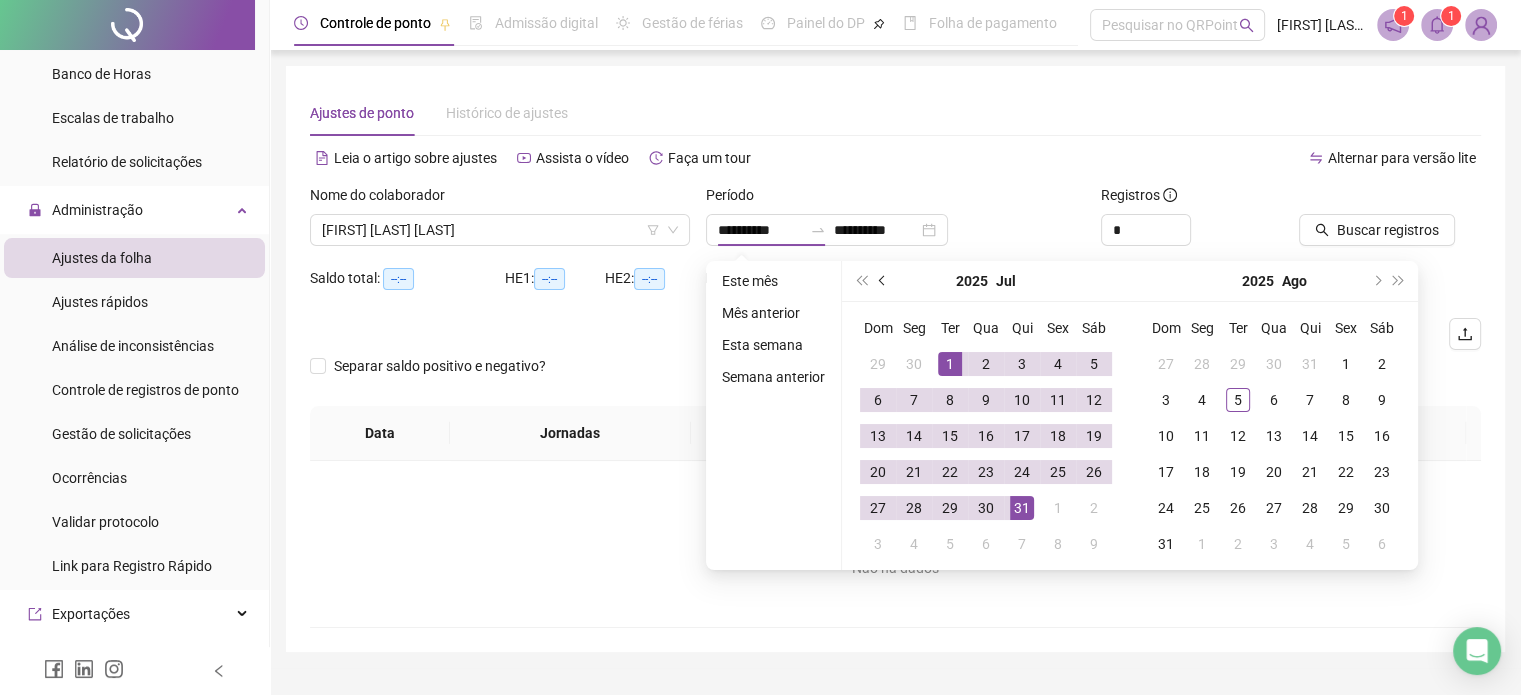click at bounding box center (884, 281) 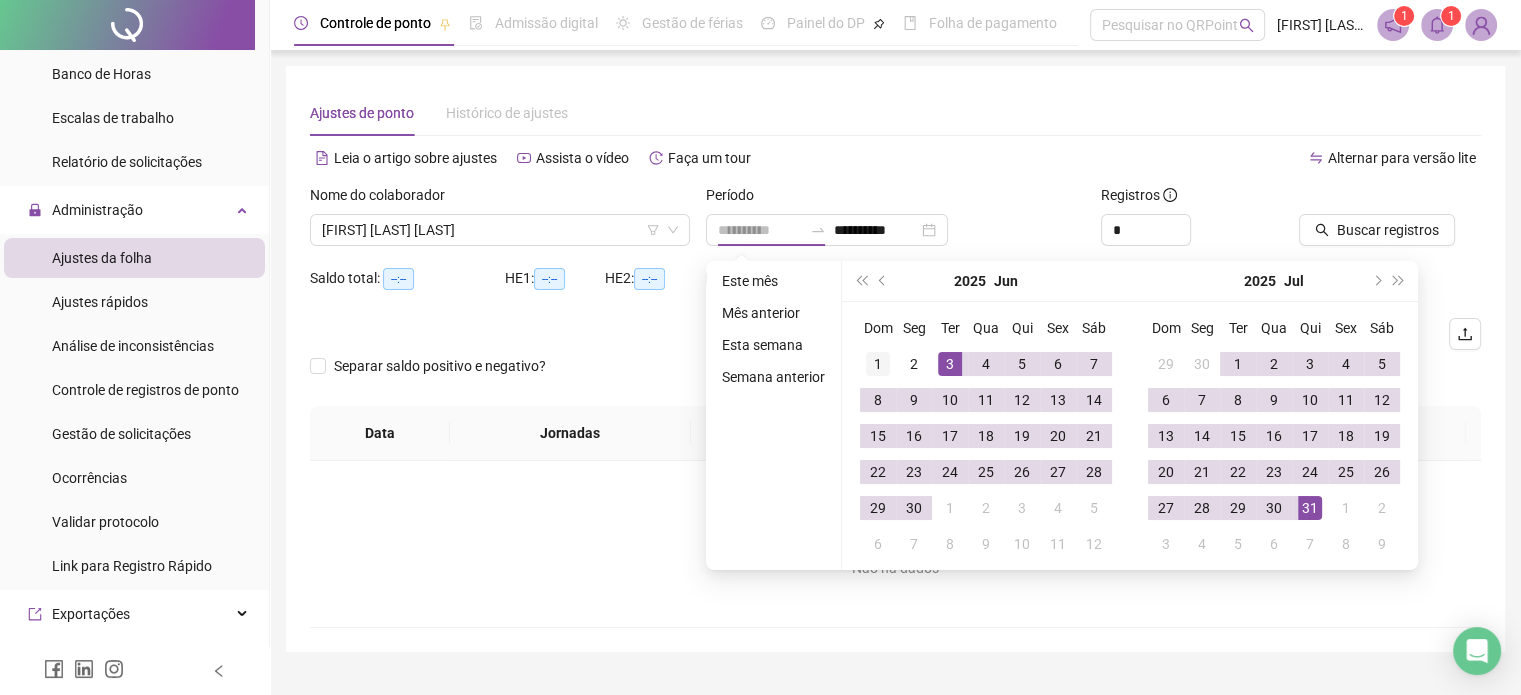 type on "**********" 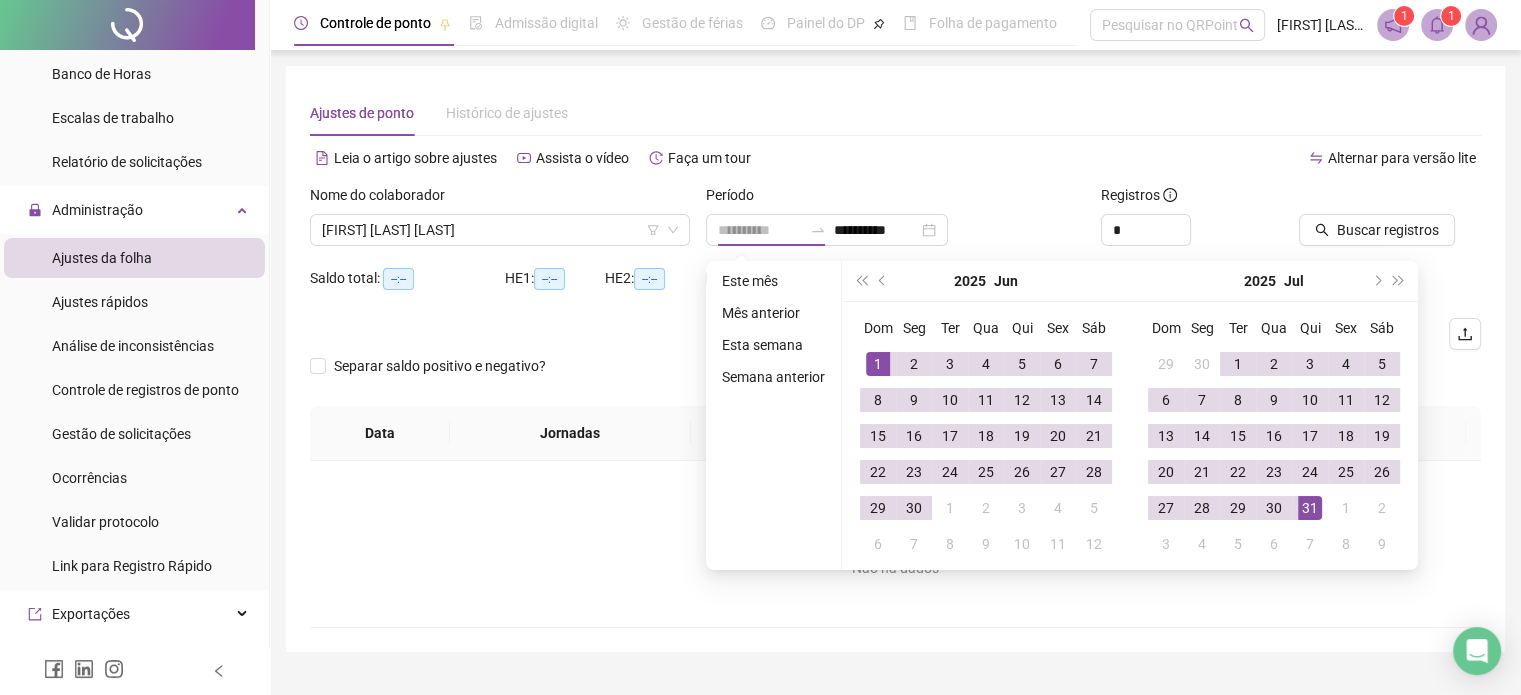 drag, startPoint x: 866, startPoint y: 354, endPoint x: 883, endPoint y: 399, distance: 48.104053 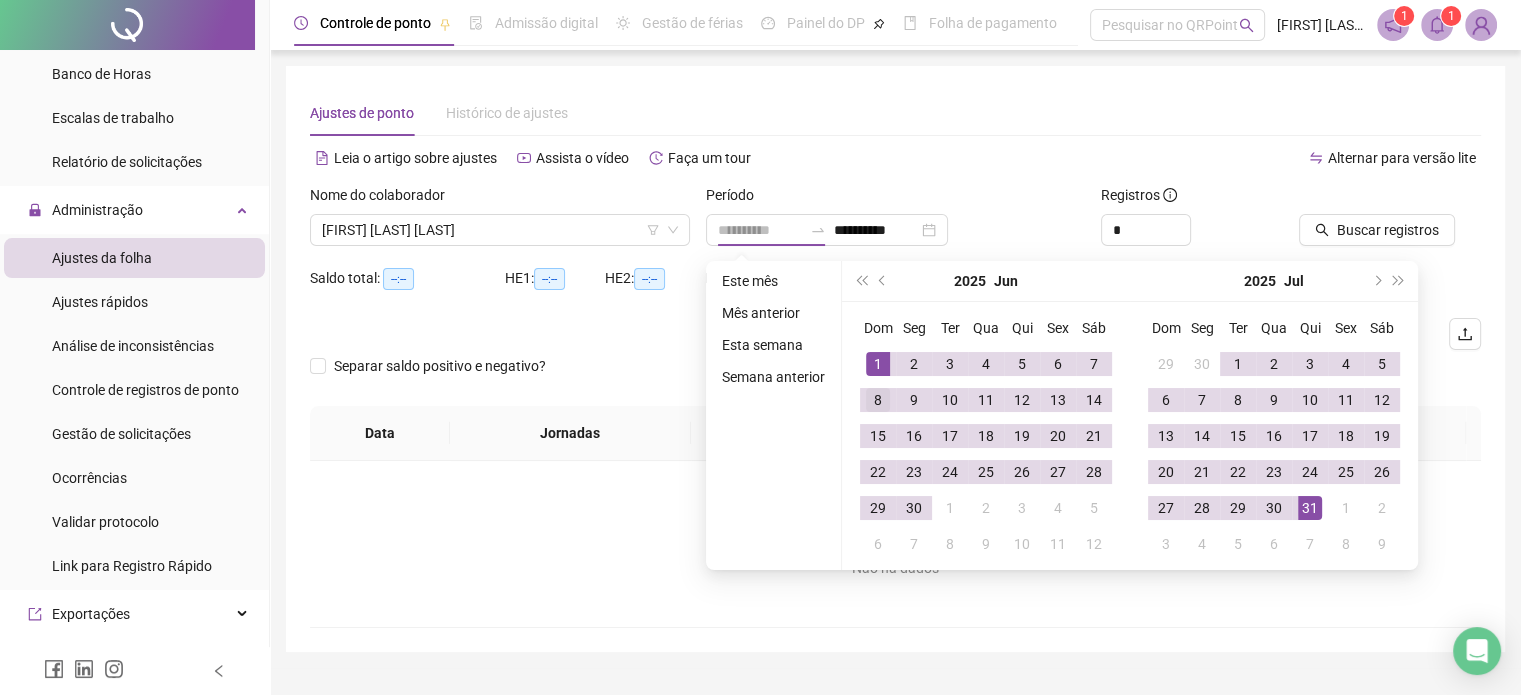 click on "1" at bounding box center (878, 364) 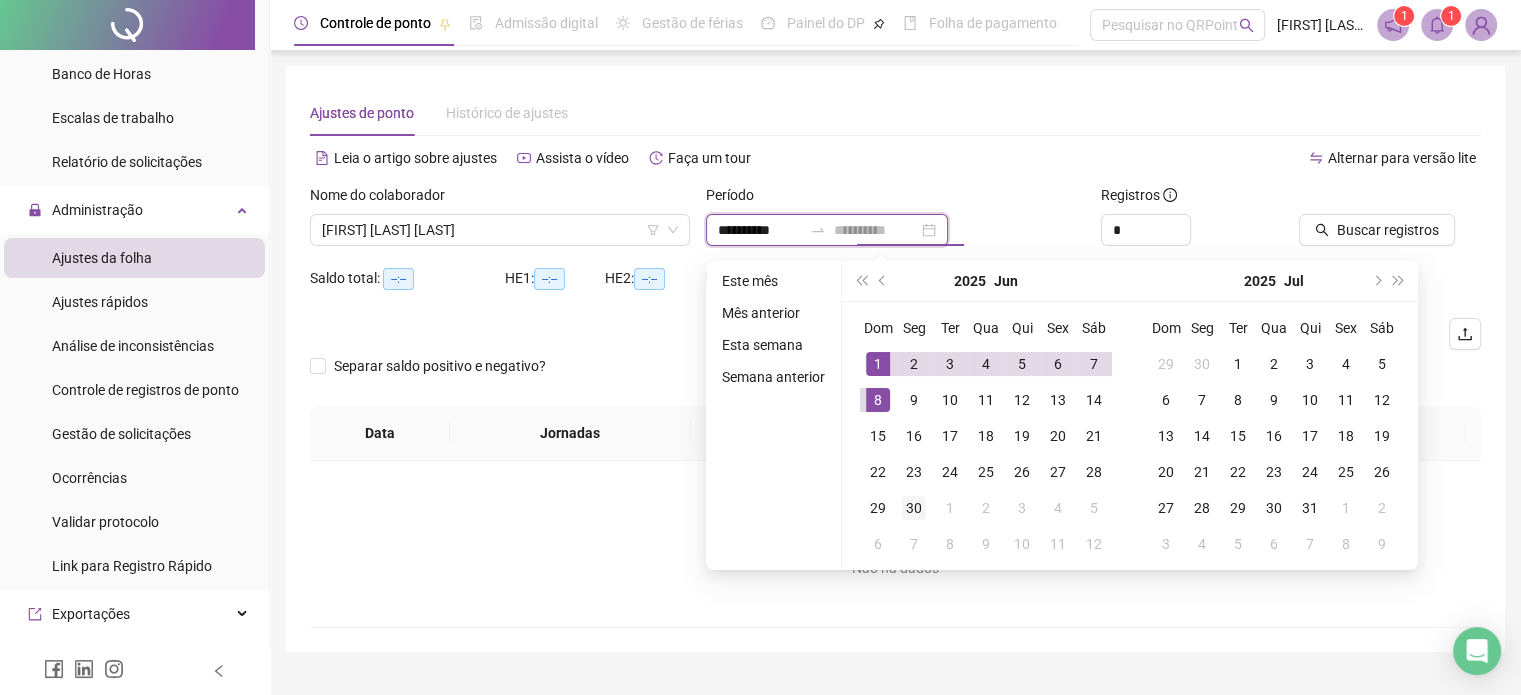 type on "**********" 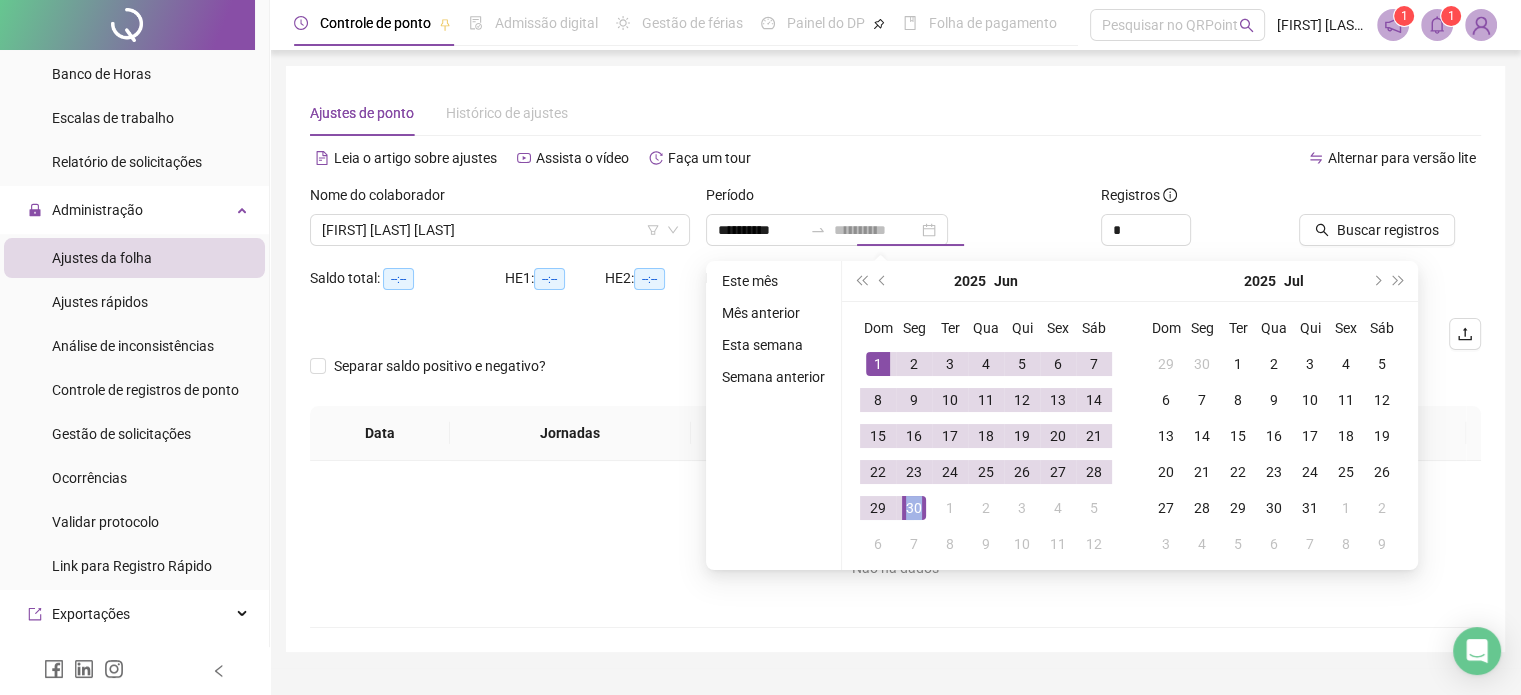click on "30" at bounding box center (914, 508) 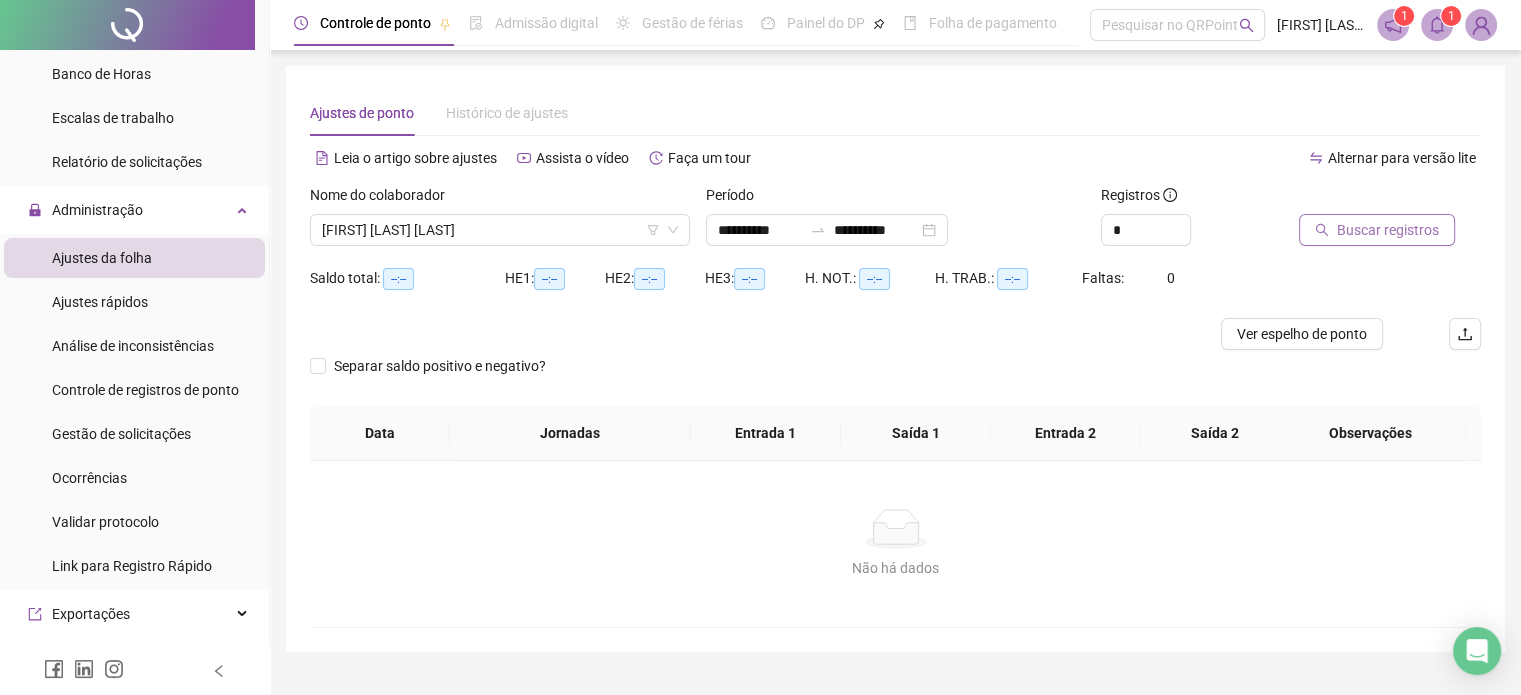 click on "Buscar registros" at bounding box center [1388, 230] 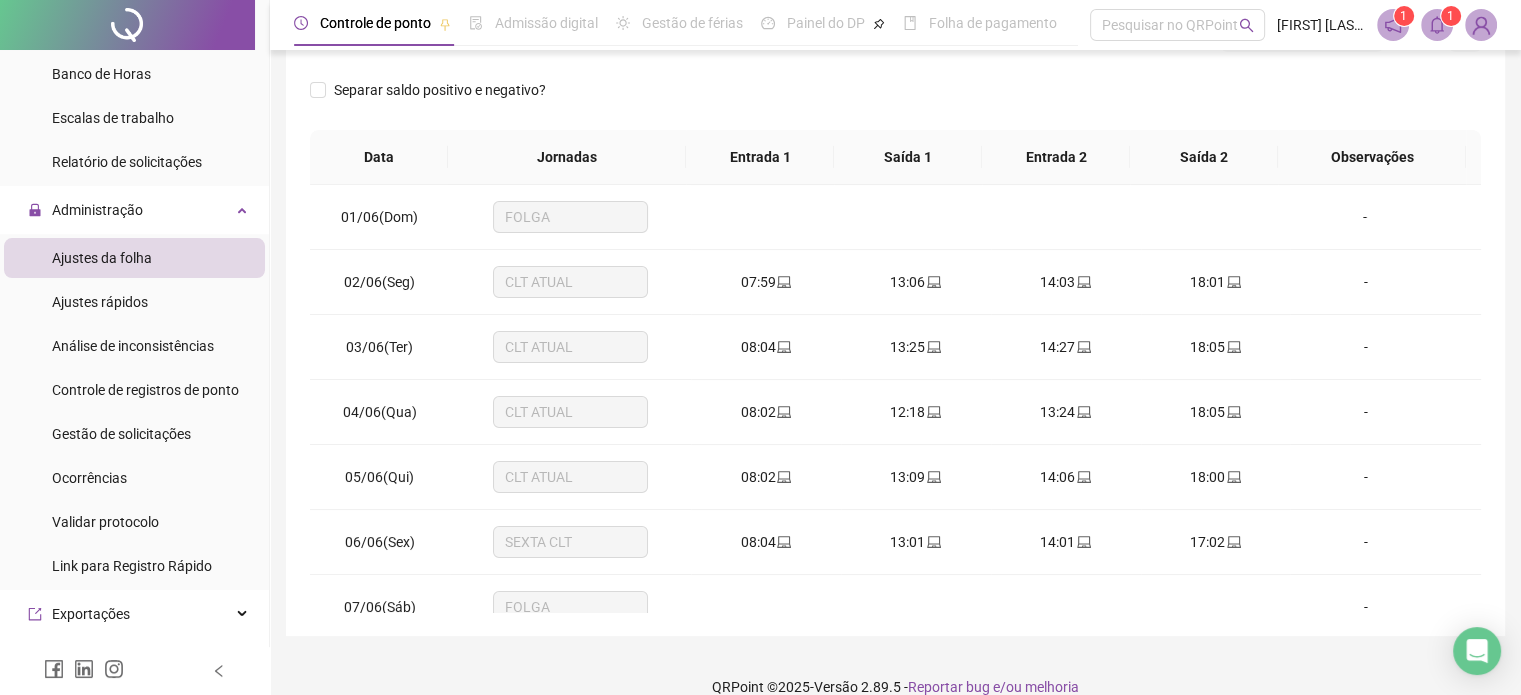 scroll, scrollTop: 326, scrollLeft: 0, axis: vertical 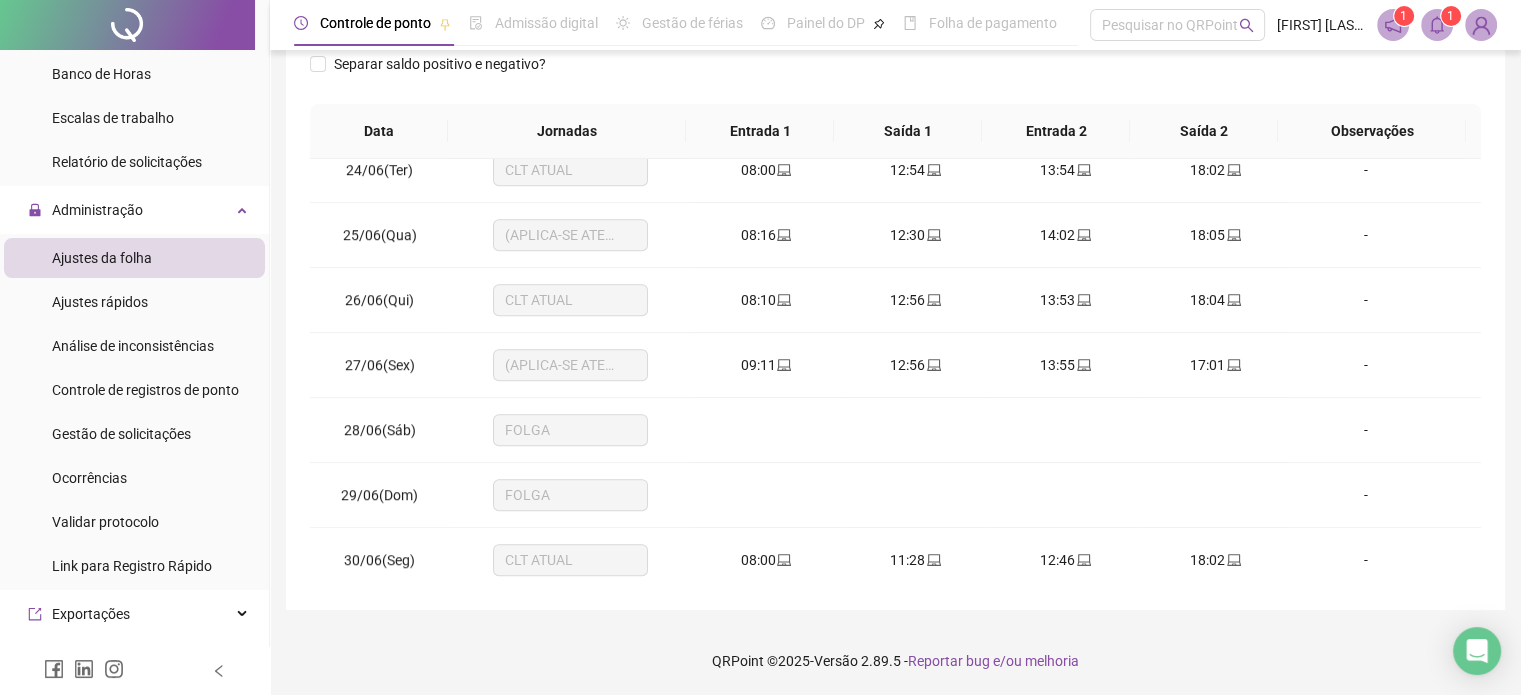 type 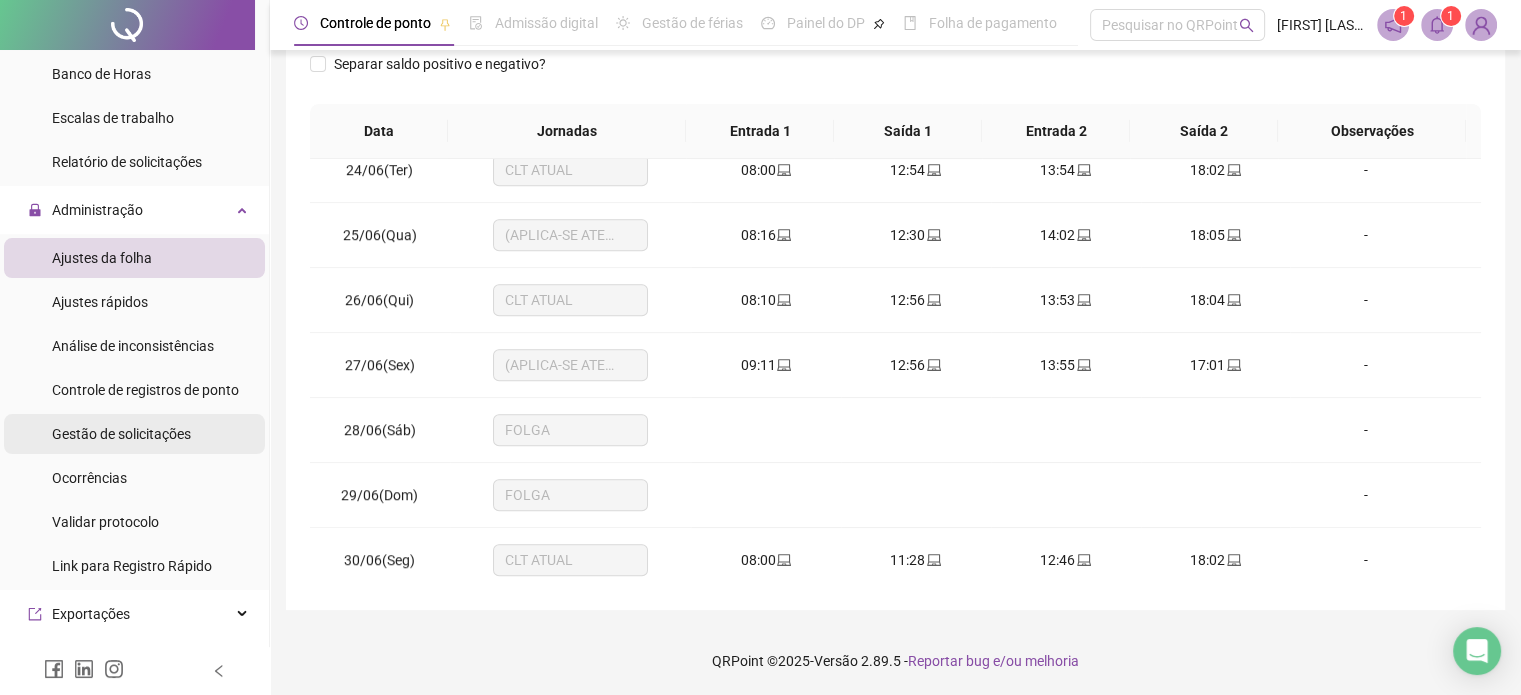 click on "Gestão de solicitações" at bounding box center (121, 434) 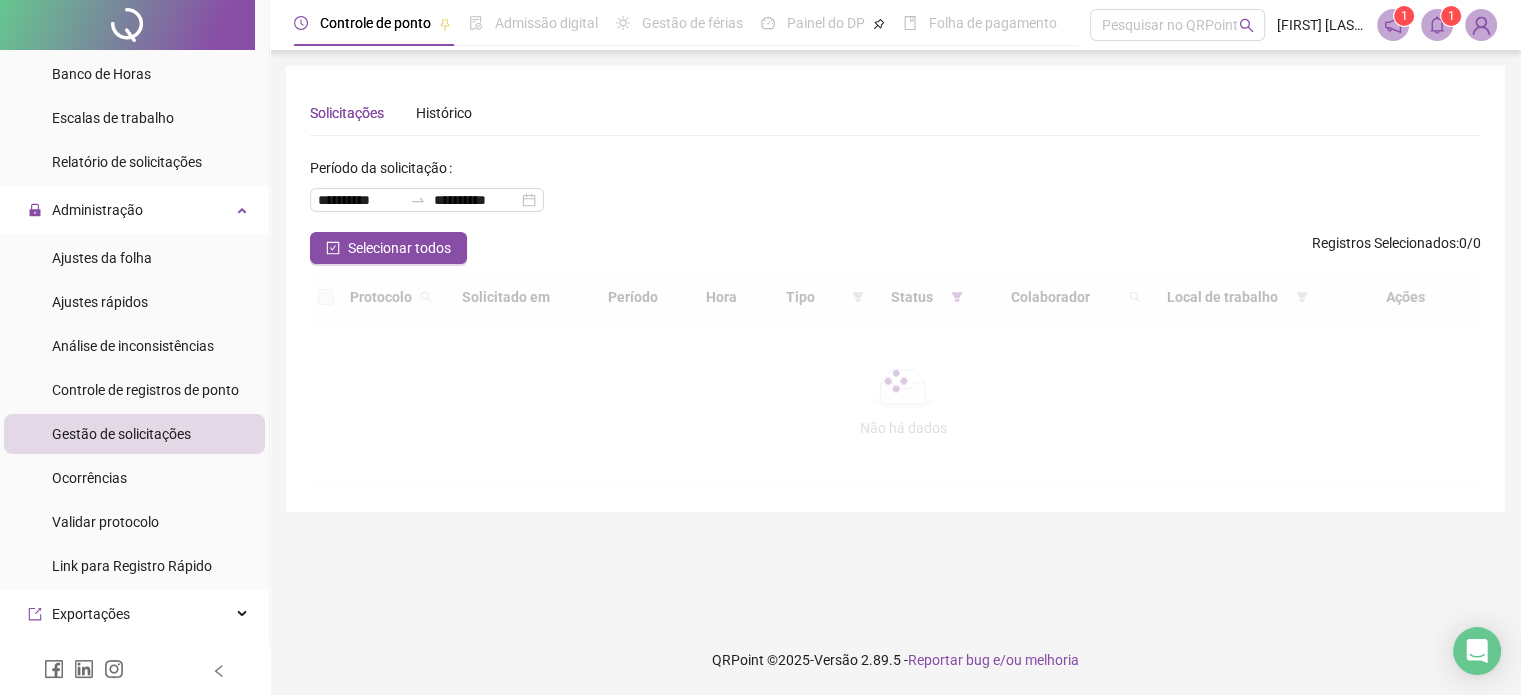 scroll, scrollTop: 0, scrollLeft: 0, axis: both 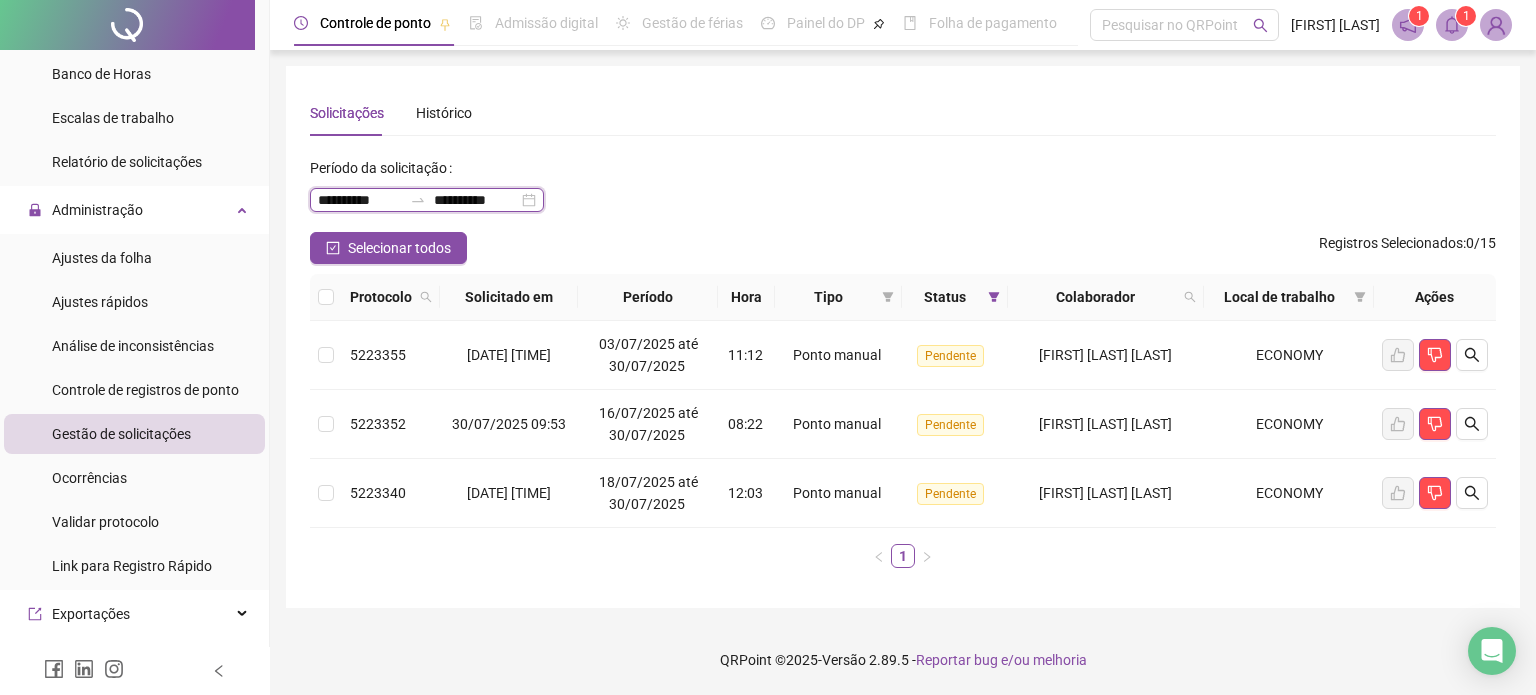 click on "**********" at bounding box center [476, 200] 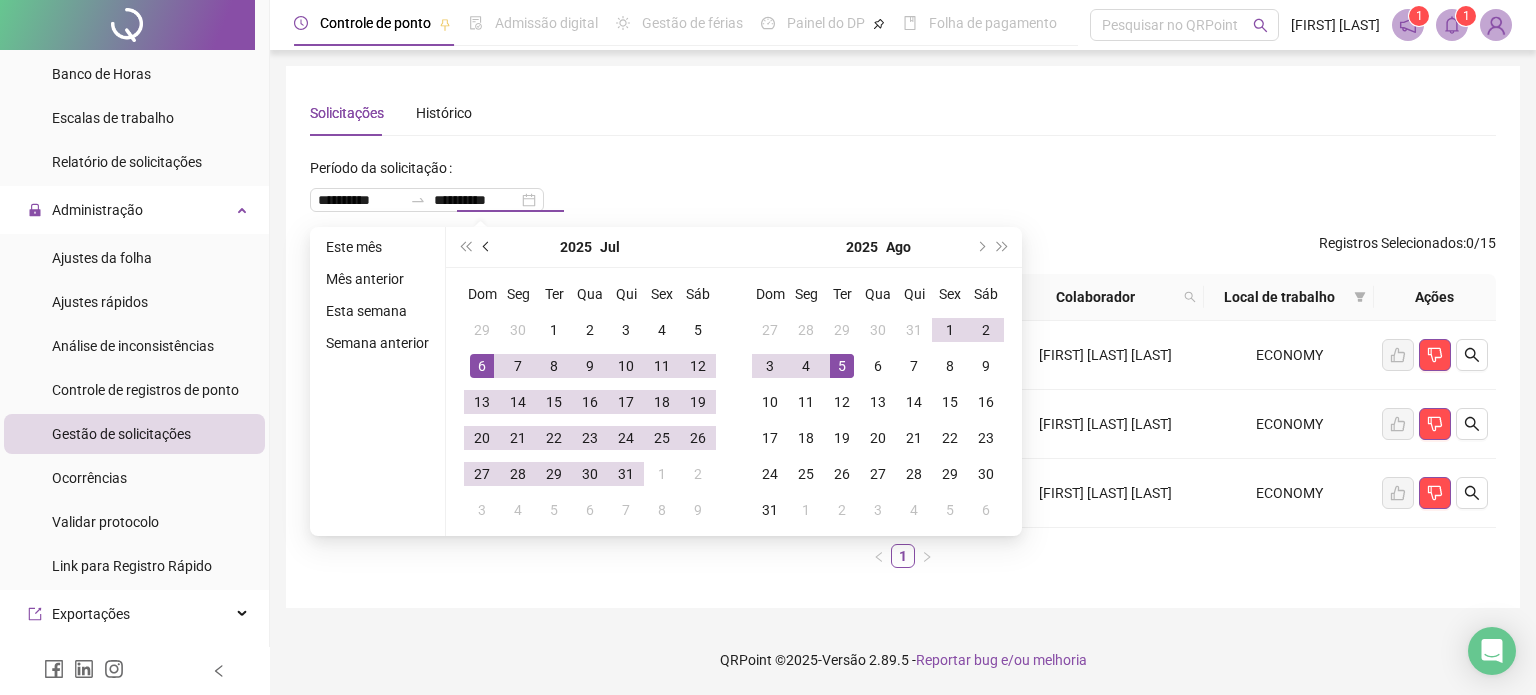 click at bounding box center [487, 247] 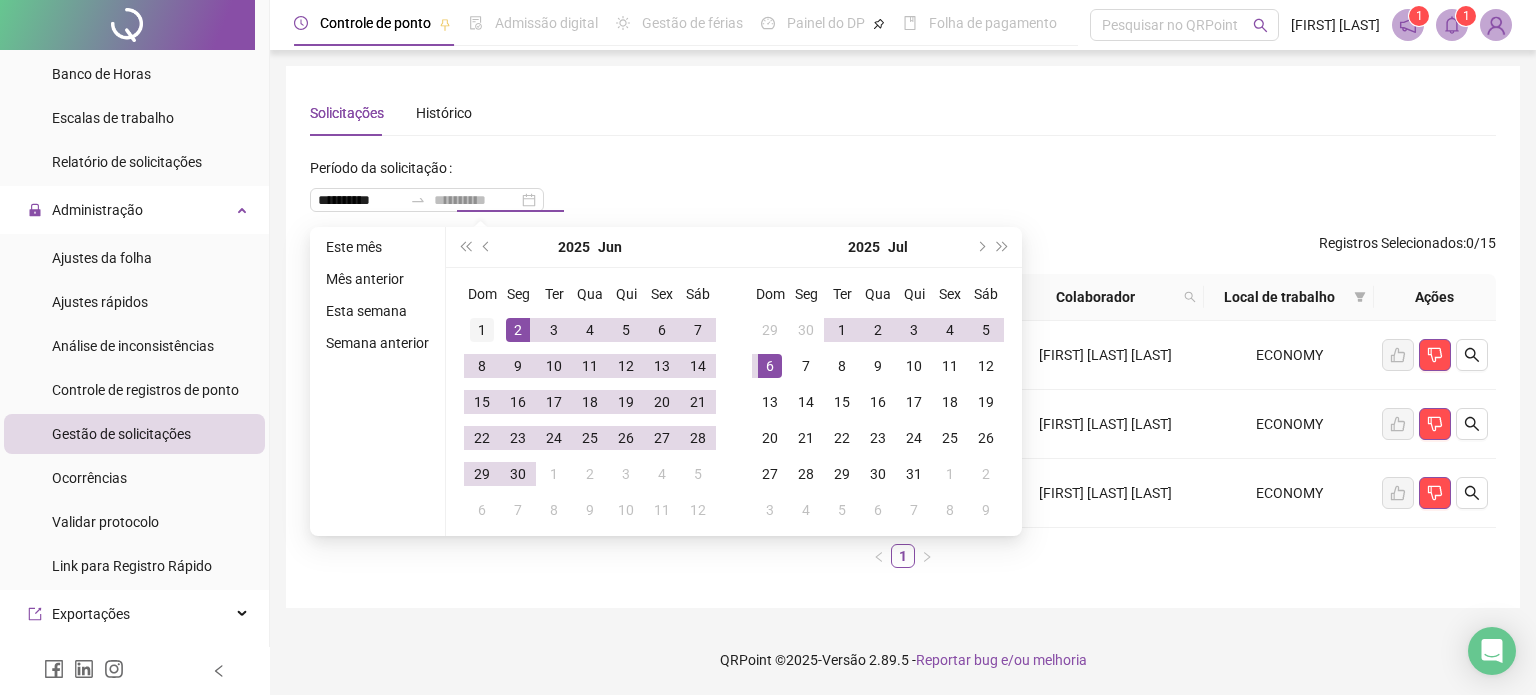 type on "**********" 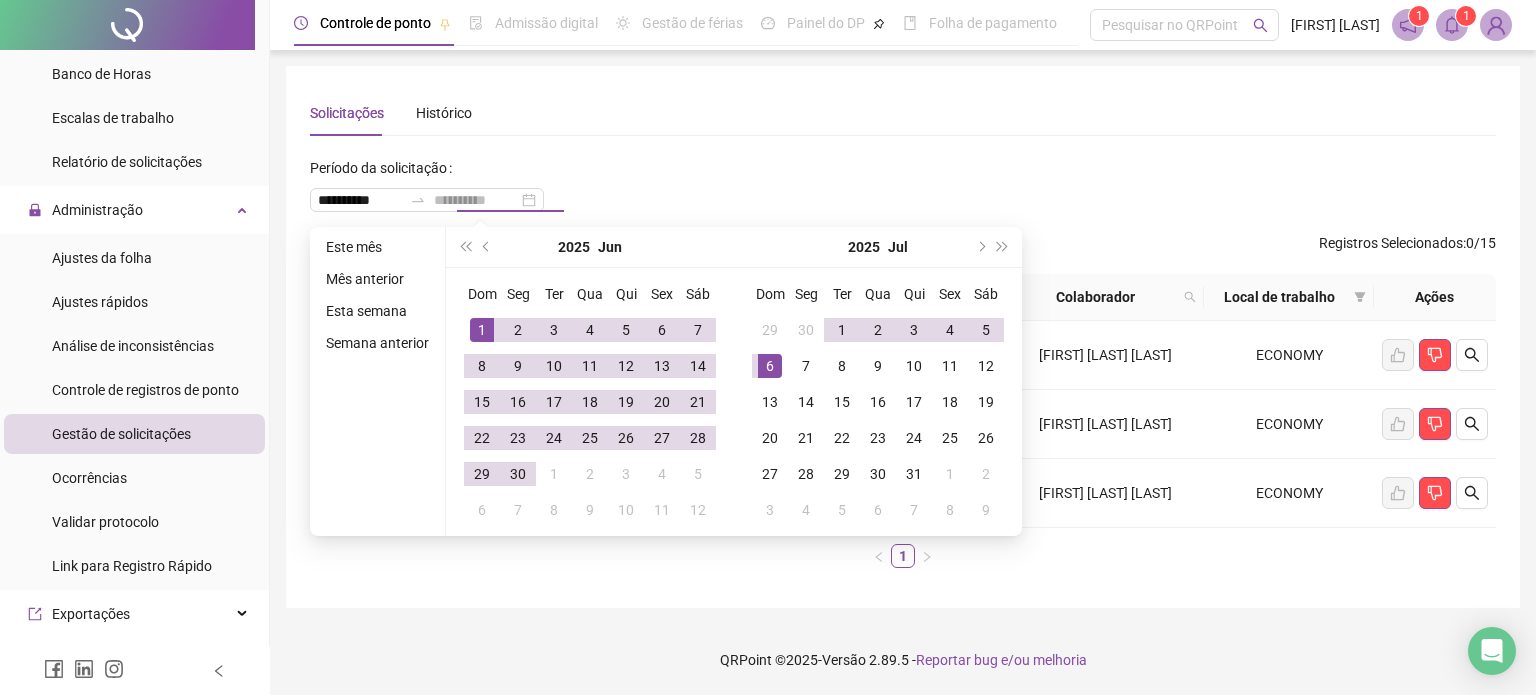 click on "1" at bounding box center (482, 330) 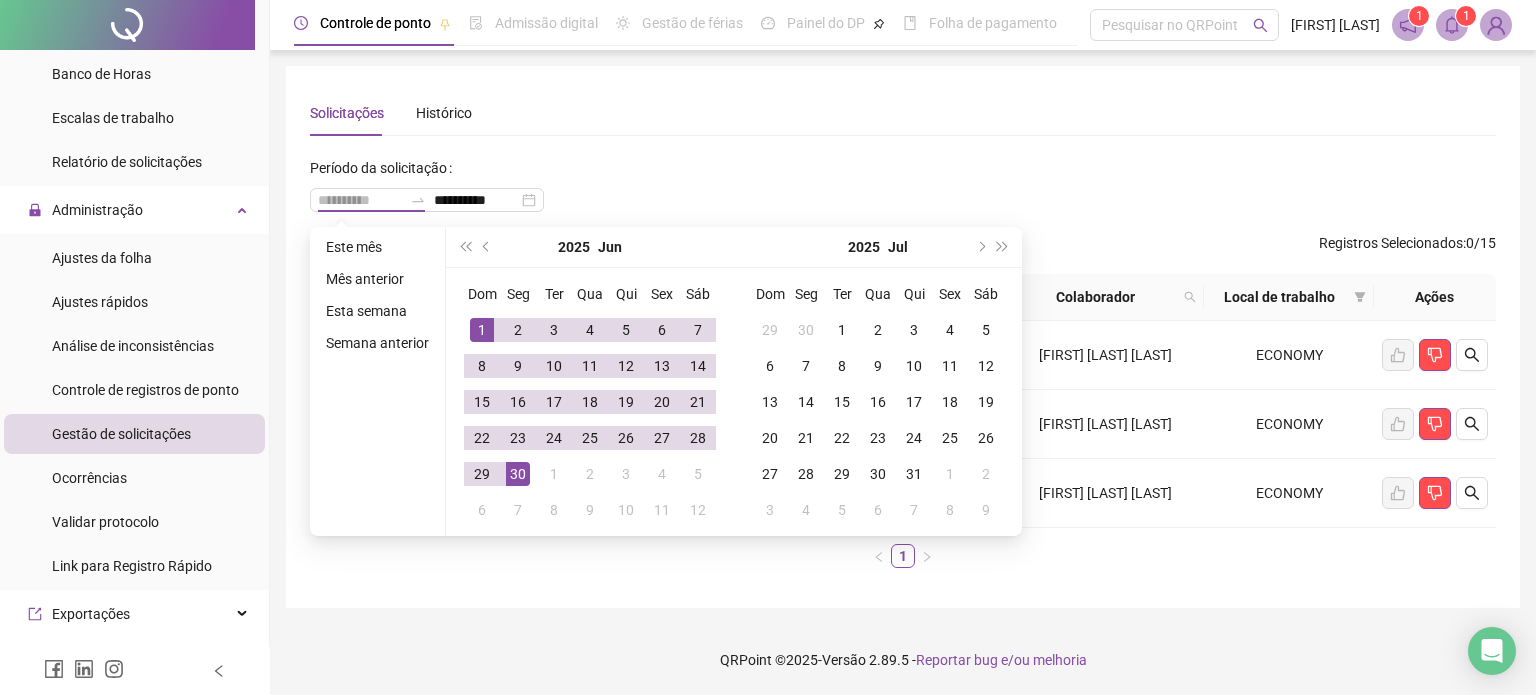 click on "30" at bounding box center [518, 474] 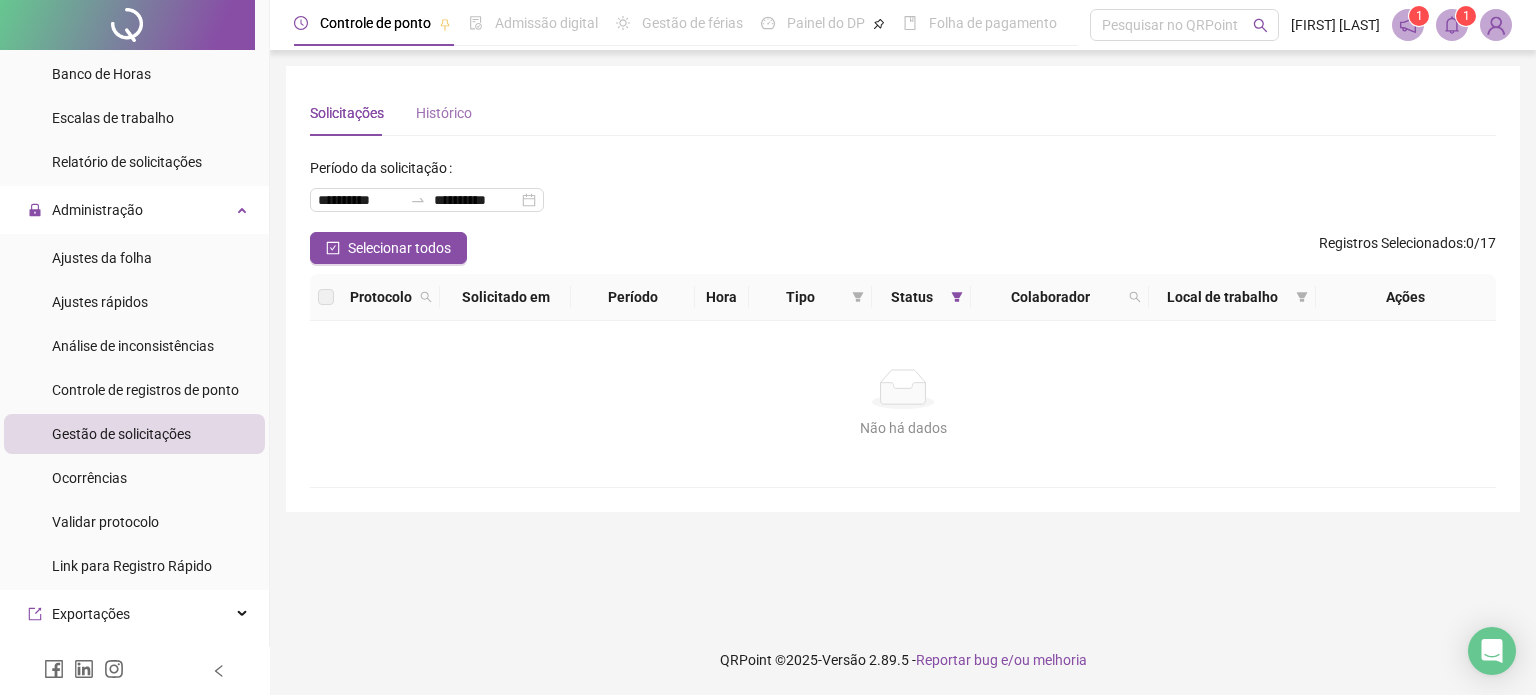 click on "Histórico" at bounding box center (444, 113) 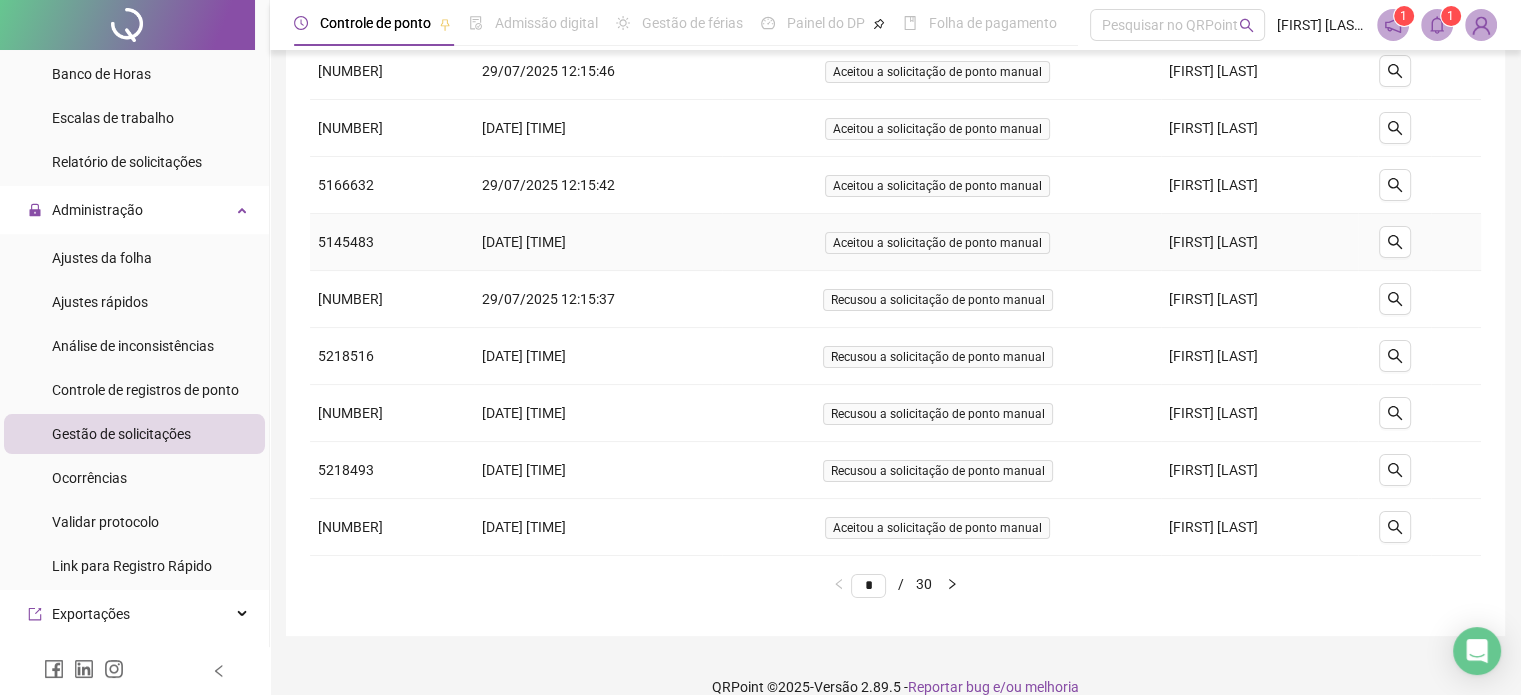 scroll, scrollTop: 240, scrollLeft: 0, axis: vertical 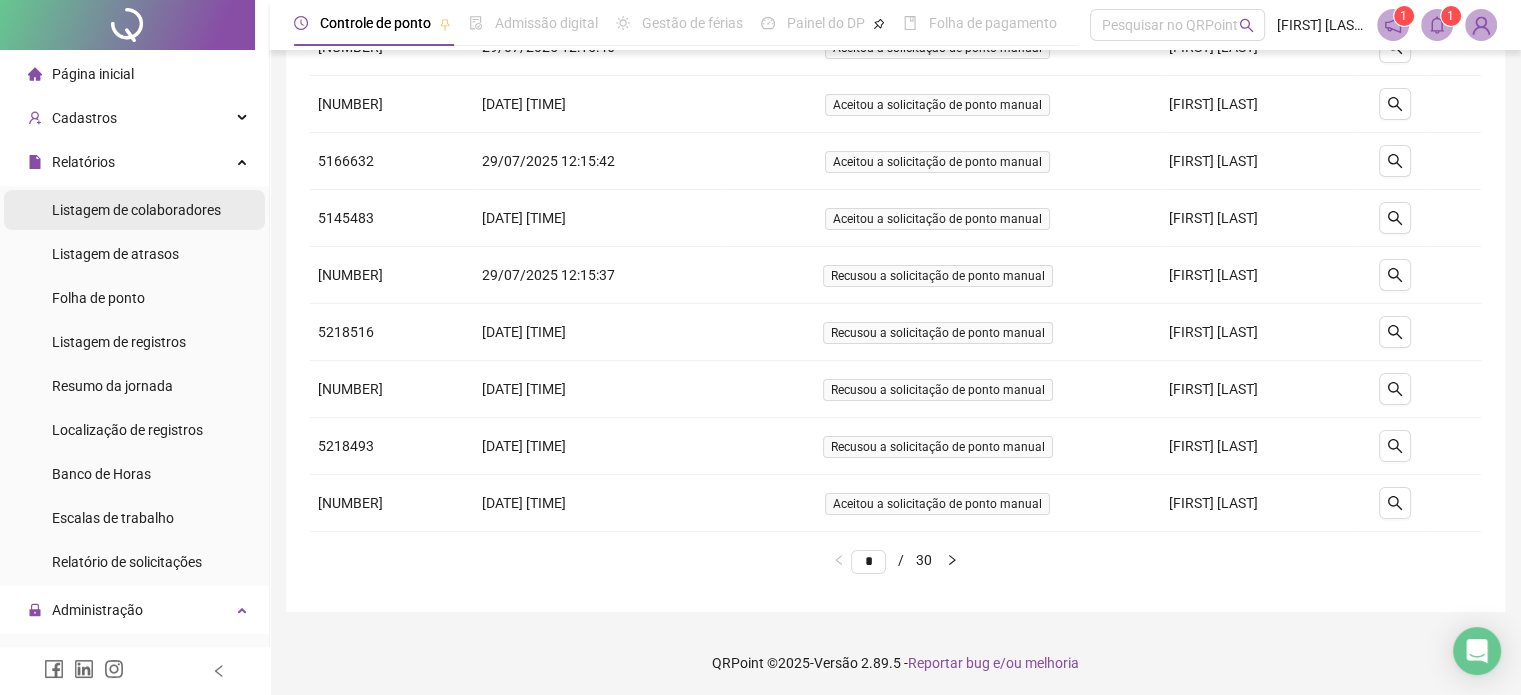 click on "Listagem de colaboradores" at bounding box center [136, 210] 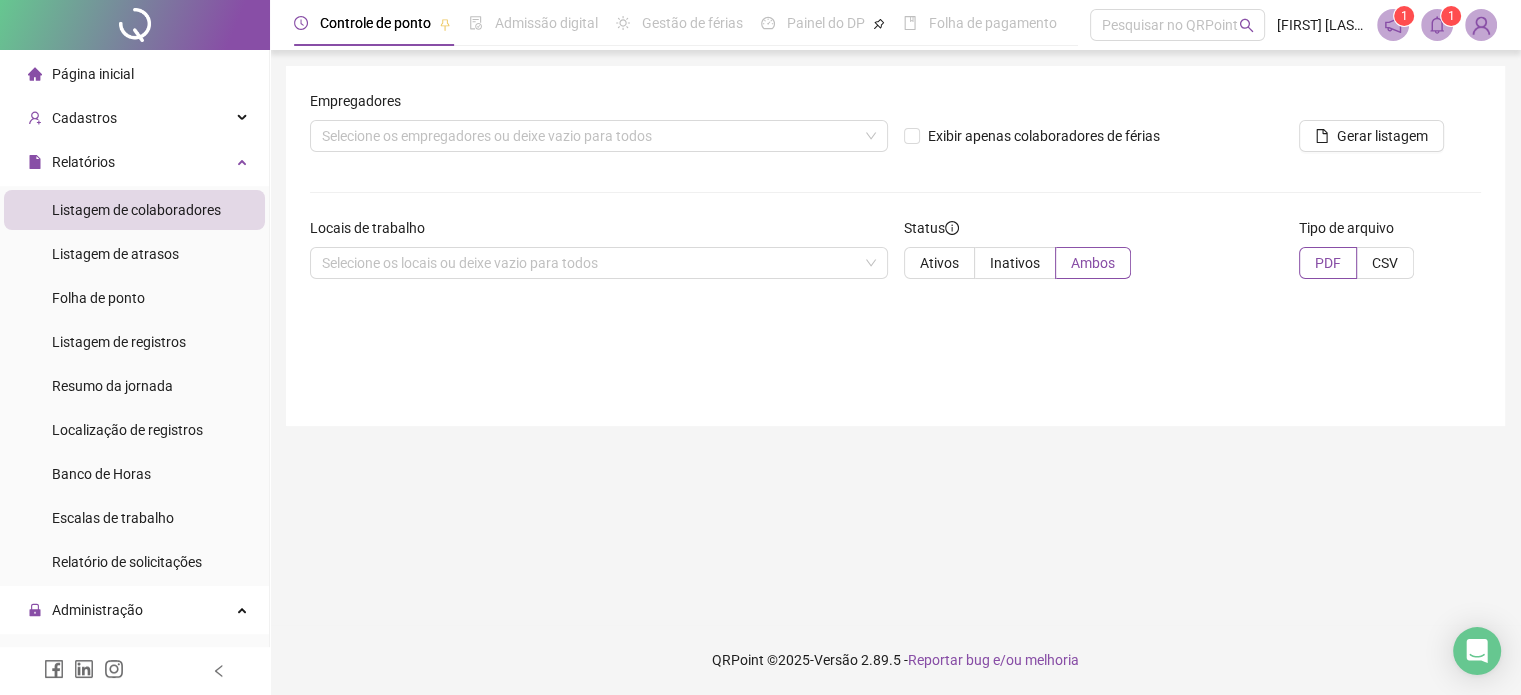 scroll, scrollTop: 0, scrollLeft: 0, axis: both 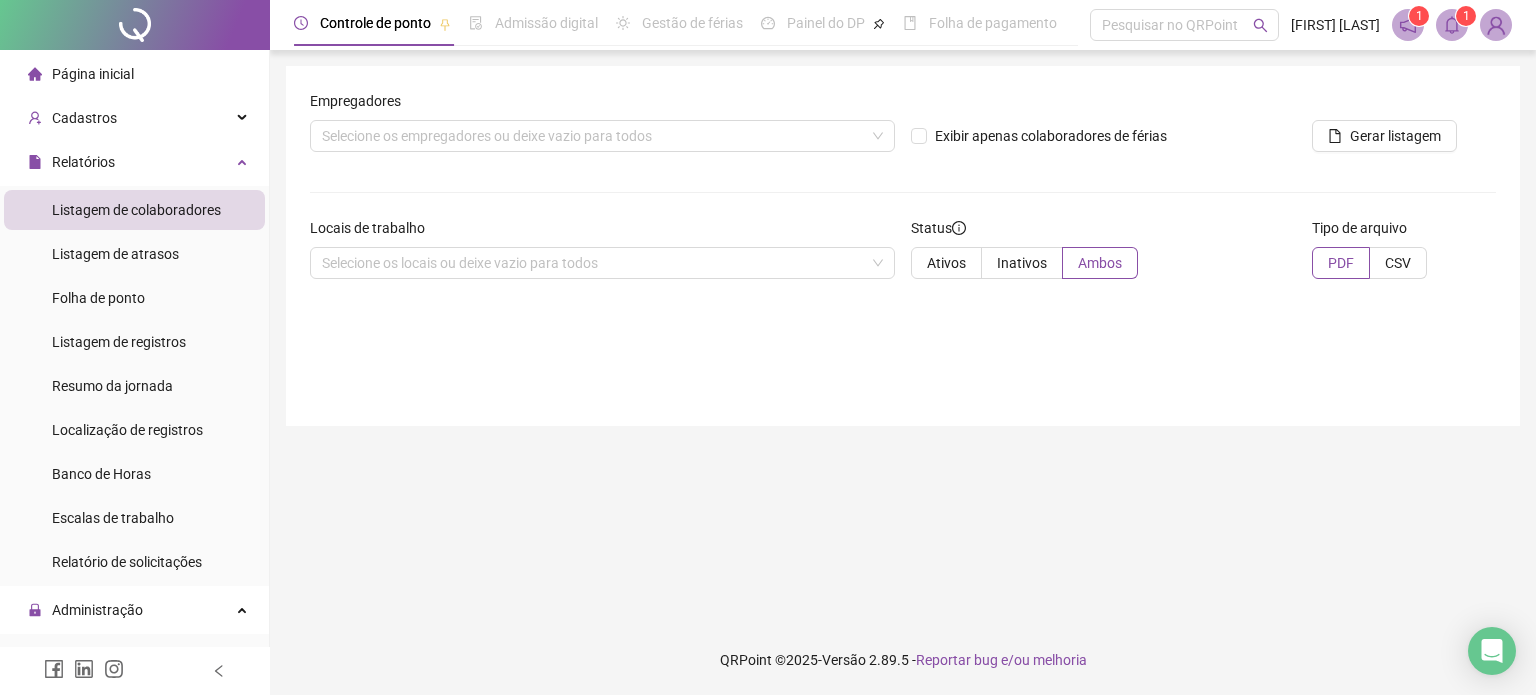 click on "Folha de ponto" at bounding box center (134, 298) 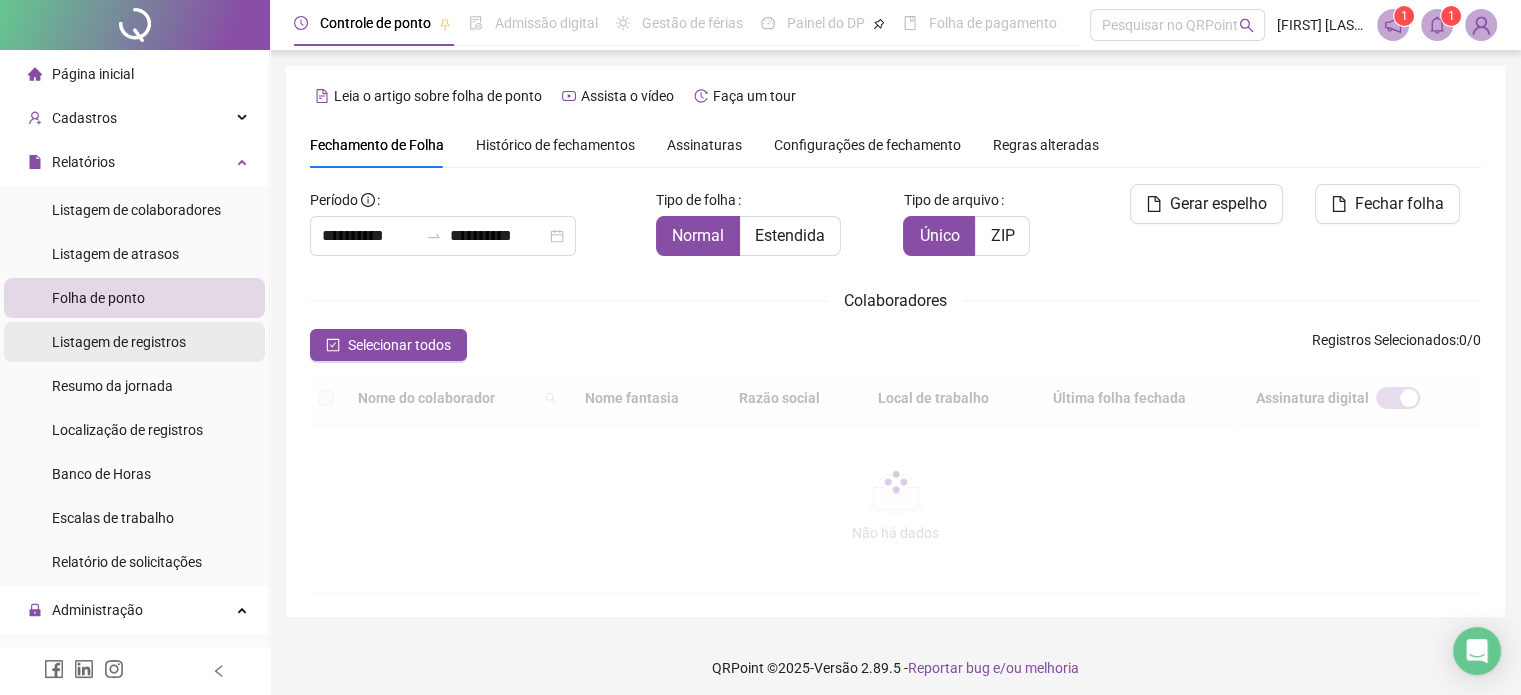scroll, scrollTop: 61, scrollLeft: 0, axis: vertical 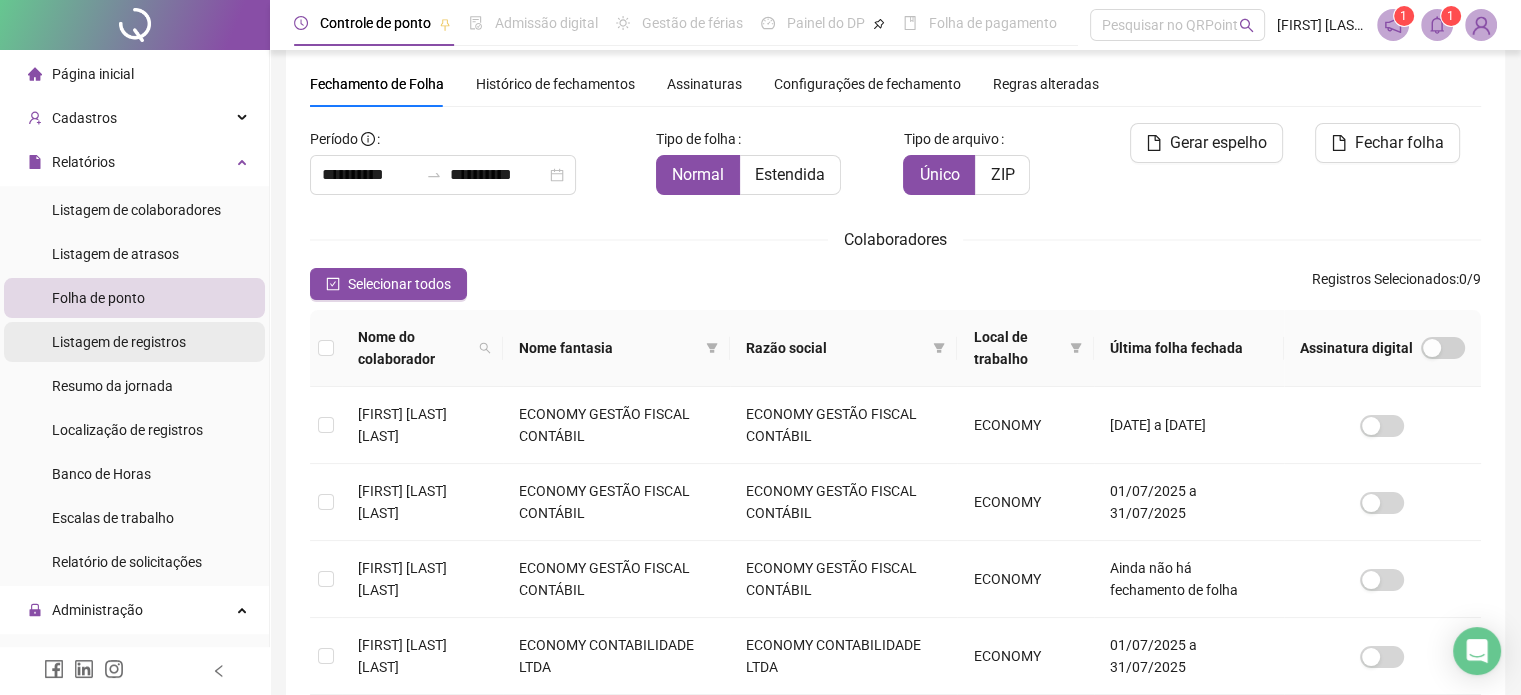 click on "Listagem de registros" at bounding box center (119, 342) 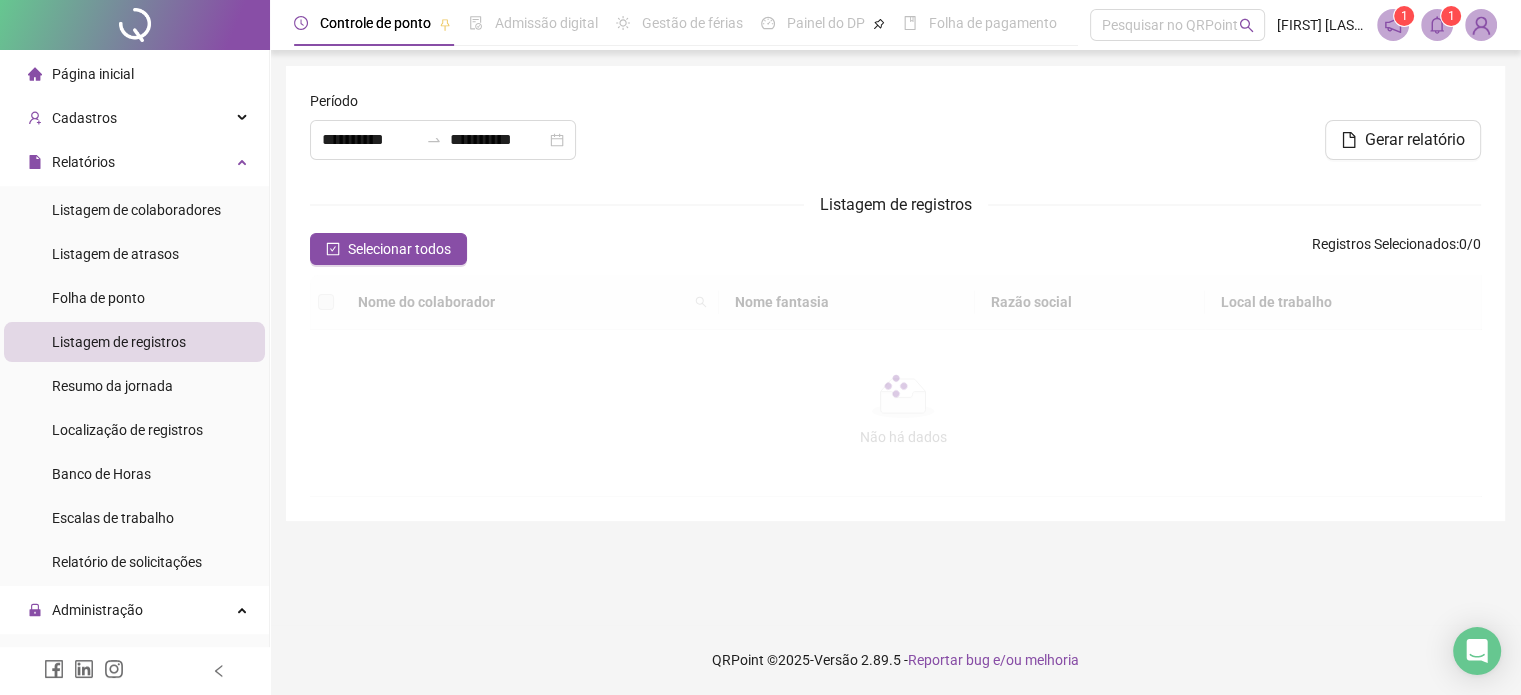 scroll, scrollTop: 0, scrollLeft: 0, axis: both 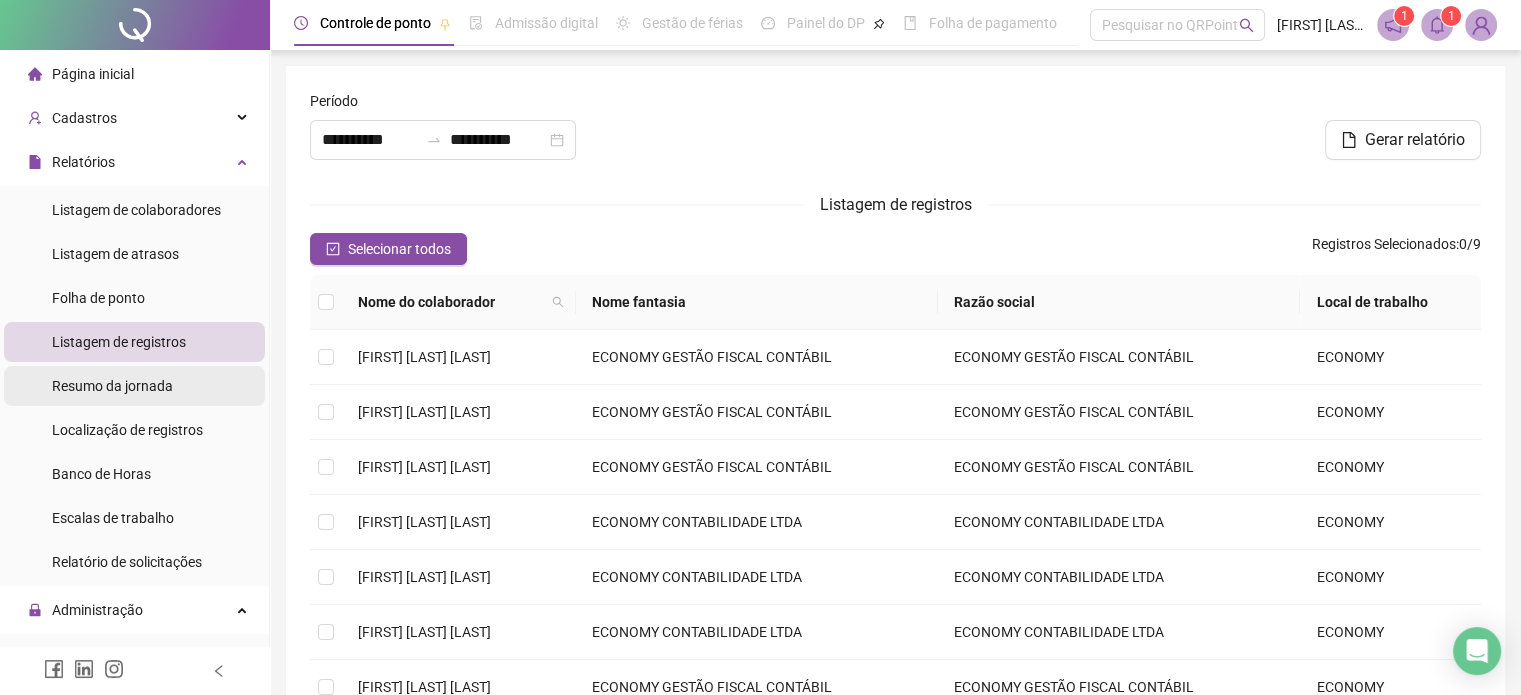 click on "Resumo da jornada" at bounding box center [112, 386] 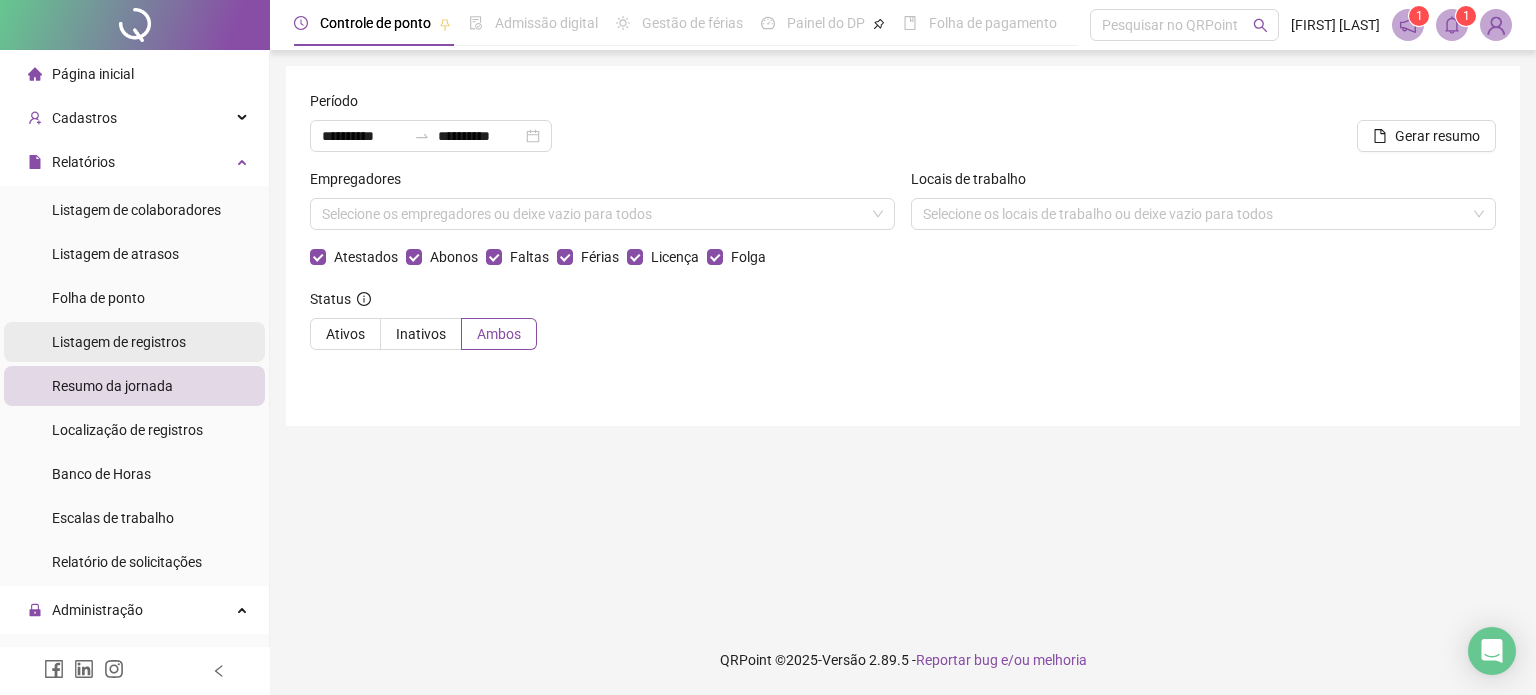 click on "Listagem de registros" at bounding box center (119, 342) 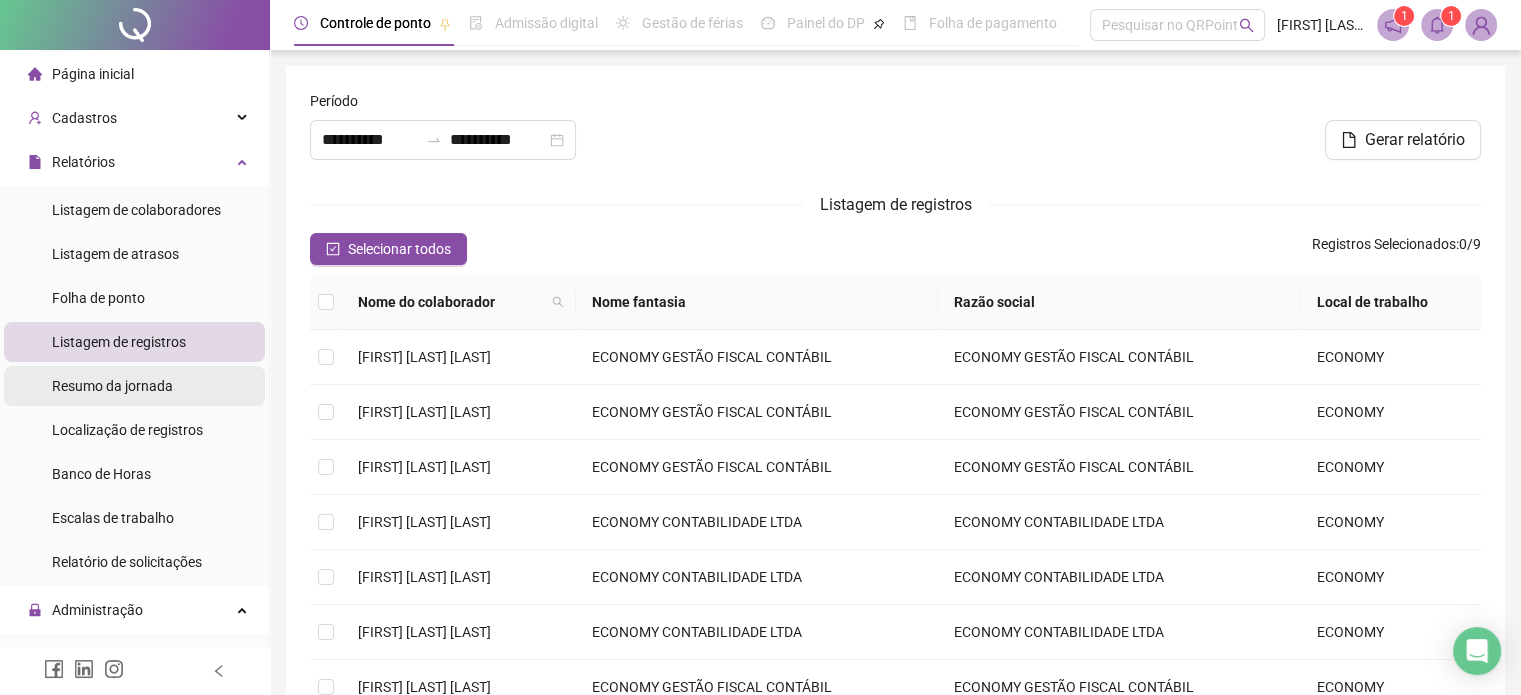 click on "Resumo da jornada" at bounding box center [112, 386] 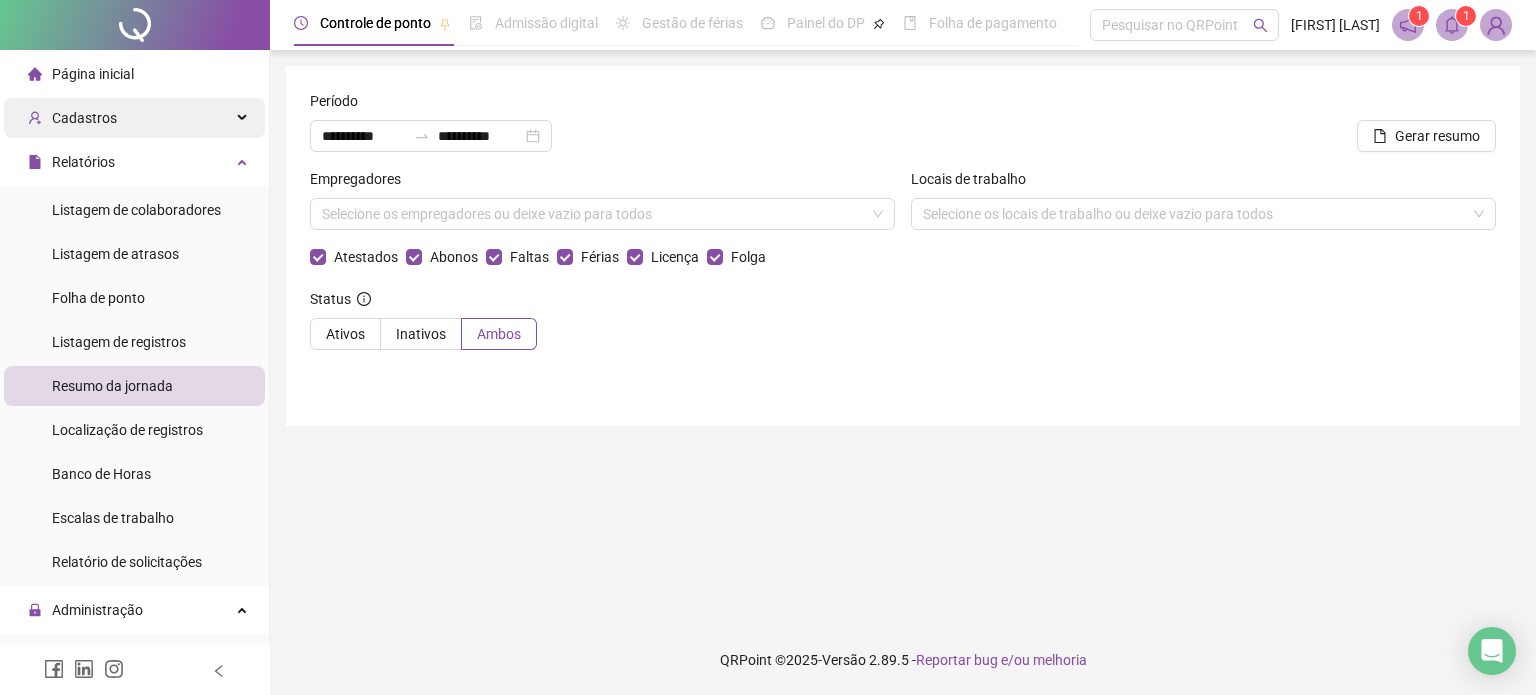 click on "Cadastros" at bounding box center [134, 118] 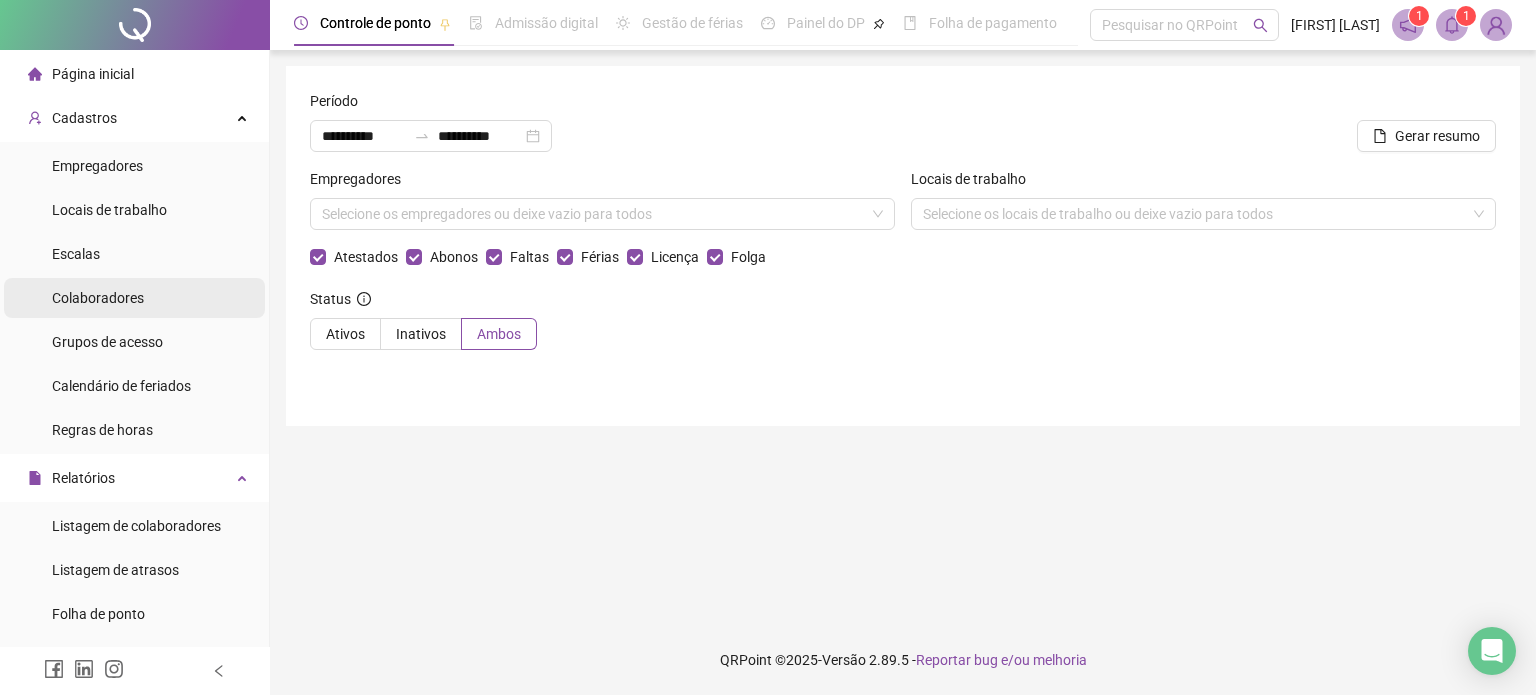 click on "Colaboradores" at bounding box center [98, 298] 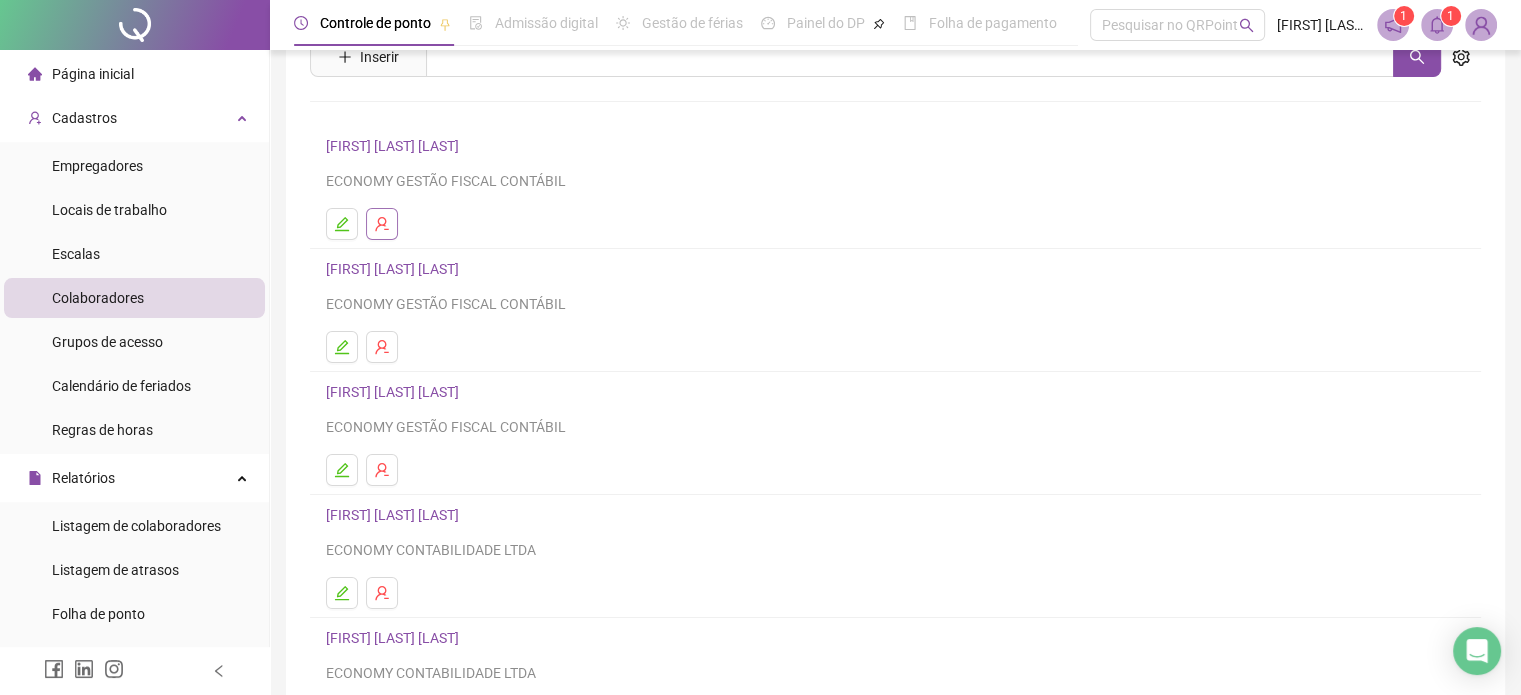 scroll, scrollTop: 100, scrollLeft: 0, axis: vertical 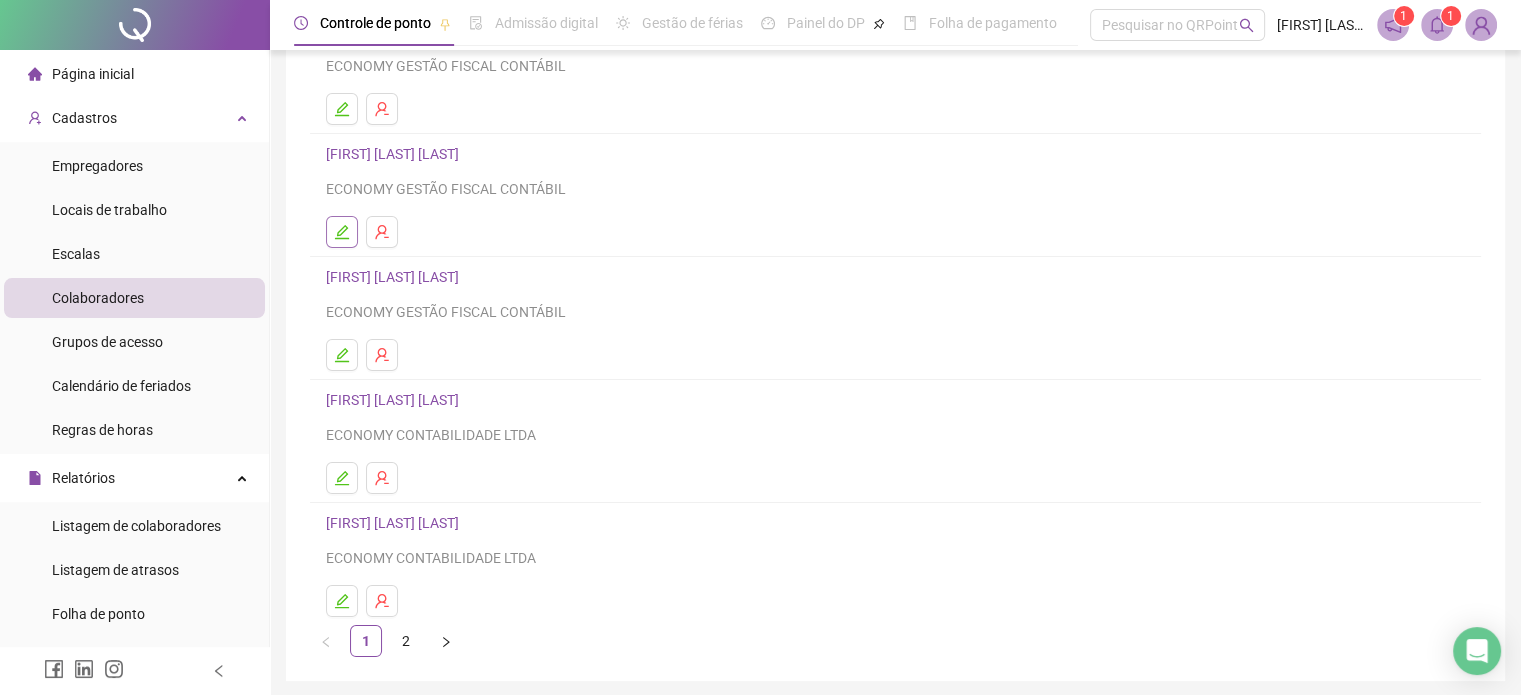 click 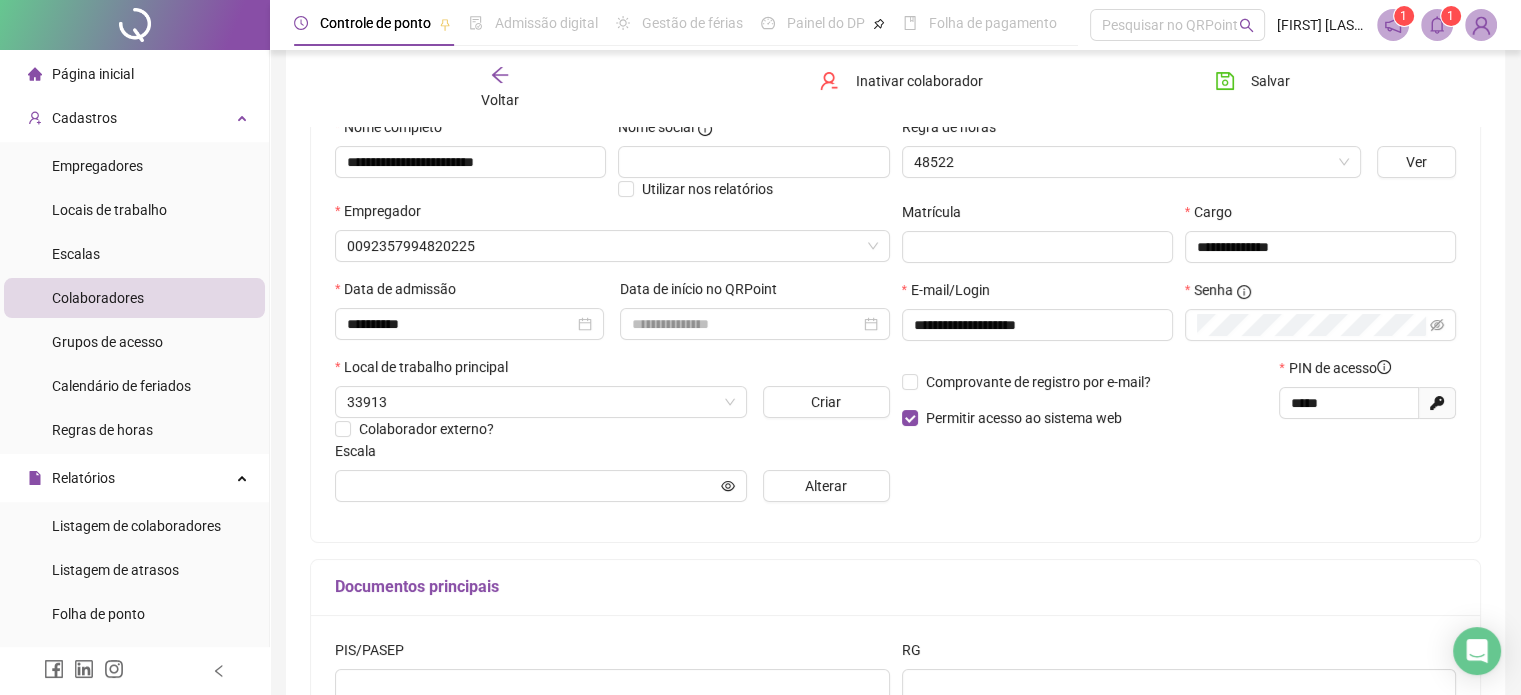 type on "*********" 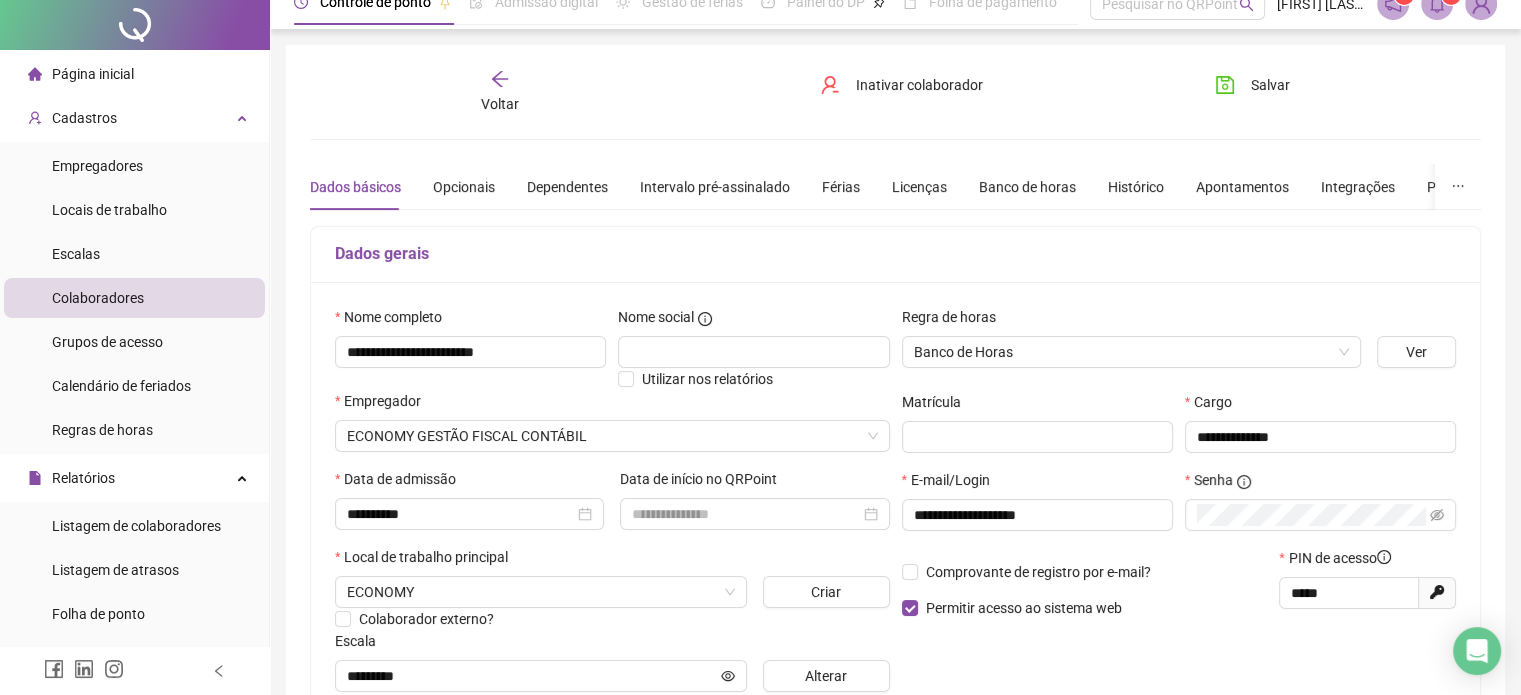 scroll, scrollTop: 0, scrollLeft: 0, axis: both 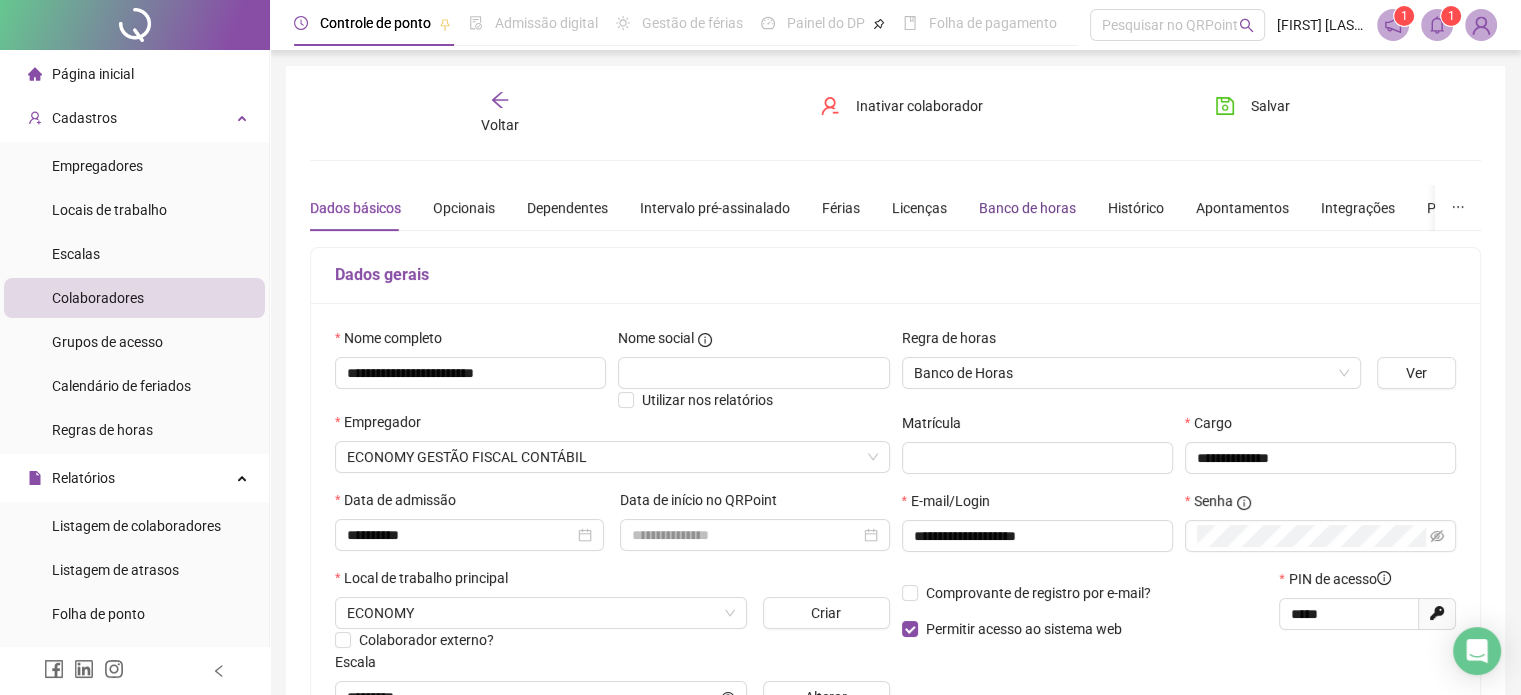 click on "Banco de horas" at bounding box center (1027, 208) 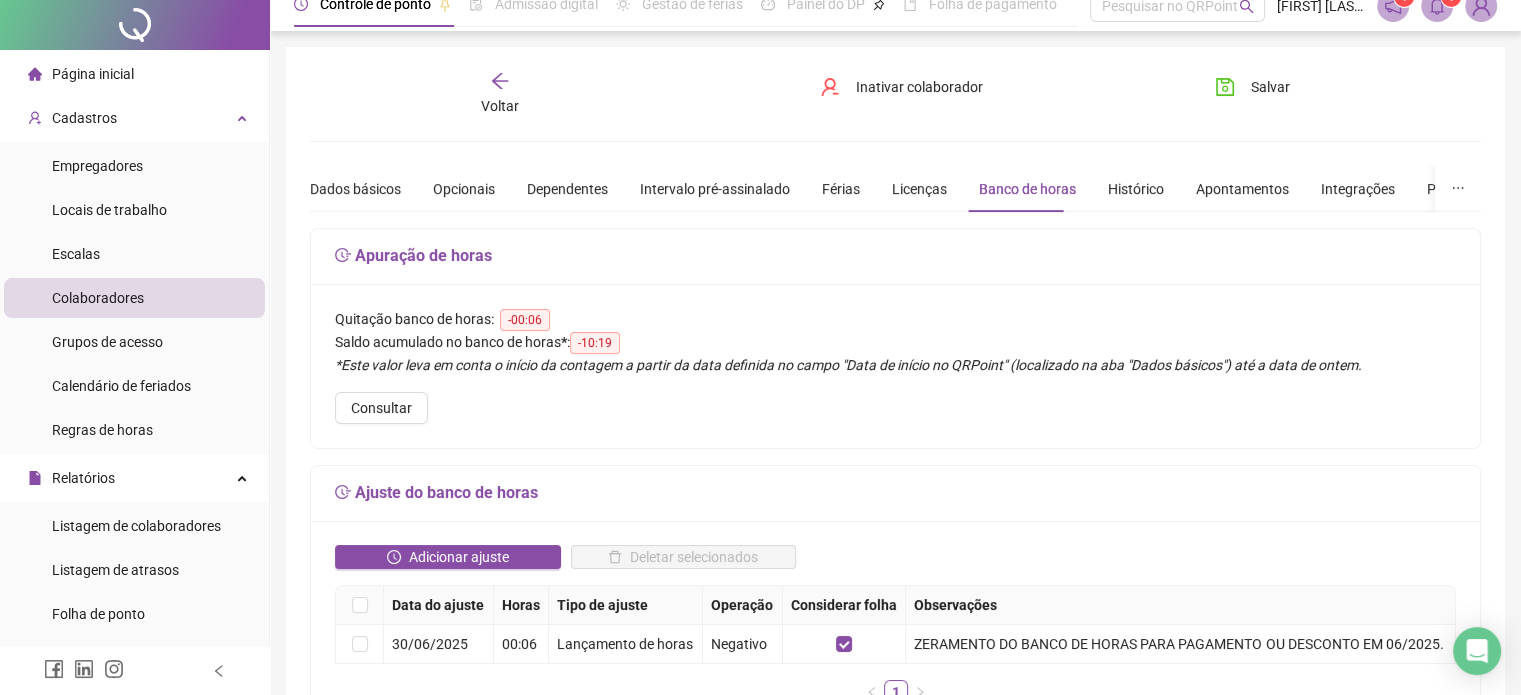 scroll, scrollTop: 0, scrollLeft: 0, axis: both 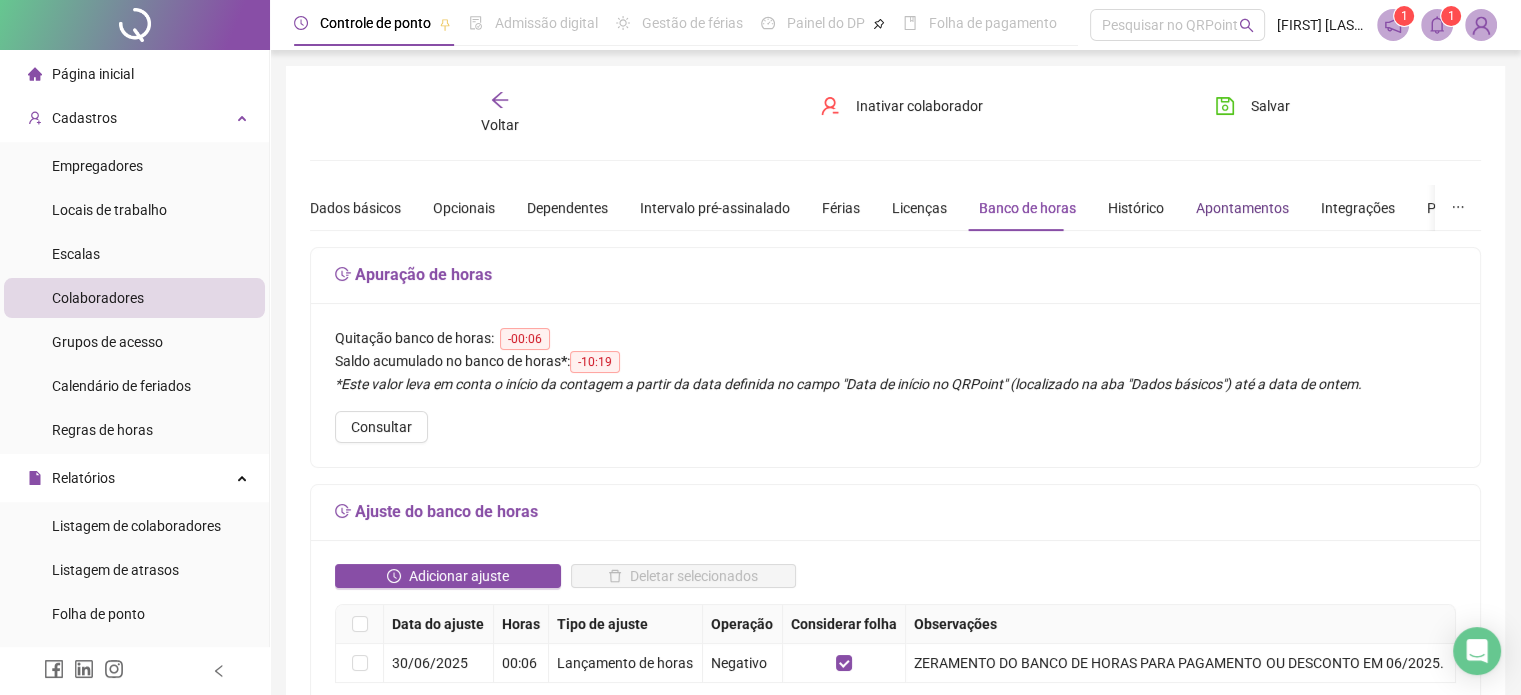 click on "Apontamentos" at bounding box center (1242, 208) 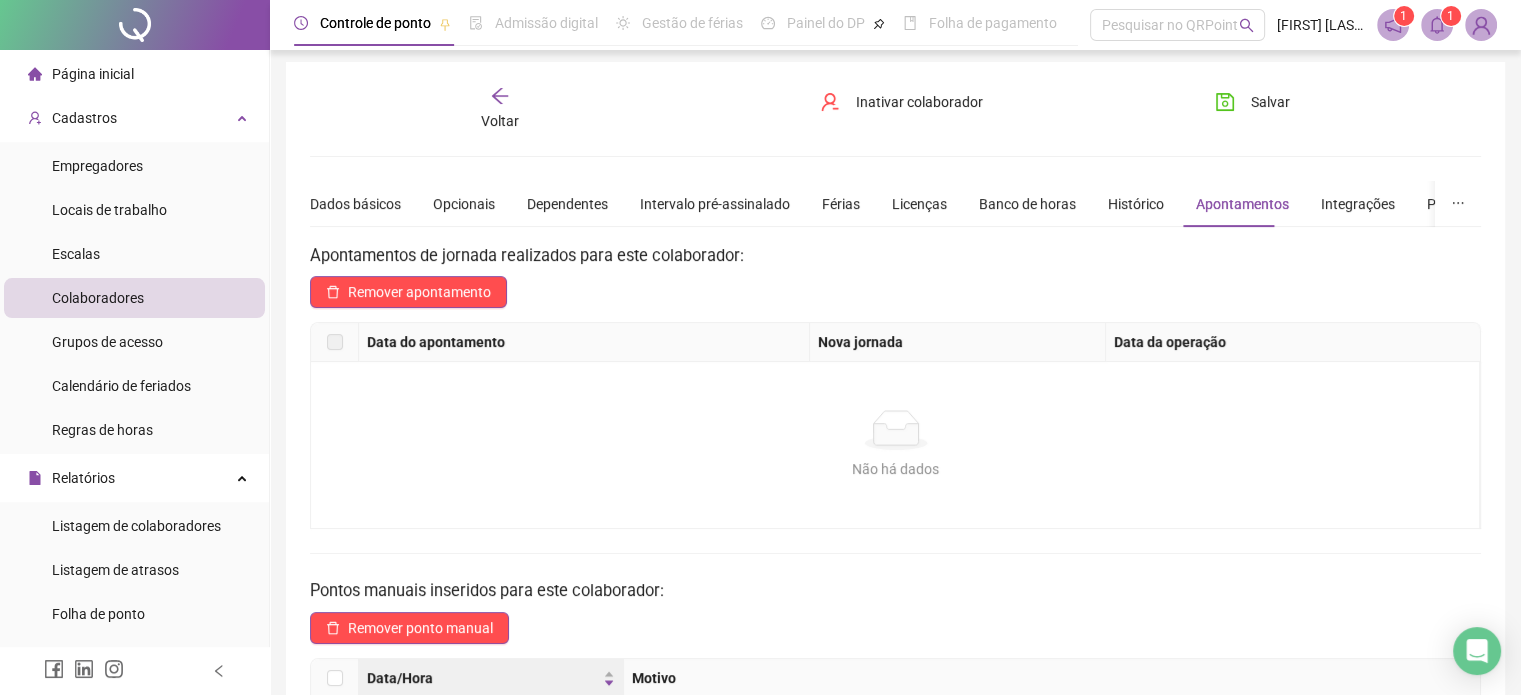 scroll, scrollTop: 0, scrollLeft: 0, axis: both 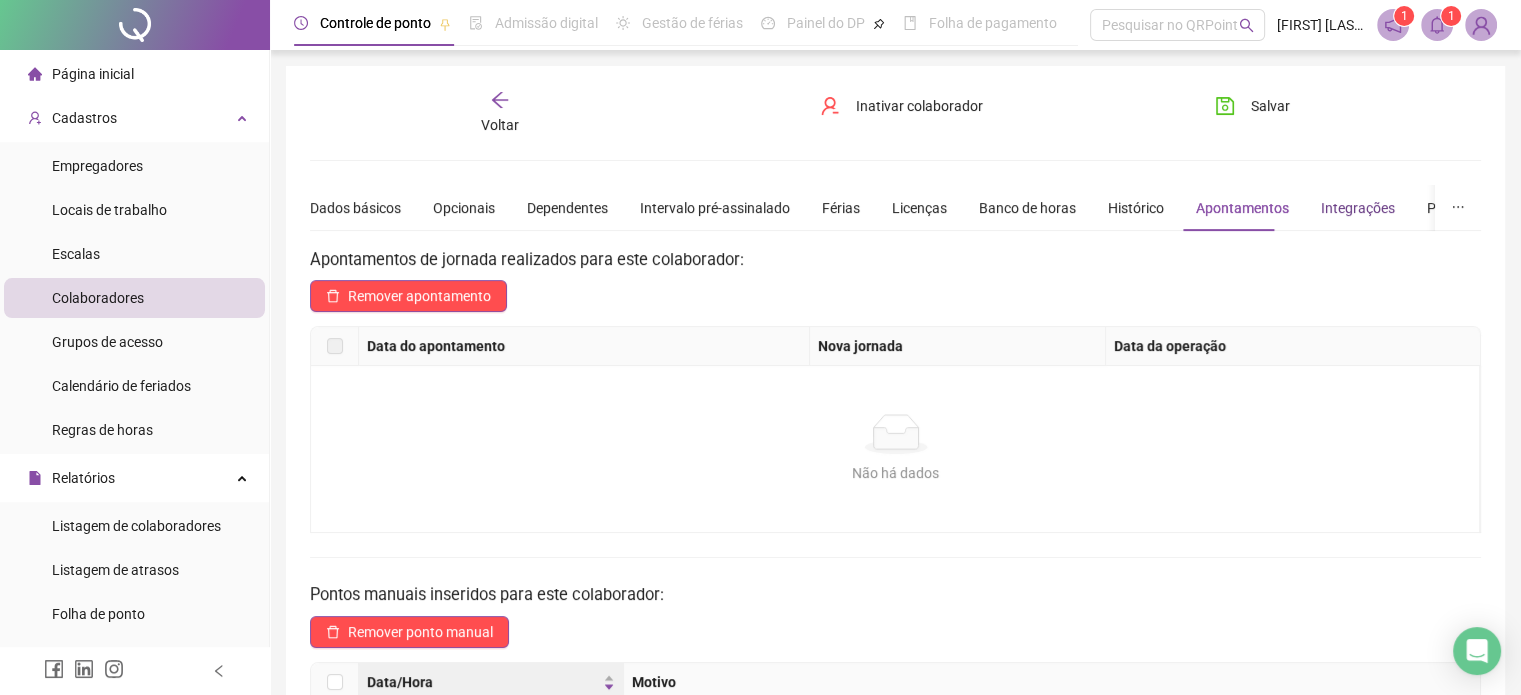 click on "Integrações" at bounding box center [1358, 208] 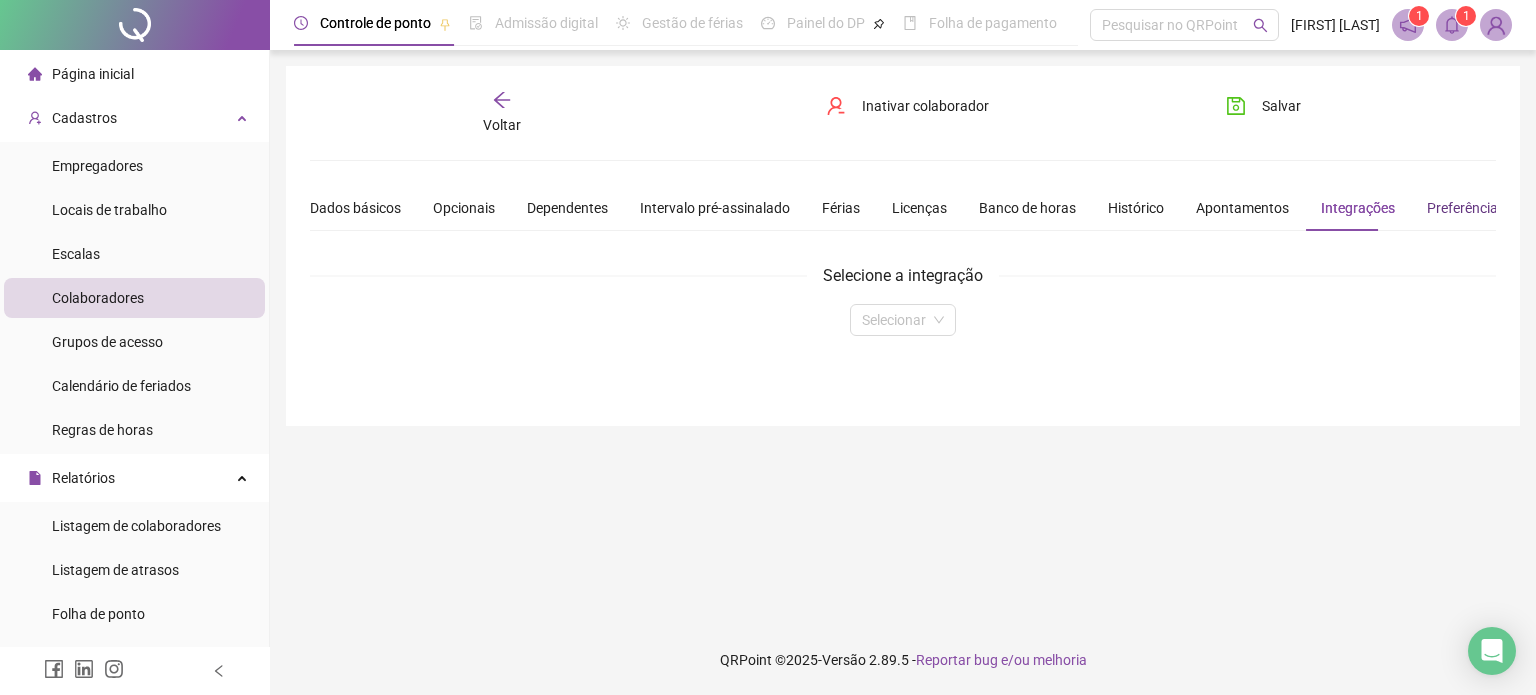click on "Preferências" at bounding box center (1466, 208) 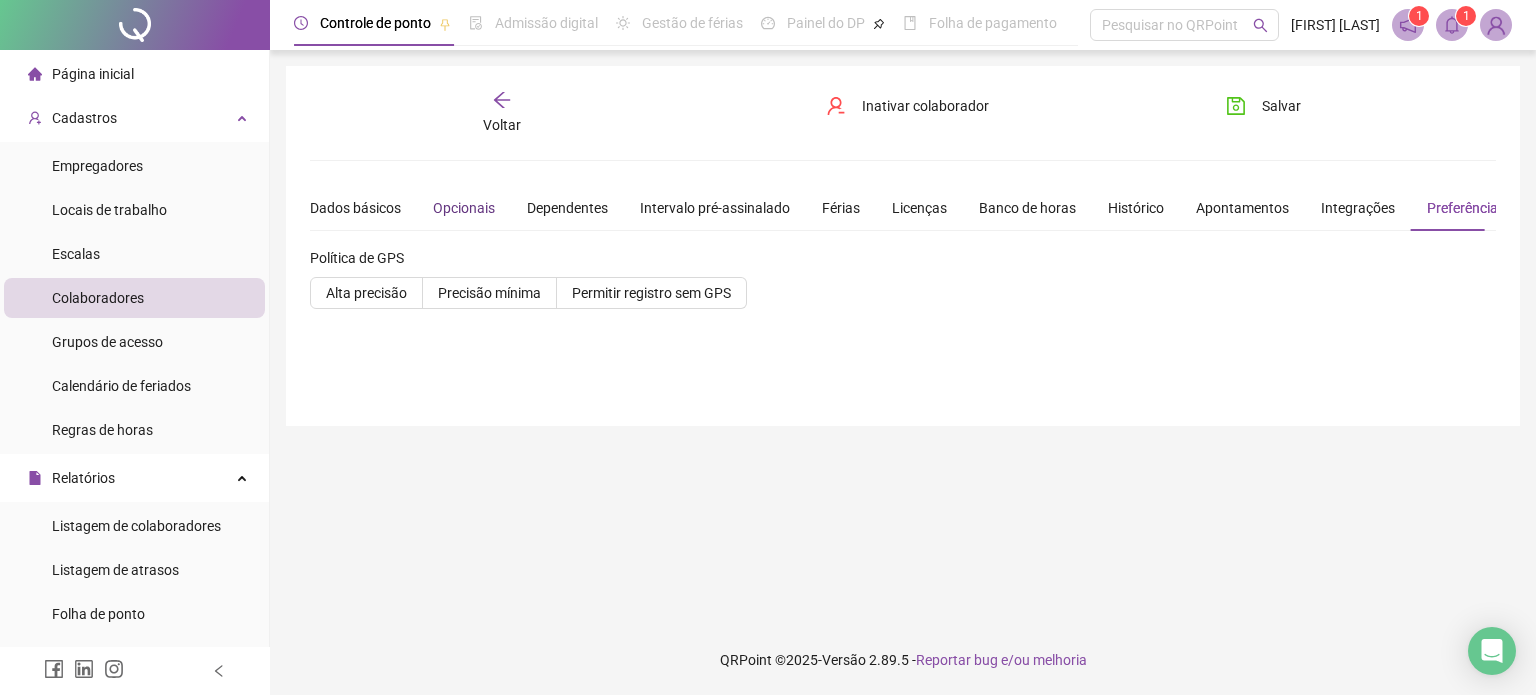 click on "Opcionais" at bounding box center (464, 208) 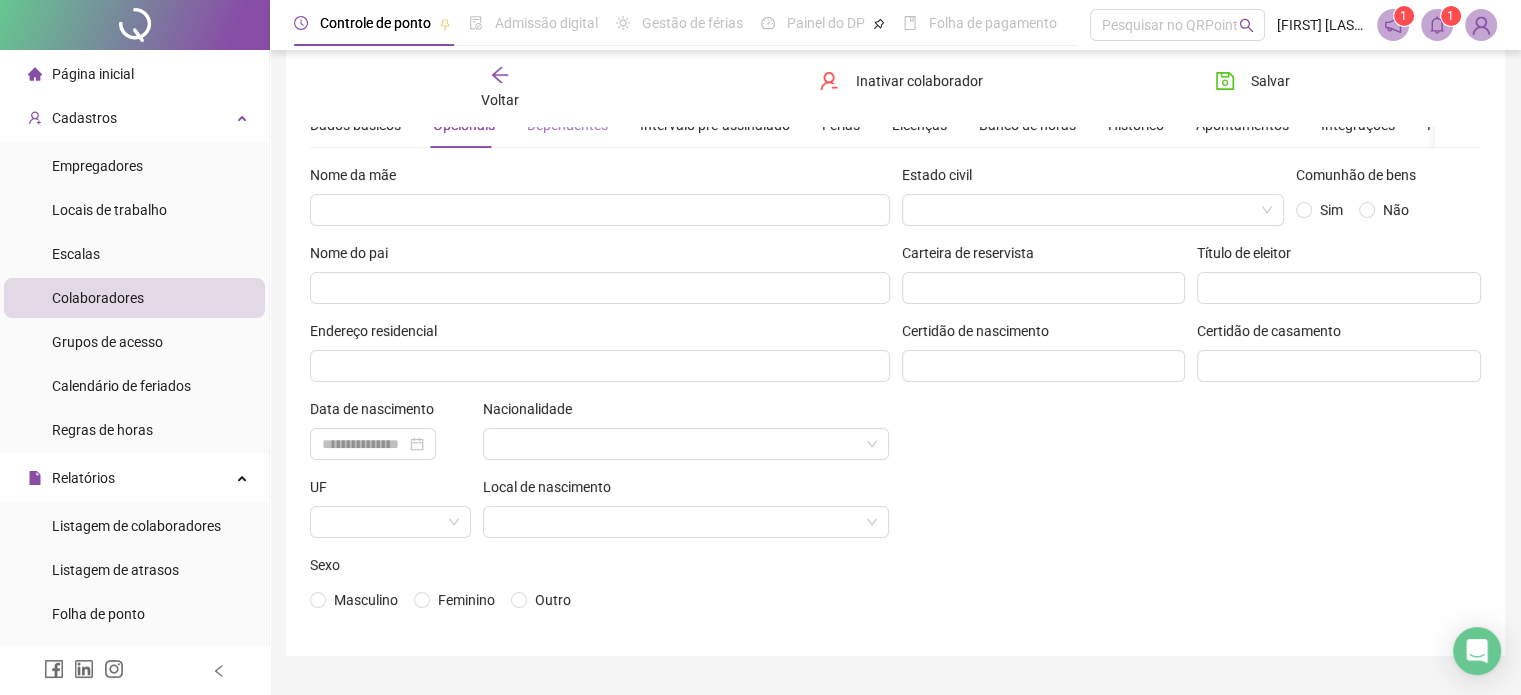scroll, scrollTop: 0, scrollLeft: 0, axis: both 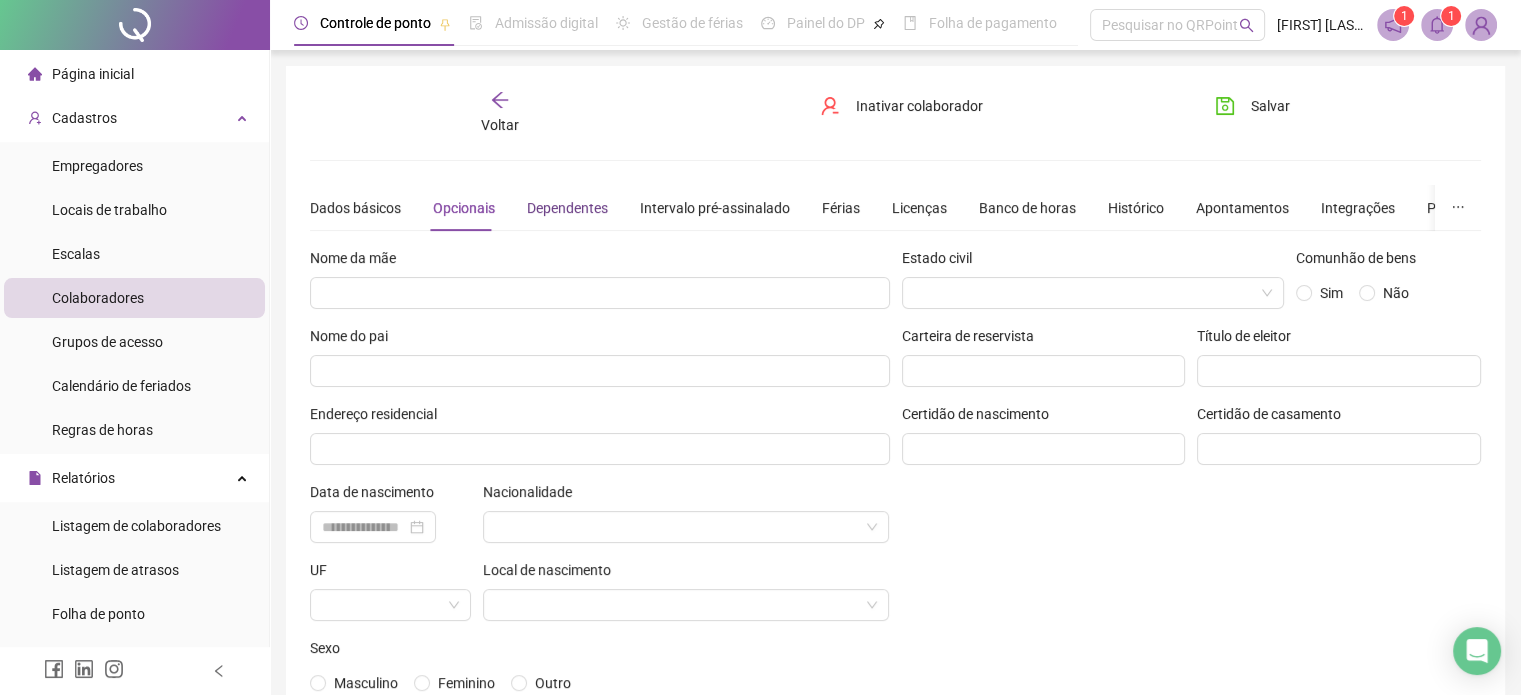 click on "Dependentes" at bounding box center (567, 208) 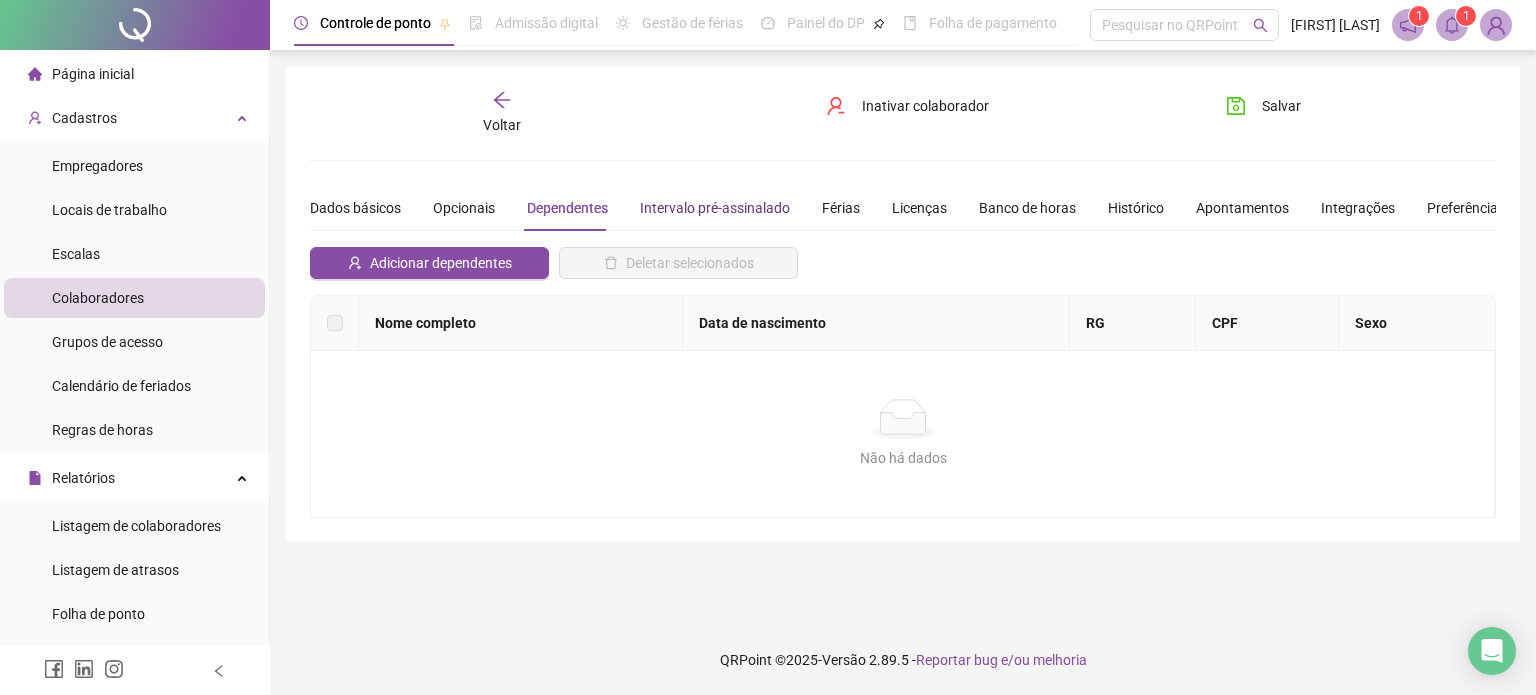 click on "Intervalo pré-assinalado" at bounding box center [715, 208] 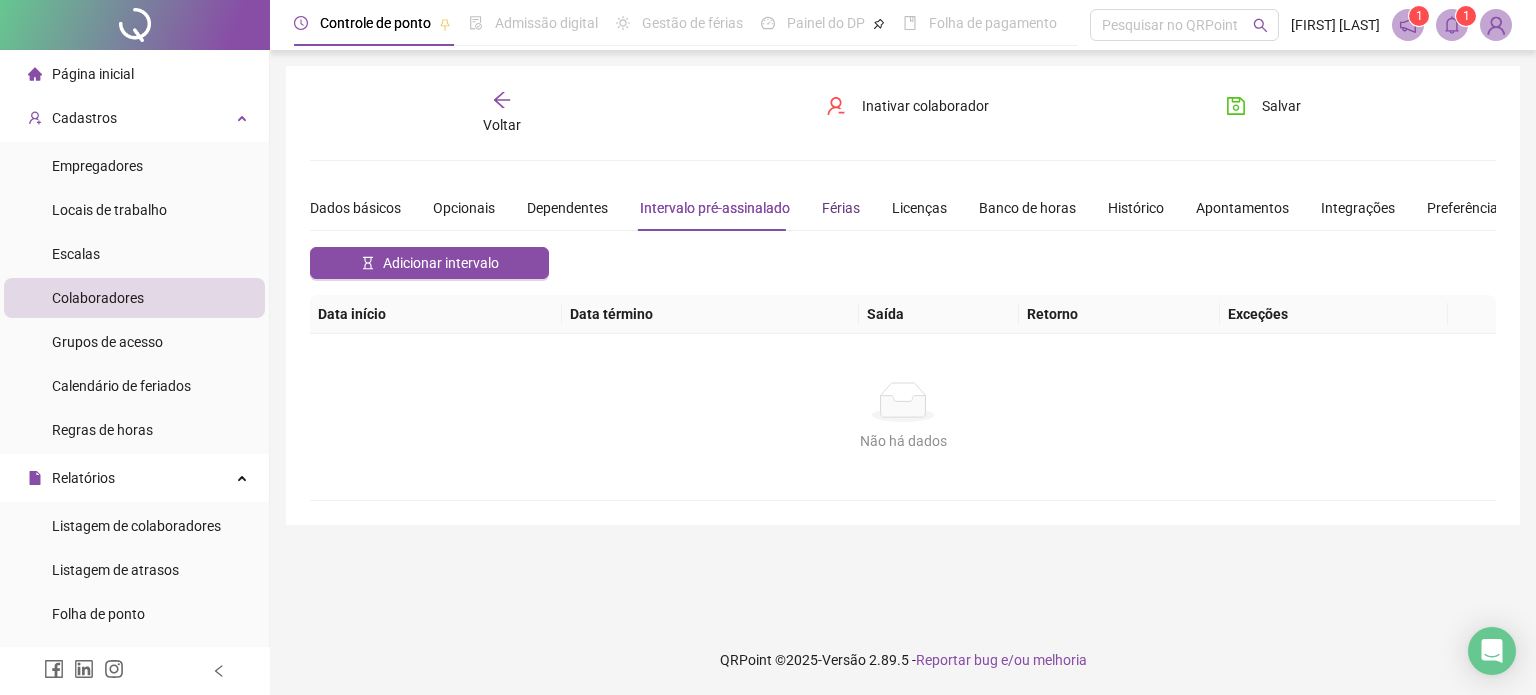 click on "Férias" at bounding box center (841, 208) 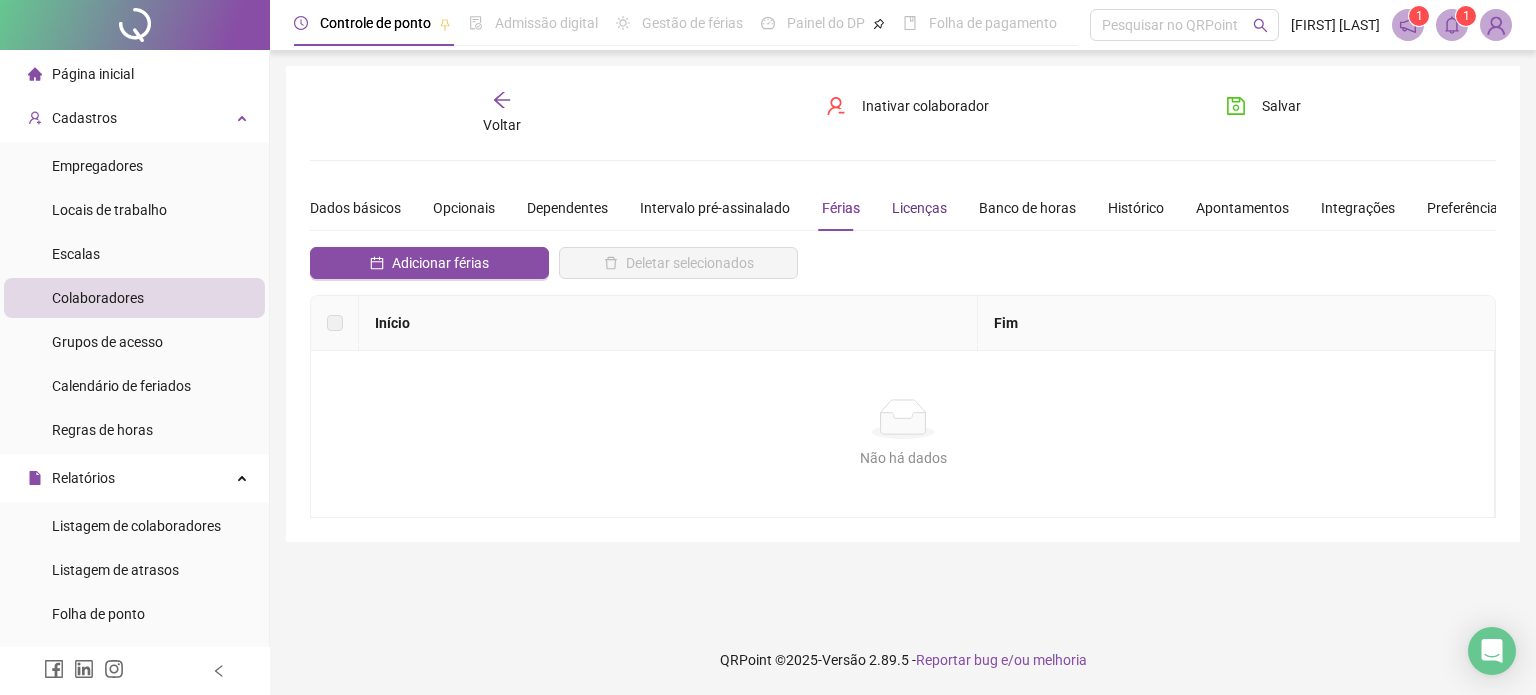 click on "Licenças" at bounding box center (919, 208) 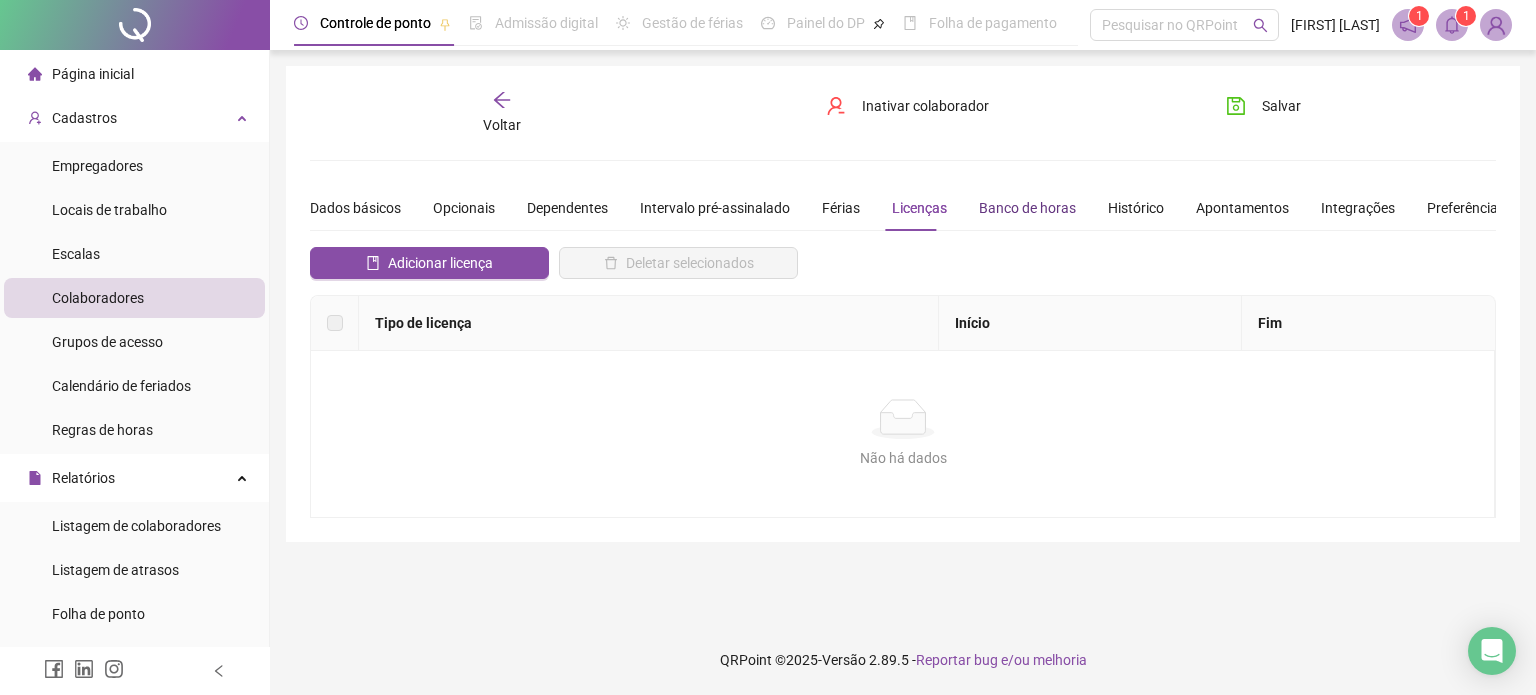 click on "Banco de horas" at bounding box center (1027, 208) 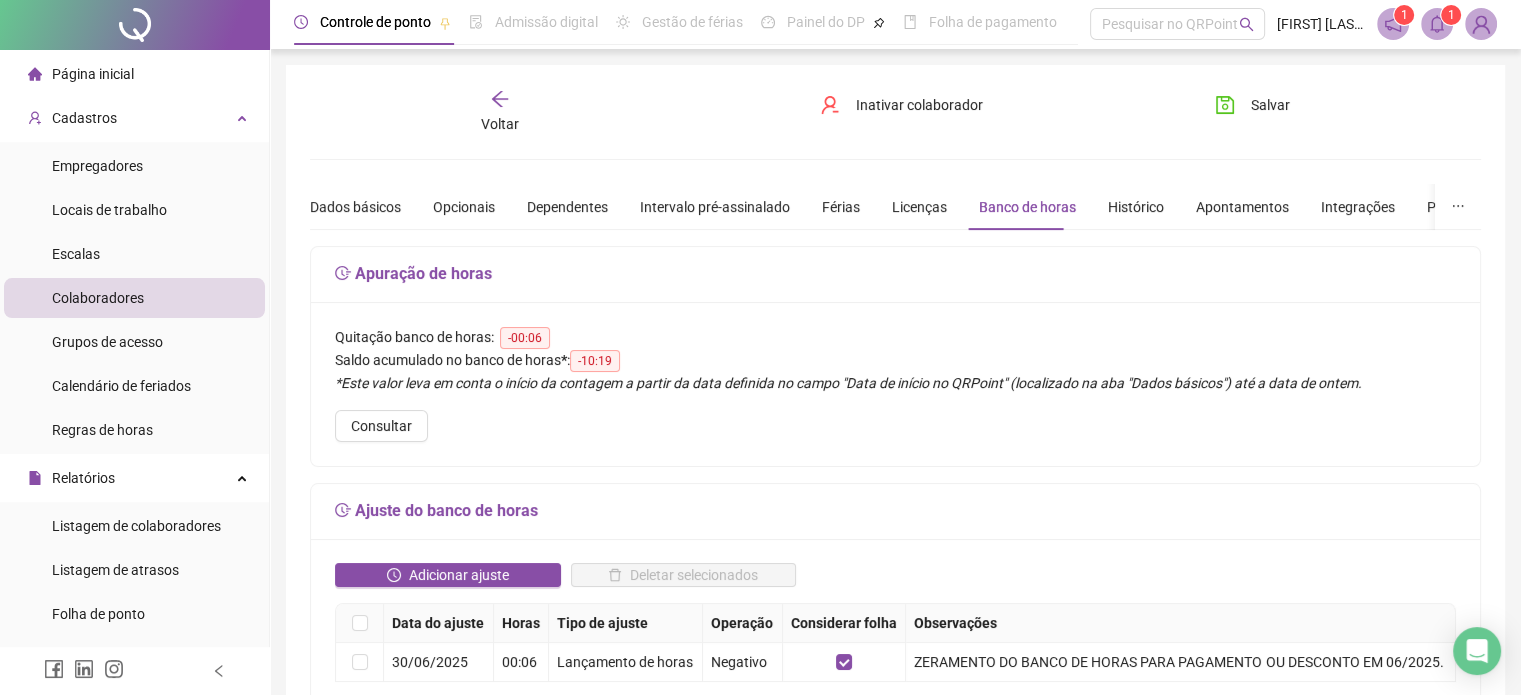 scroll, scrollTop: 0, scrollLeft: 0, axis: both 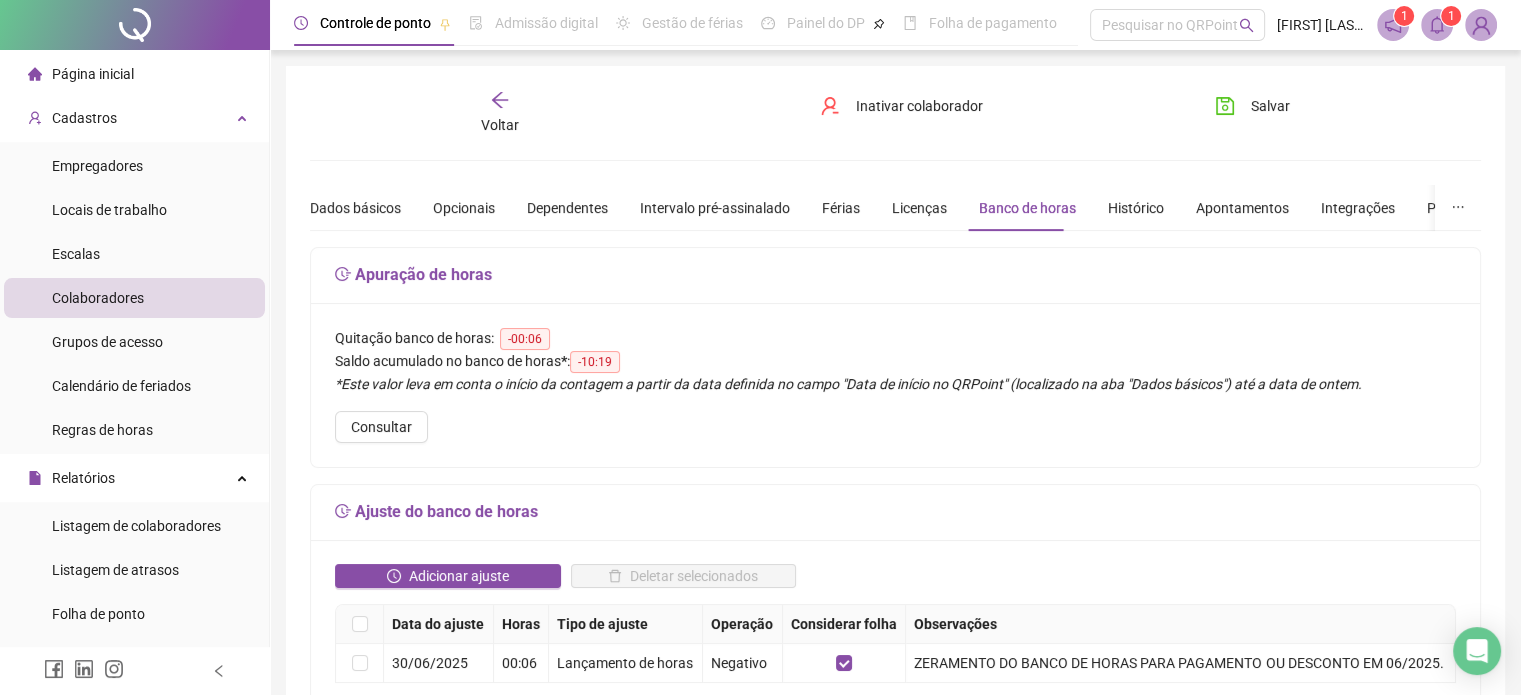 click on "Dados básicos Opcionais Dependentes Intervalo pré-assinalado Férias Licenças Banco de horas Histórico Apontamentos Integrações Preferências" at bounding box center (907, 208) 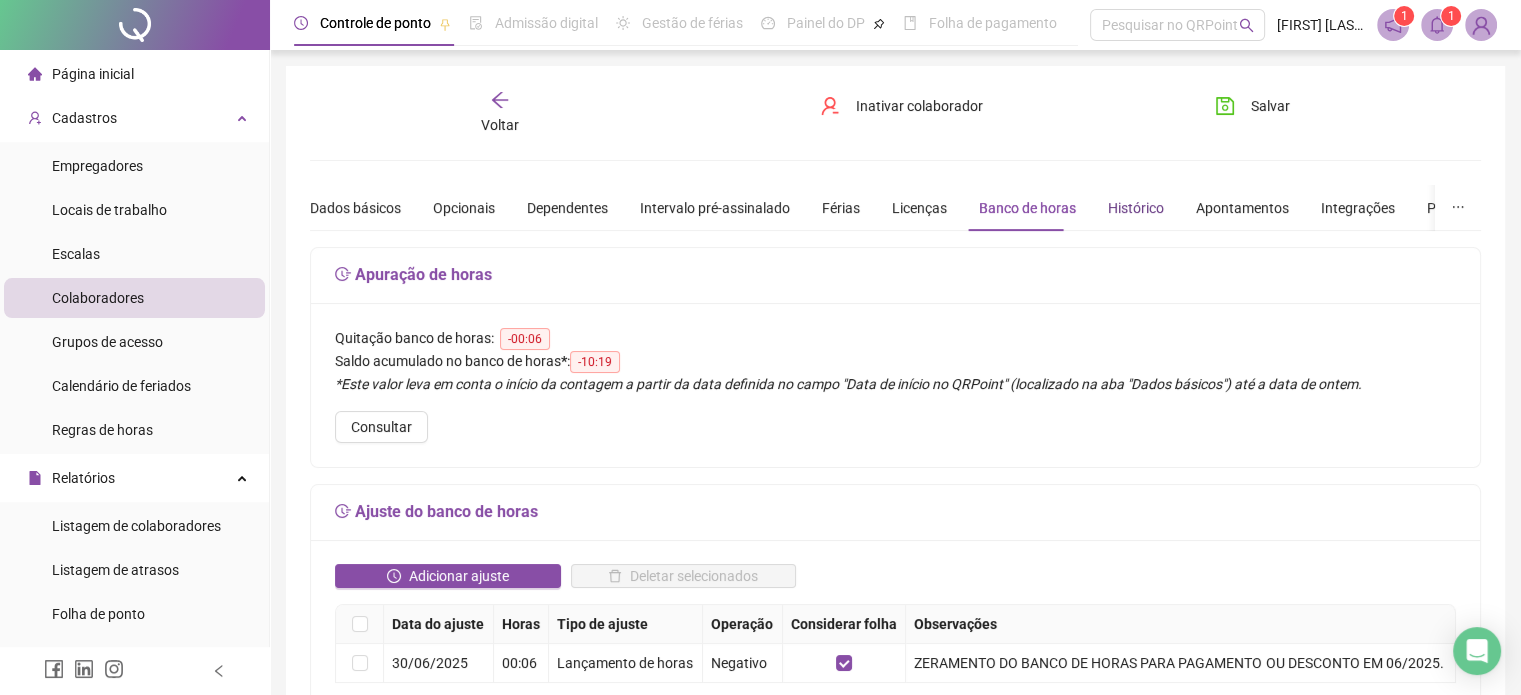 click on "Histórico" at bounding box center [1136, 208] 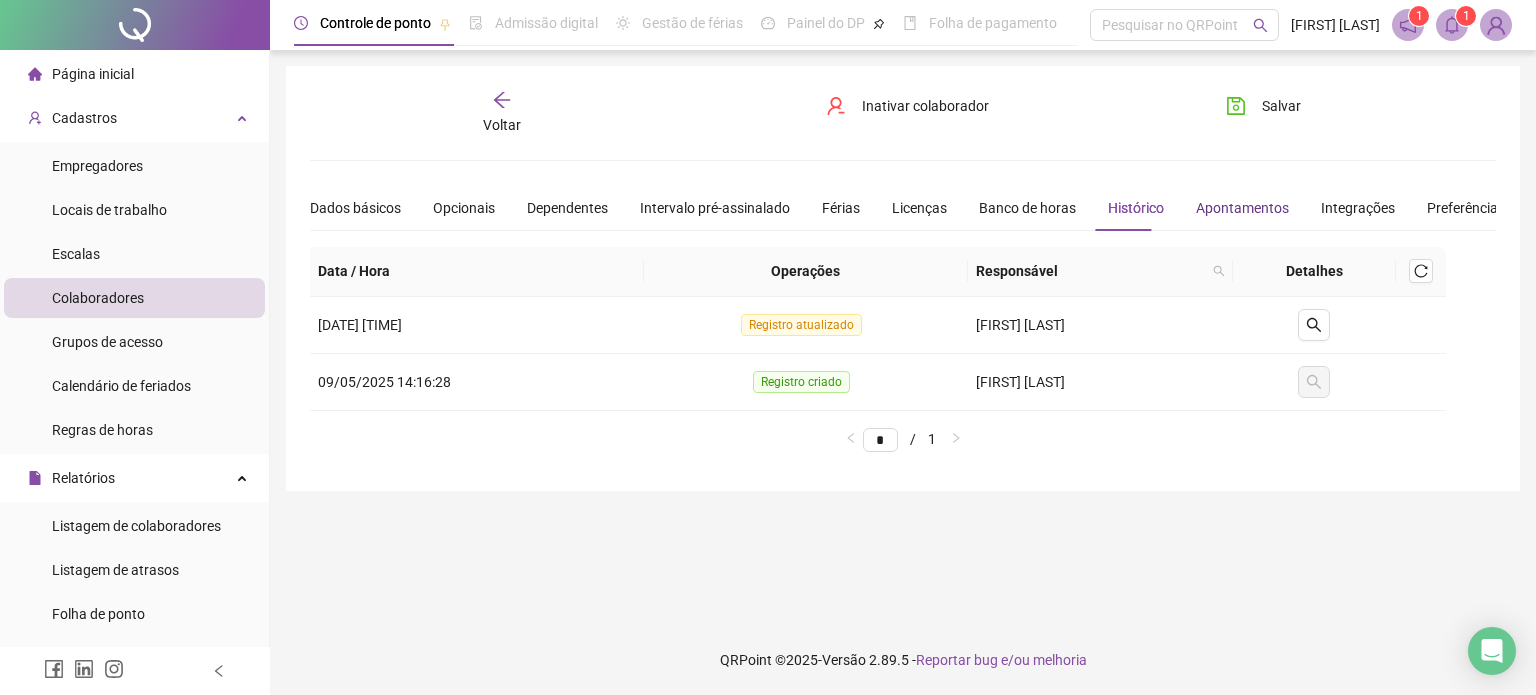 click on "Apontamentos" at bounding box center (1242, 208) 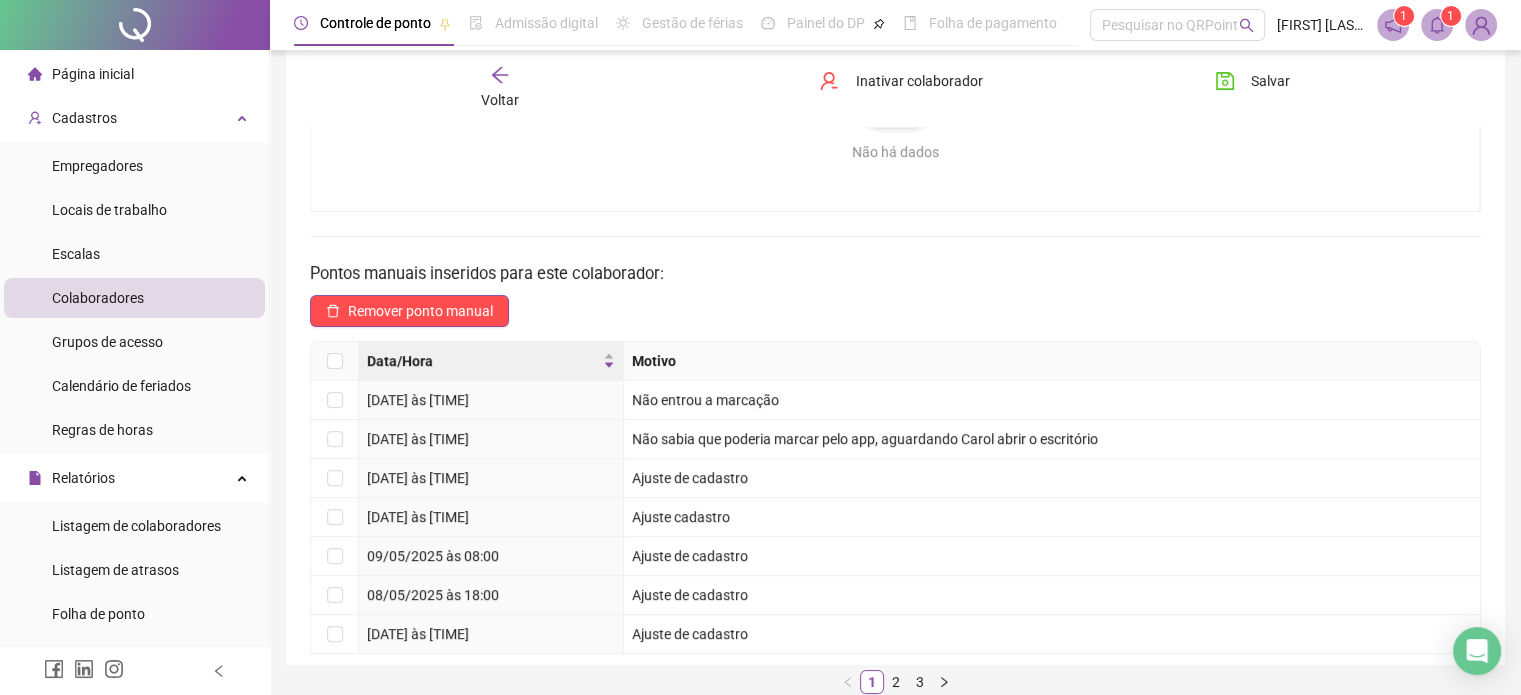 scroll, scrollTop: 333, scrollLeft: 0, axis: vertical 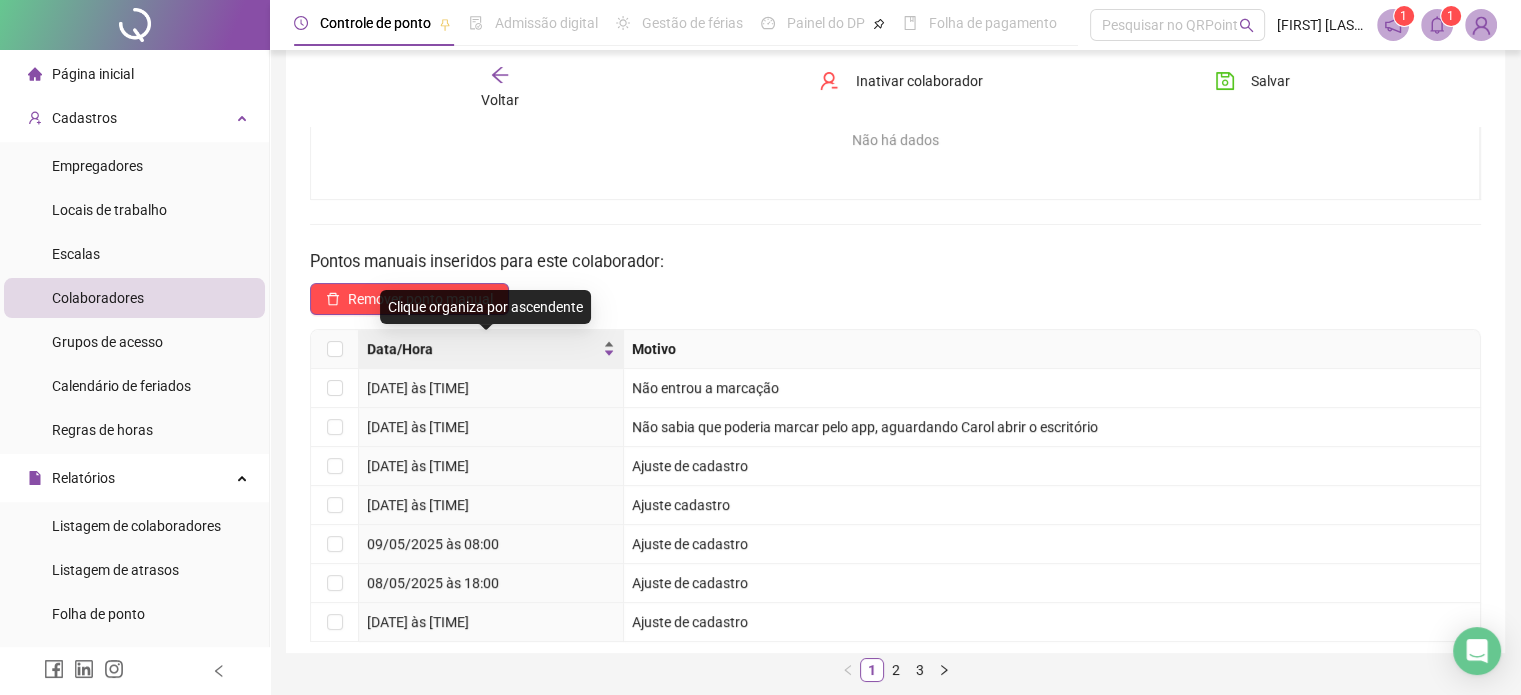 click on "Data/Hora" at bounding box center (483, 349) 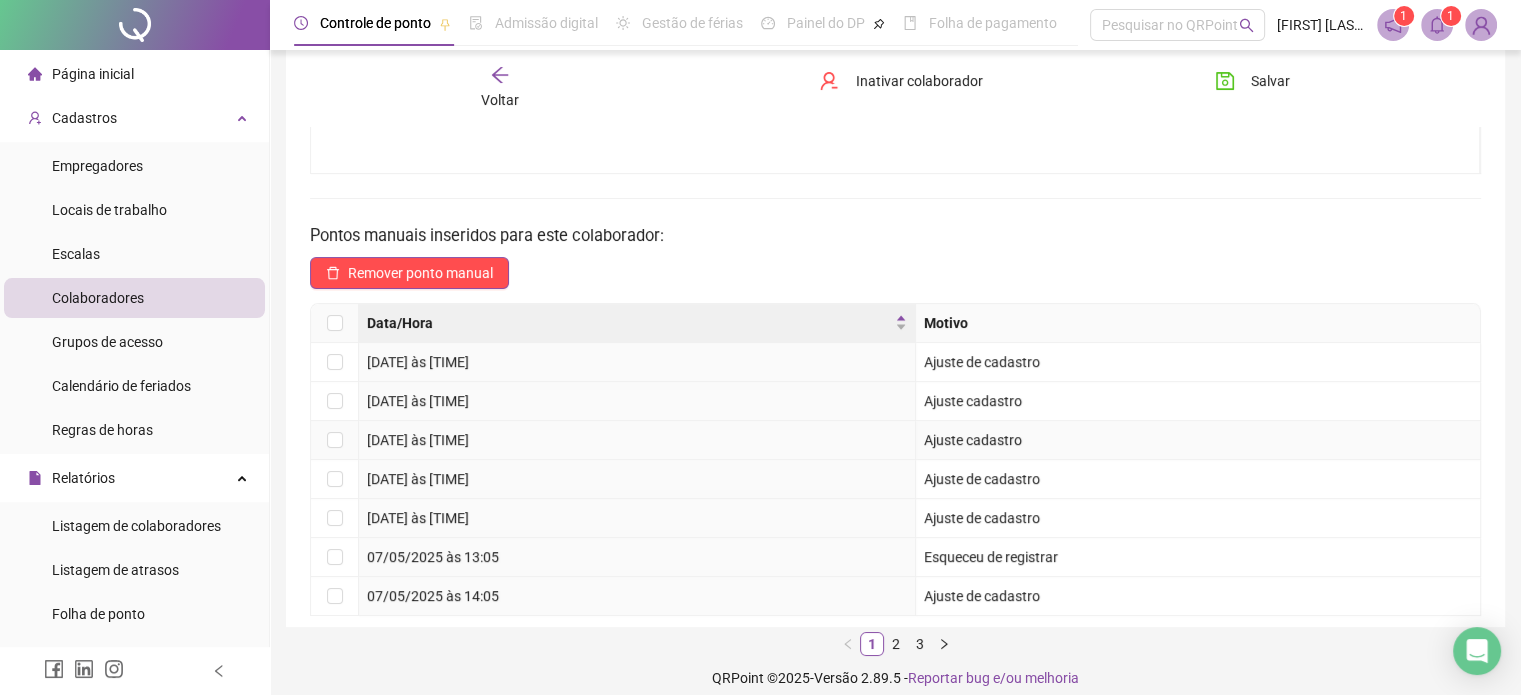 scroll, scrollTop: 375, scrollLeft: 0, axis: vertical 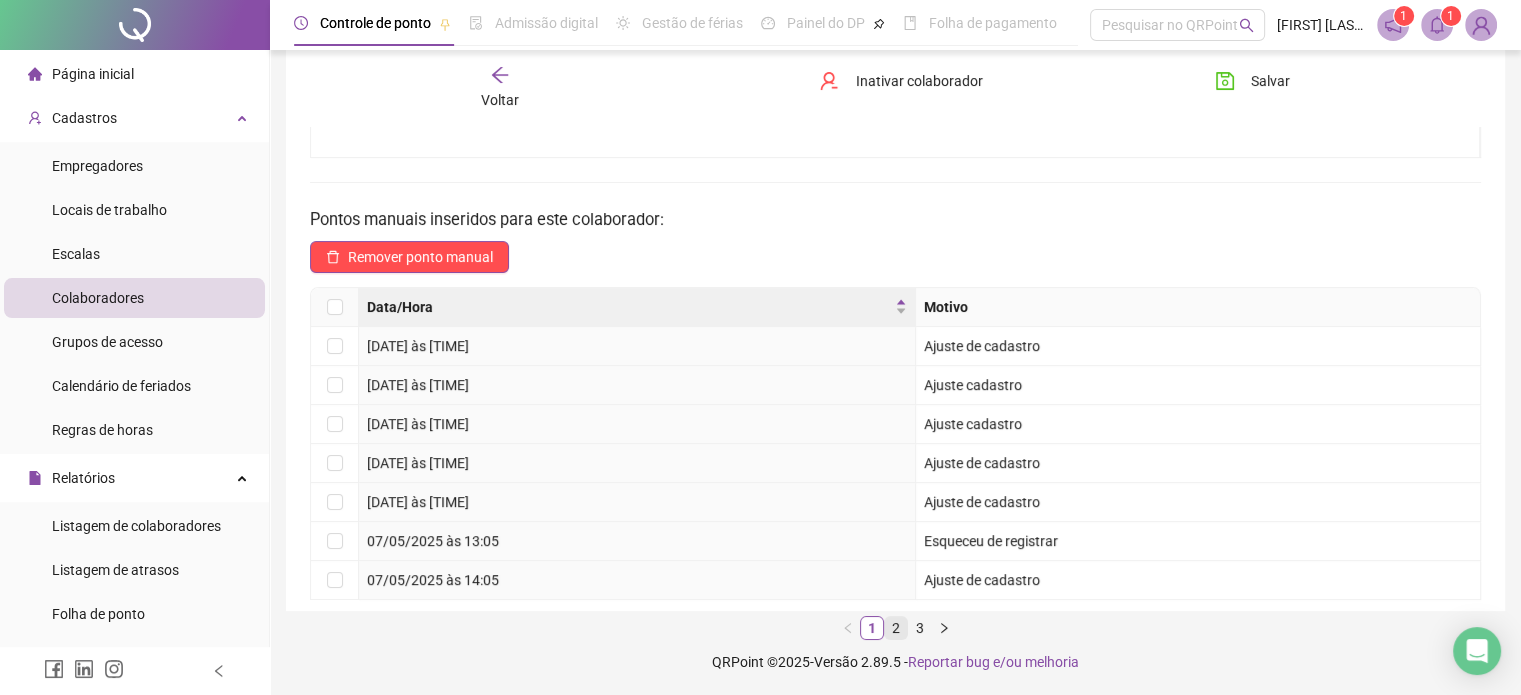 click on "2" at bounding box center [896, 628] 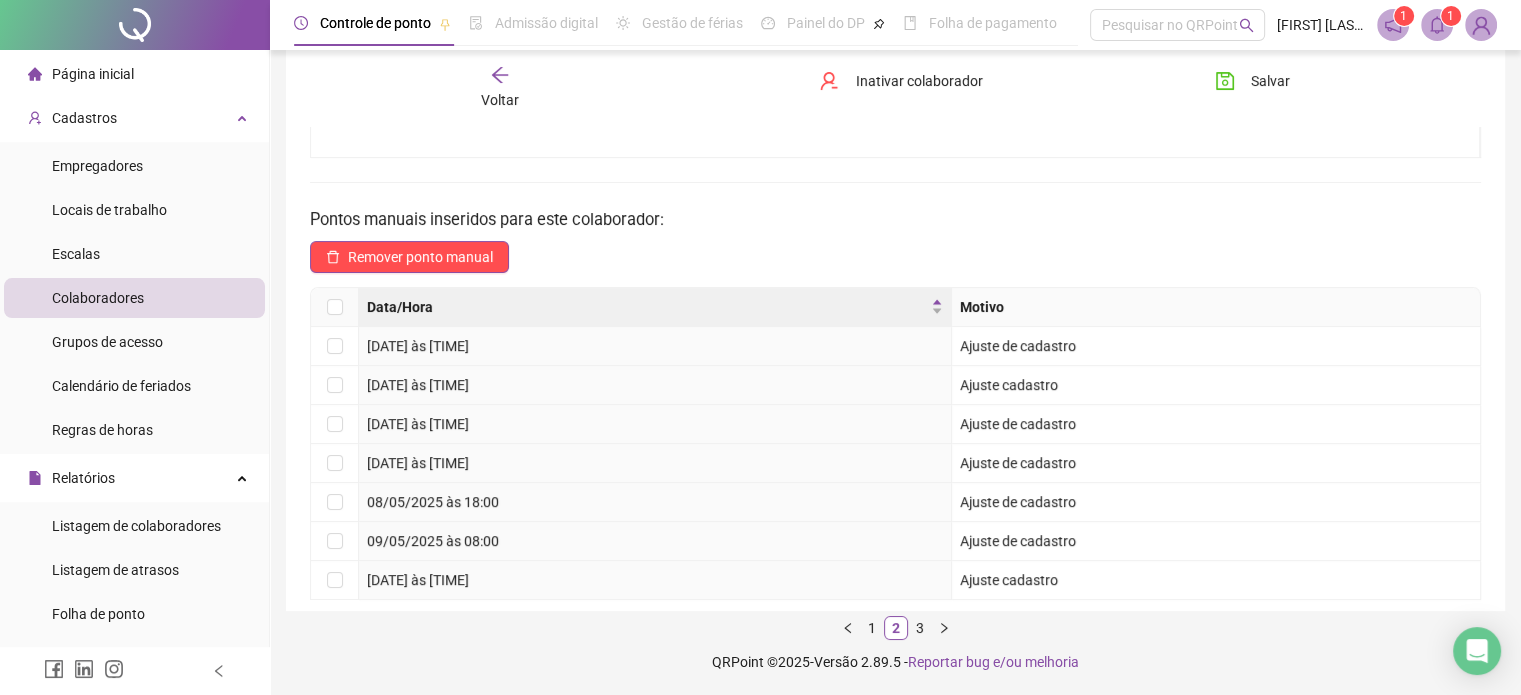 click on "3" at bounding box center (920, 628) 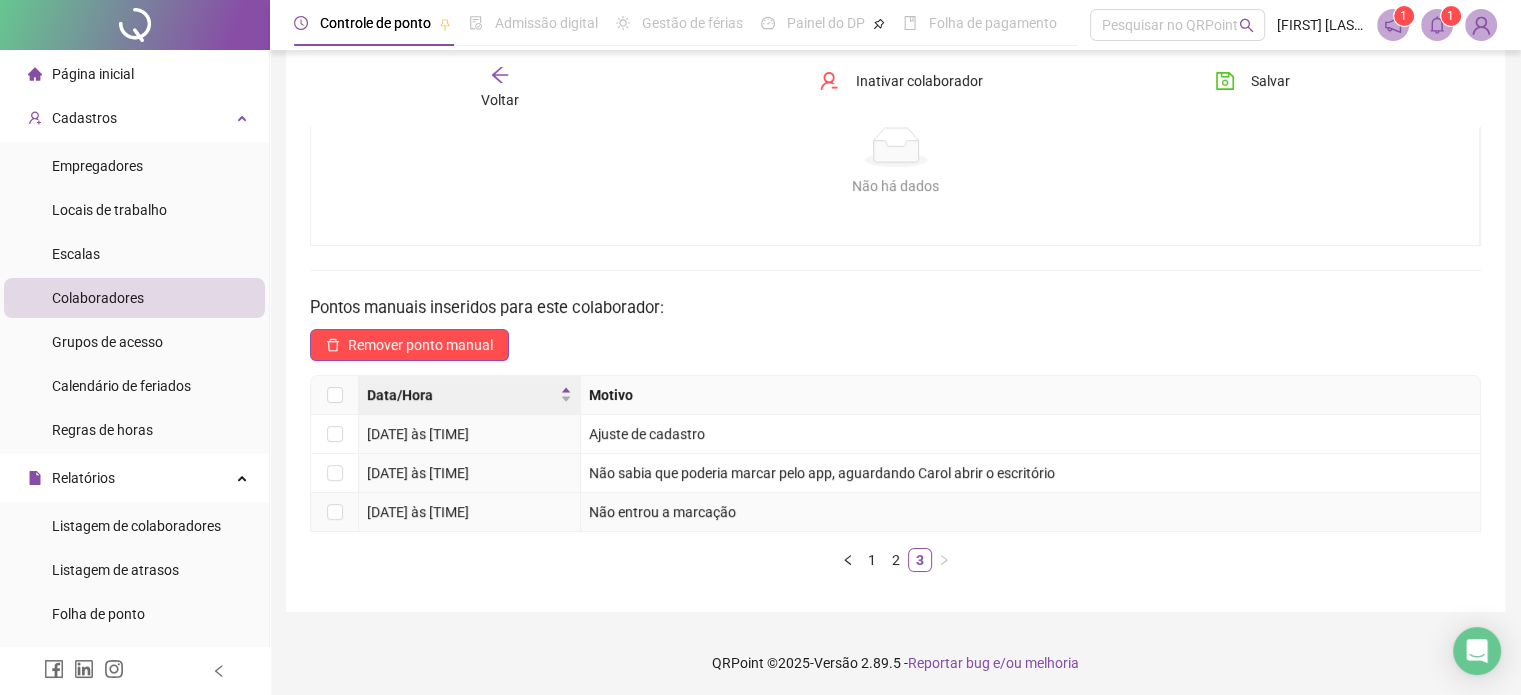 click on "[DATE] às [TIME]" at bounding box center [470, 512] 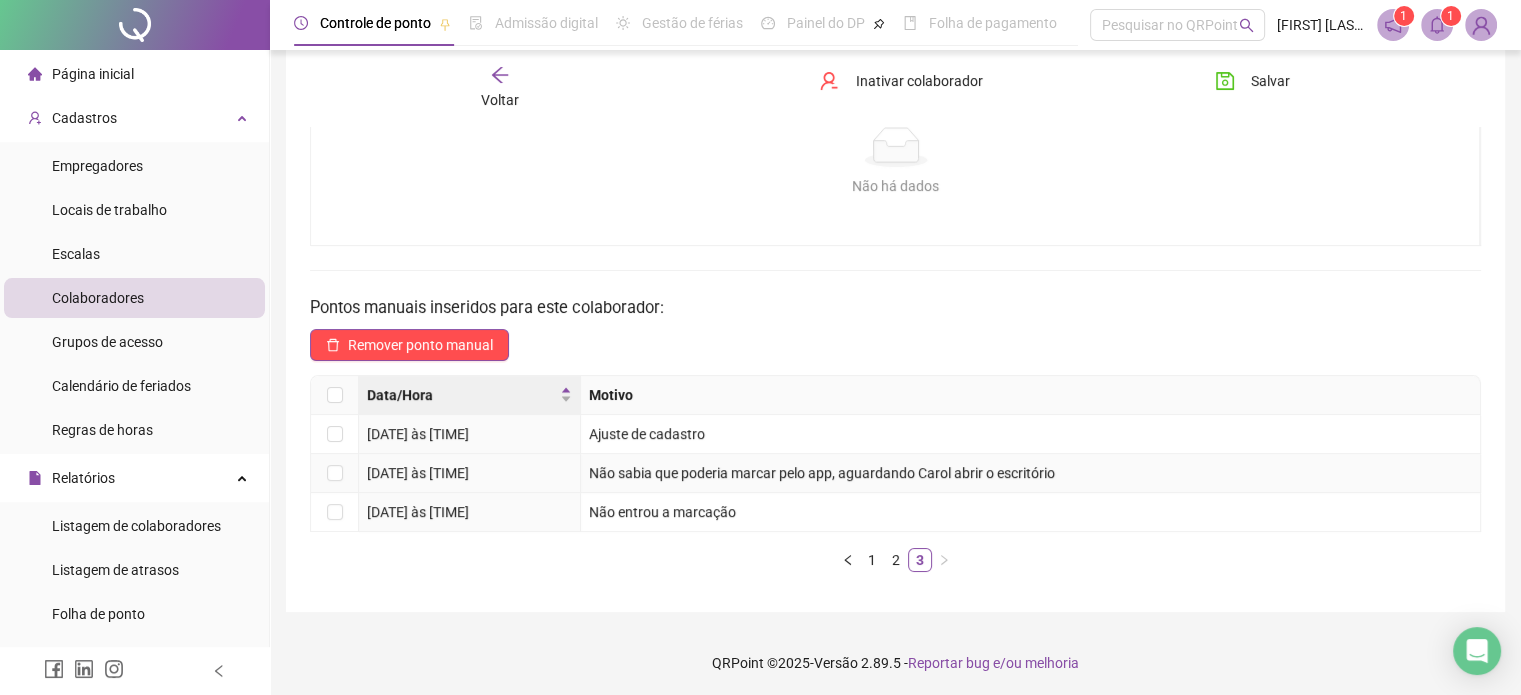 click on "Não sabia que poderia marcar pelo app, aguardando Carol abrir o escritório" at bounding box center (1031, 473) 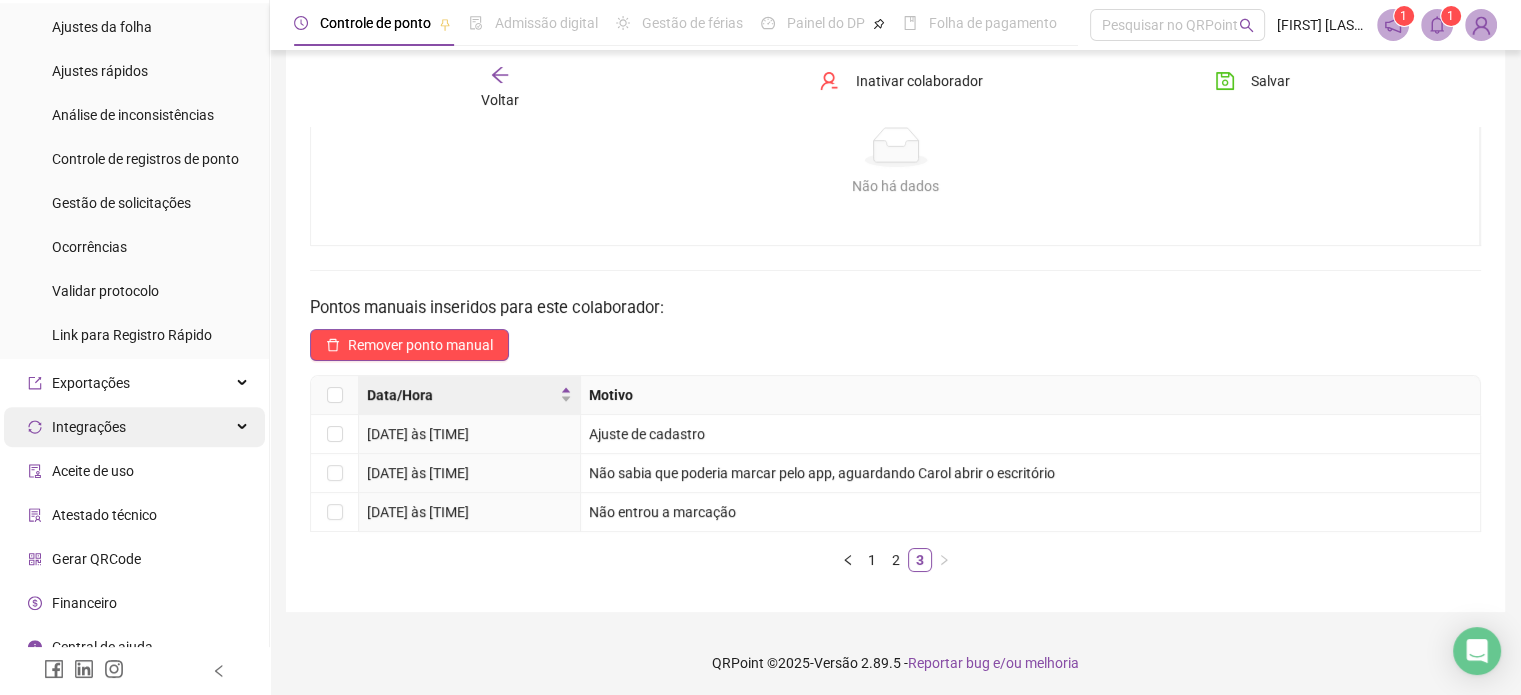 scroll, scrollTop: 967, scrollLeft: 0, axis: vertical 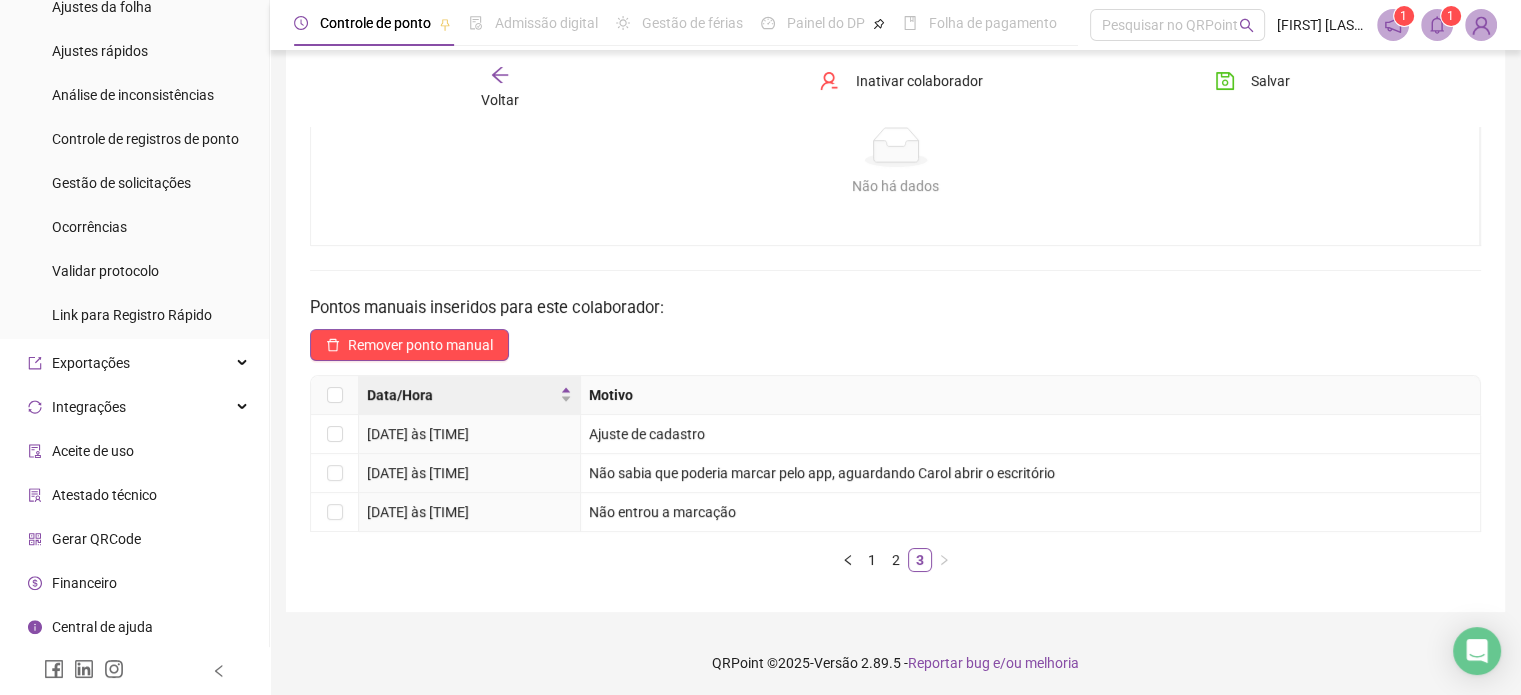 click on "Atestado técnico" at bounding box center [104, 495] 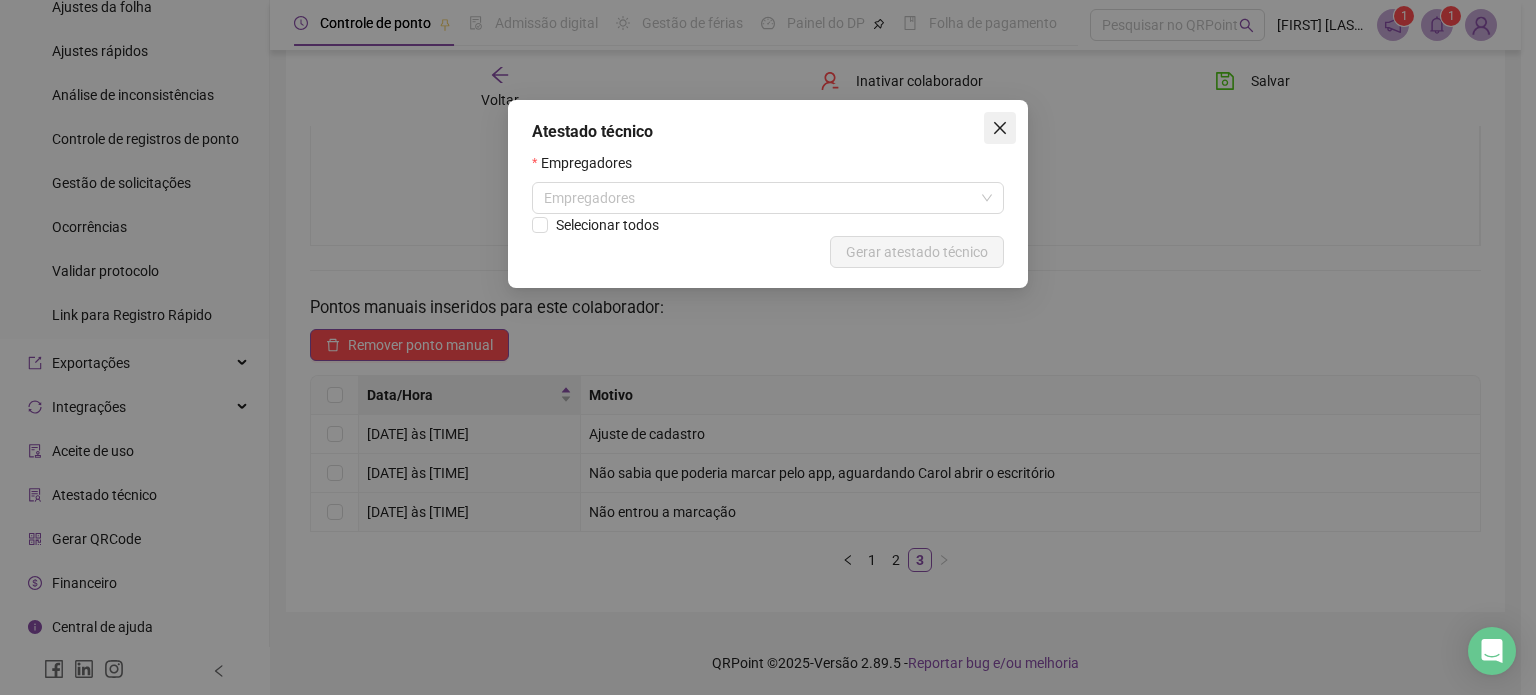 click 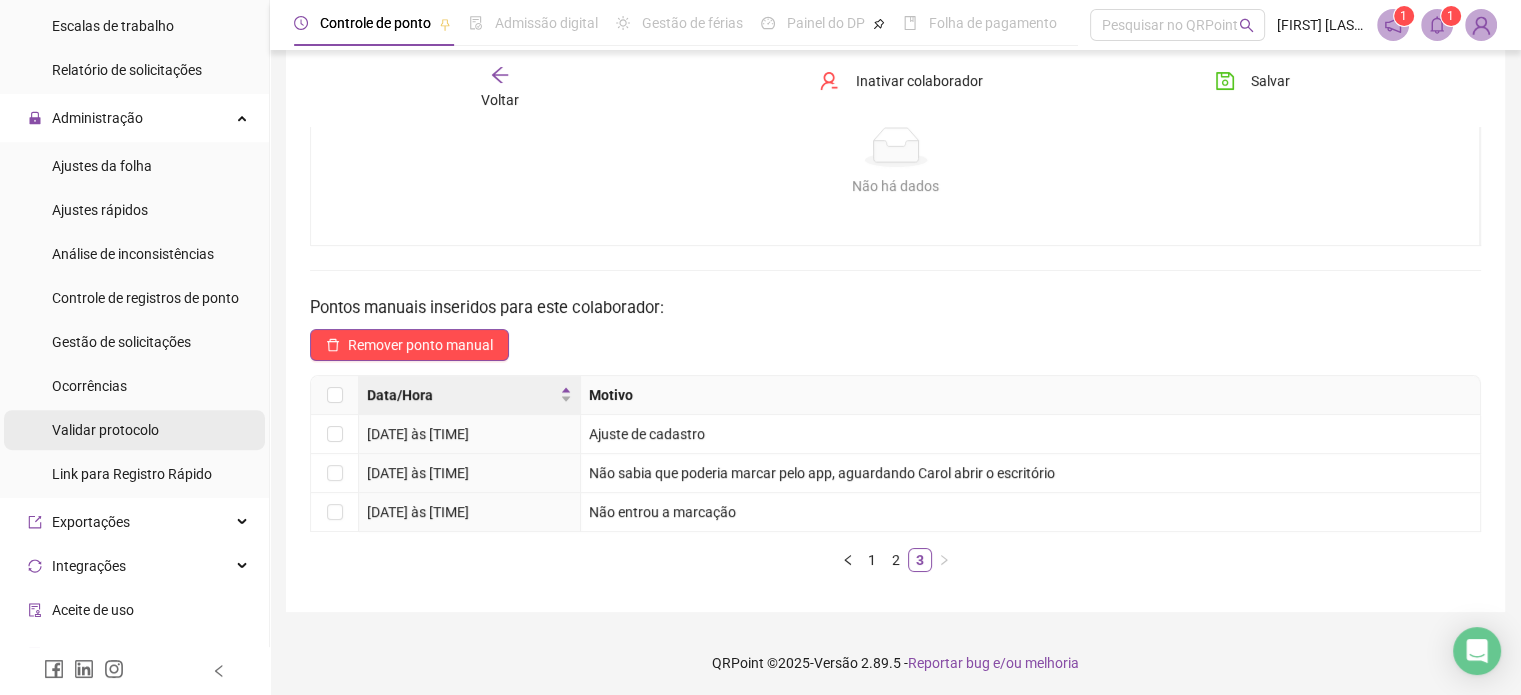 scroll, scrollTop: 800, scrollLeft: 0, axis: vertical 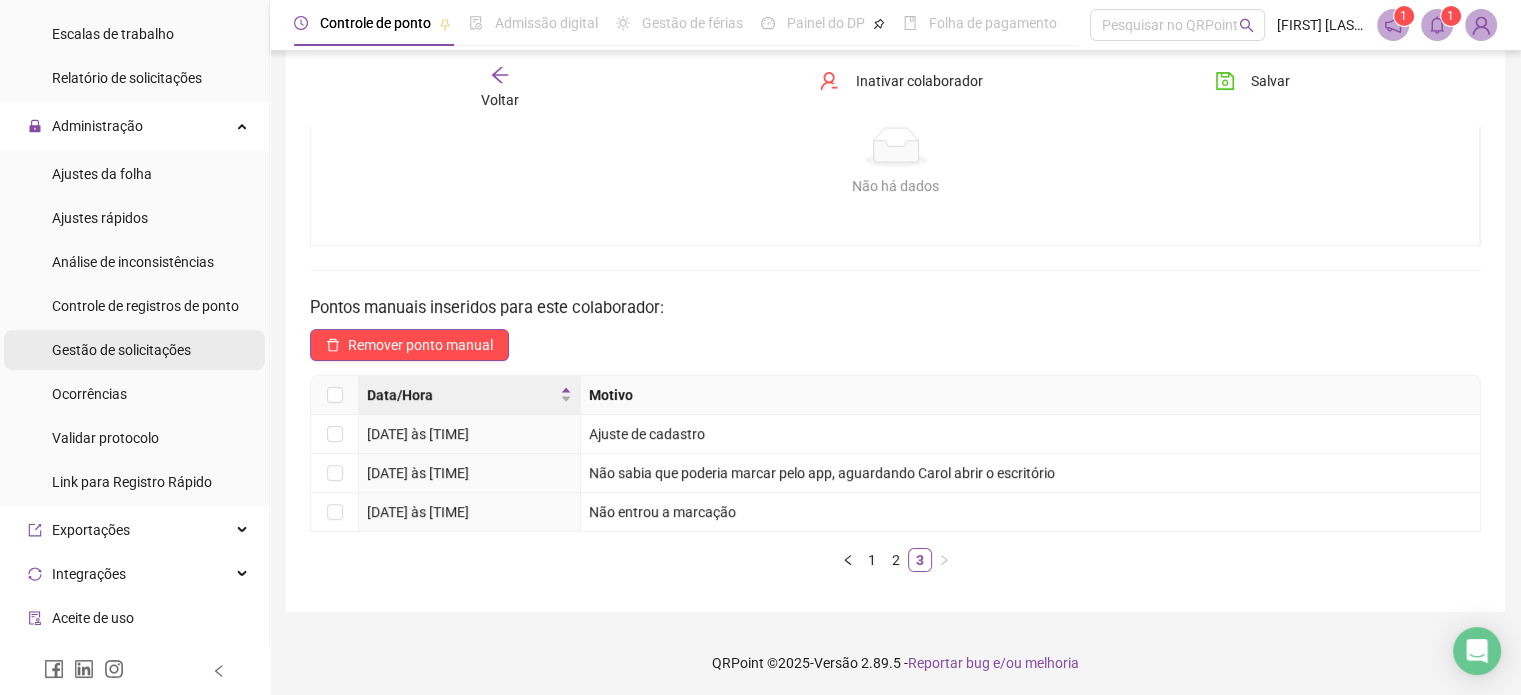 click on "Gestão de solicitações" at bounding box center [121, 350] 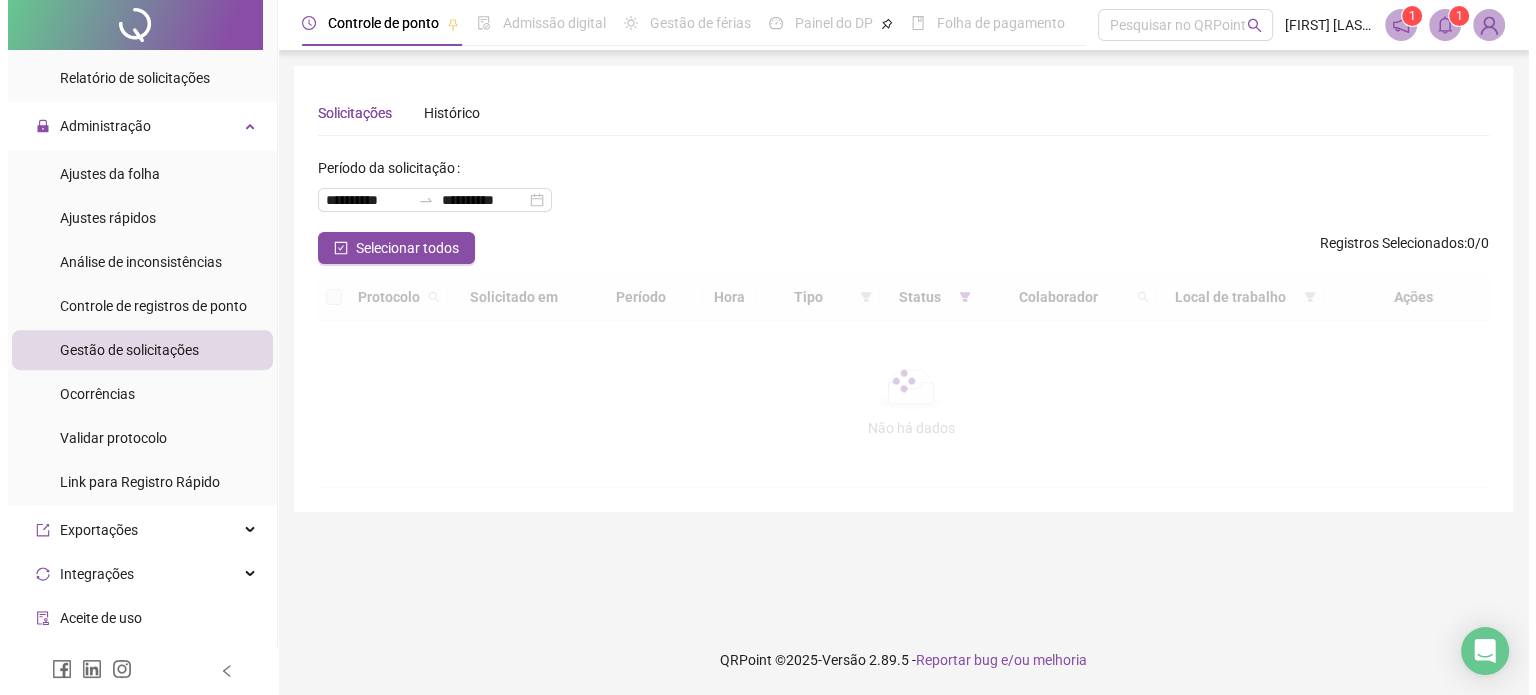 scroll, scrollTop: 0, scrollLeft: 0, axis: both 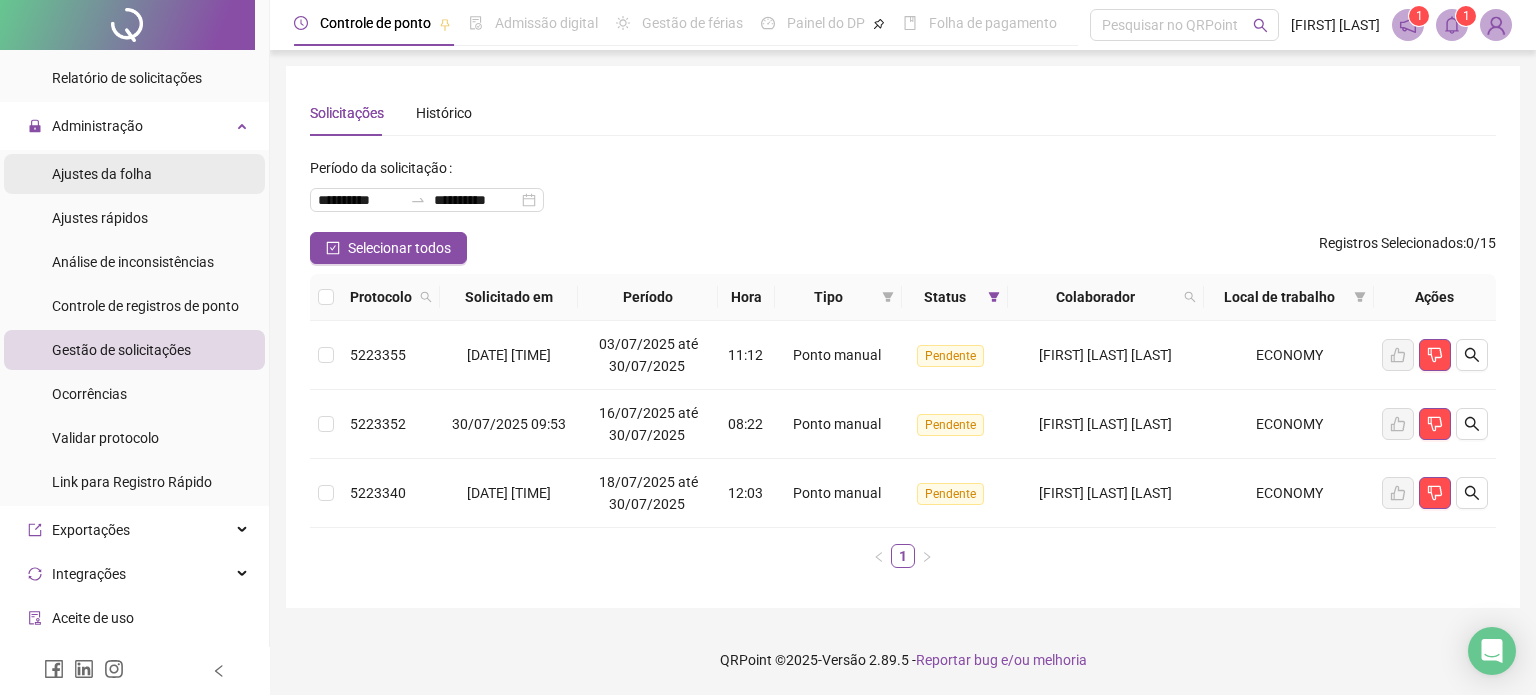 click on "Ajustes da folha" at bounding box center (134, 174) 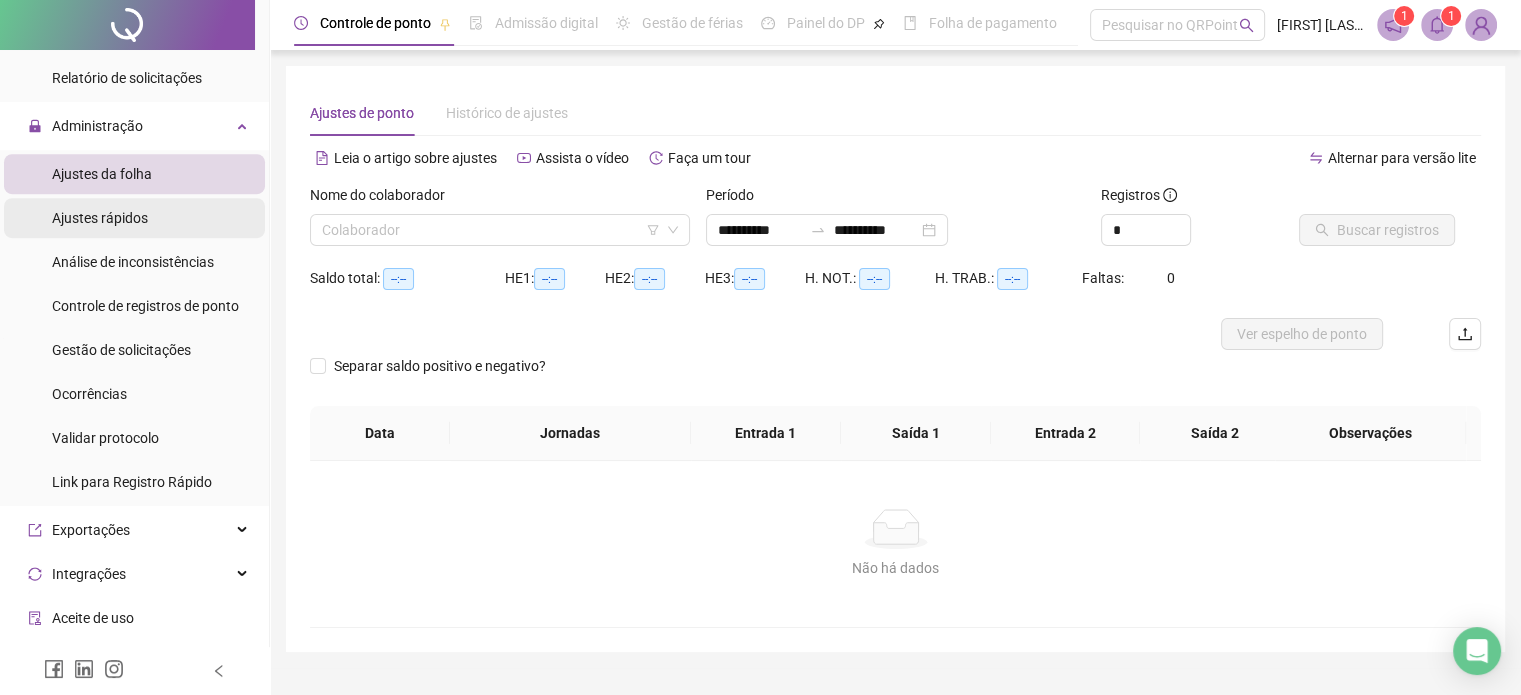 click on "Ajustes rápidos" at bounding box center [134, 218] 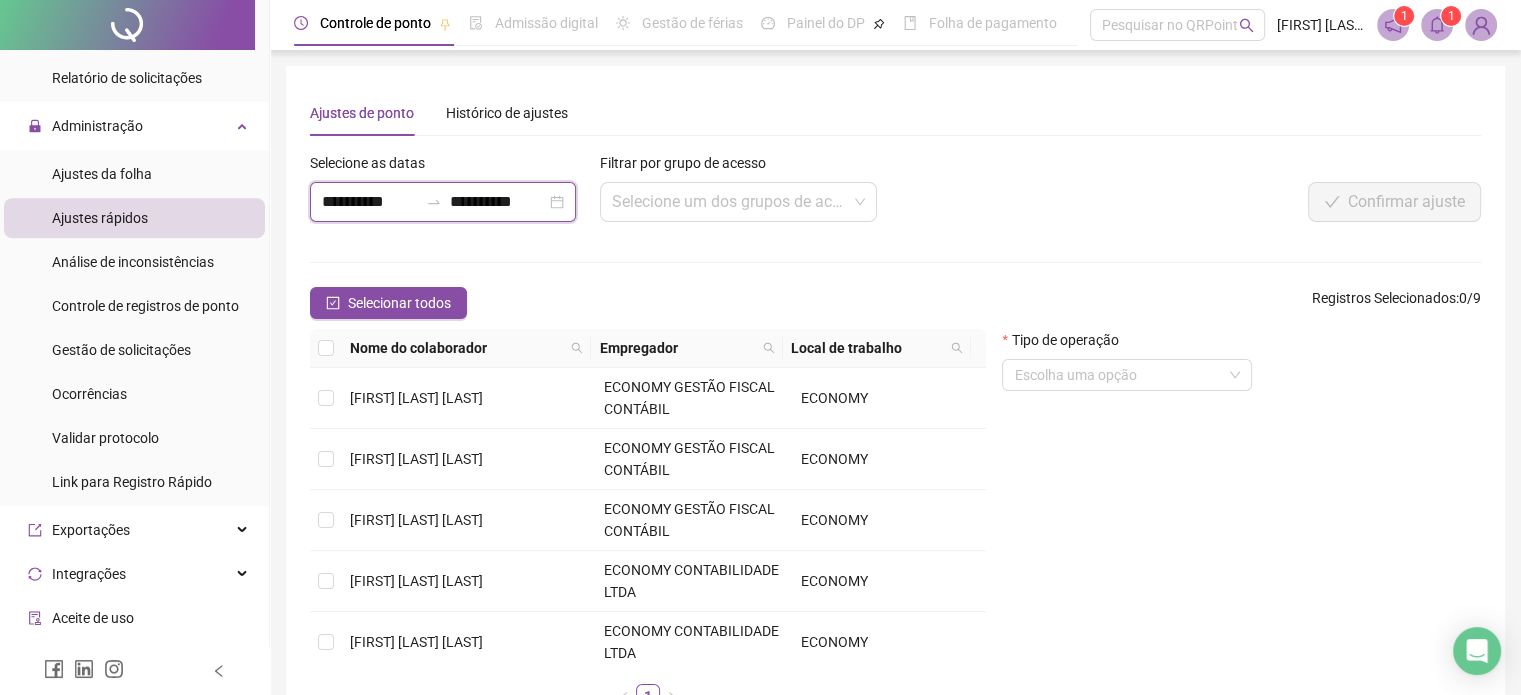 click on "**********" at bounding box center [370, 202] 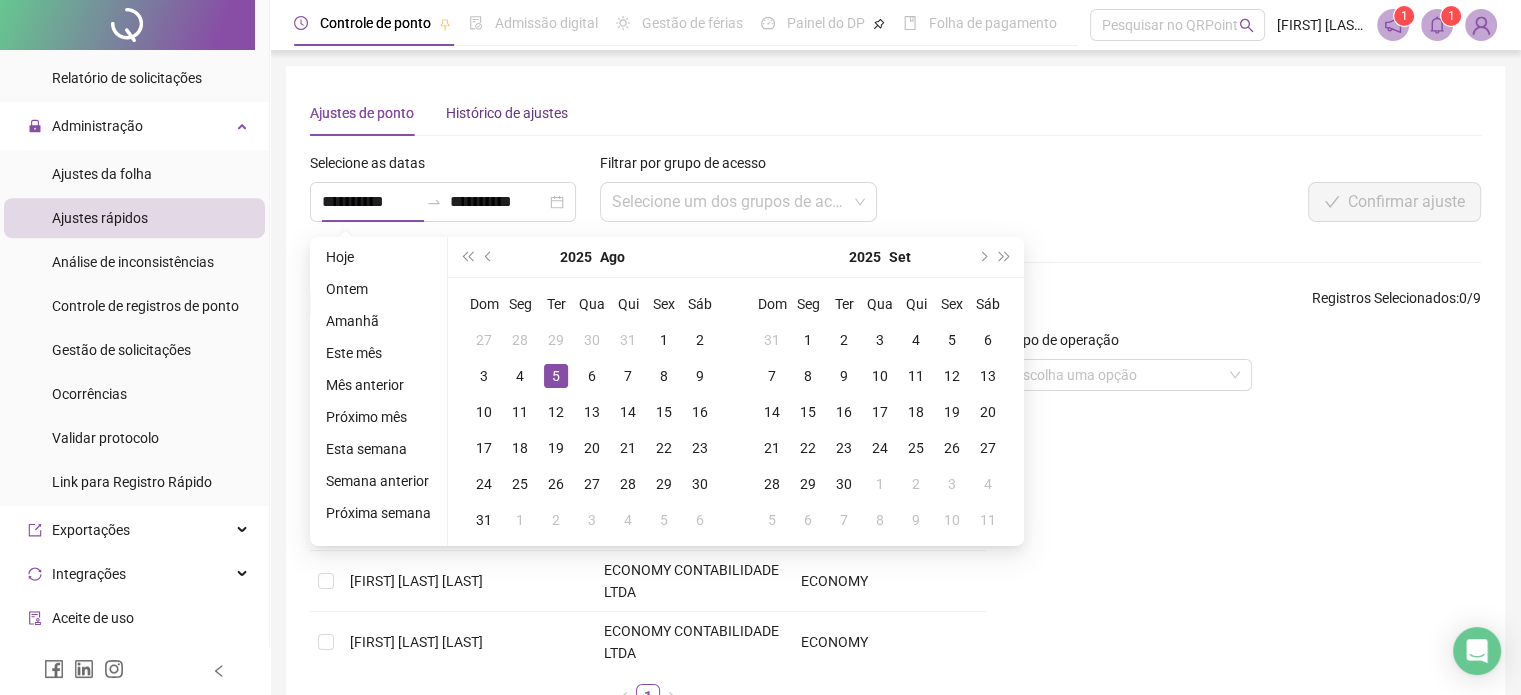 click on "Histórico de ajustes" at bounding box center [507, 113] 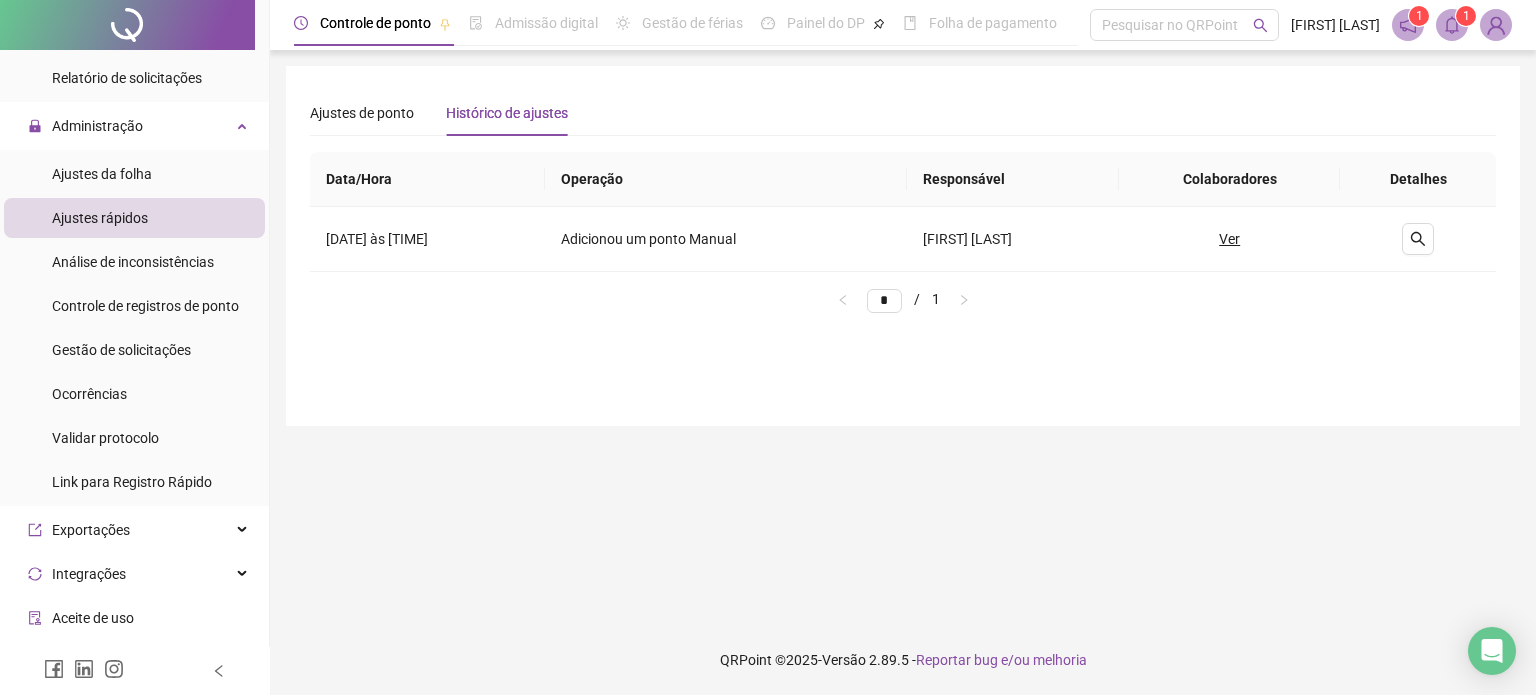 drag, startPoint x: 373, startPoint y: 125, endPoint x: 421, endPoint y: 146, distance: 52.392746 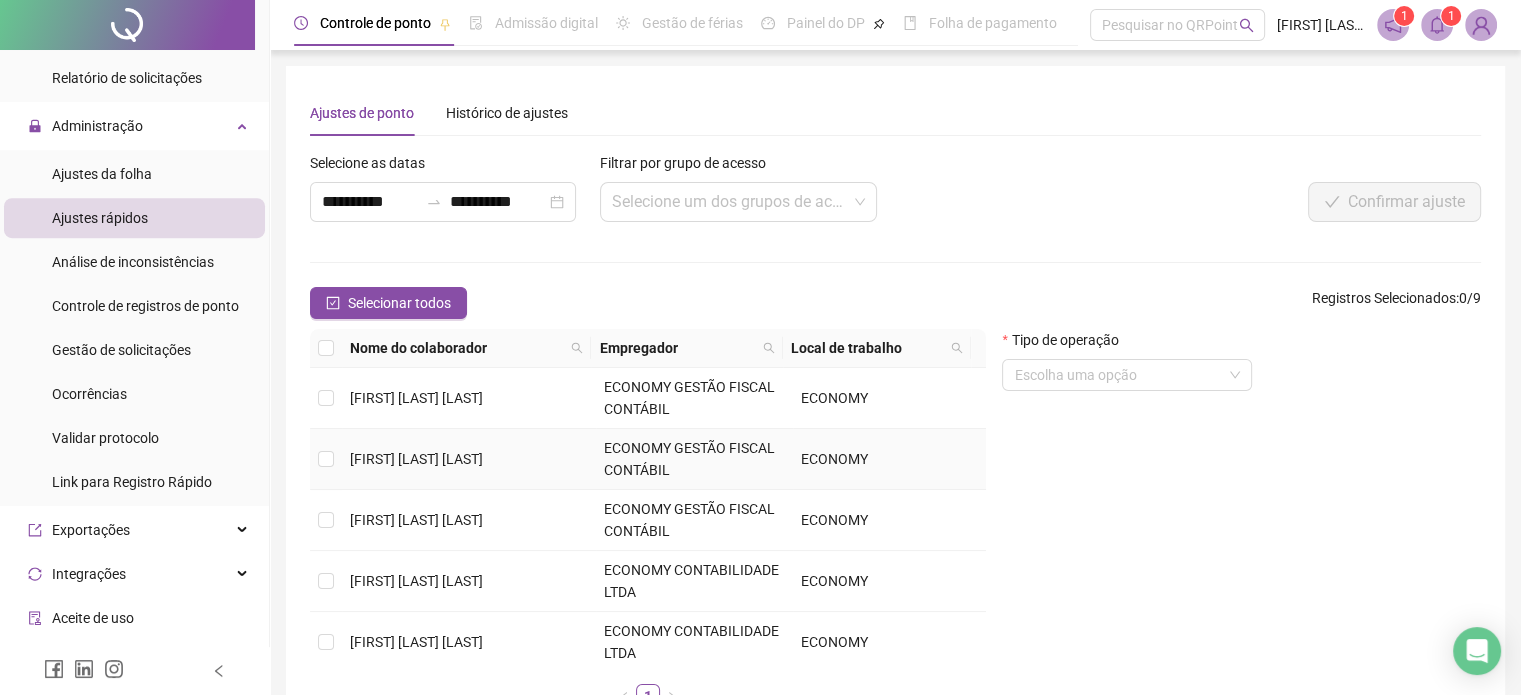 click on "[FIRST] [LAST] [LAST]" at bounding box center [416, 459] 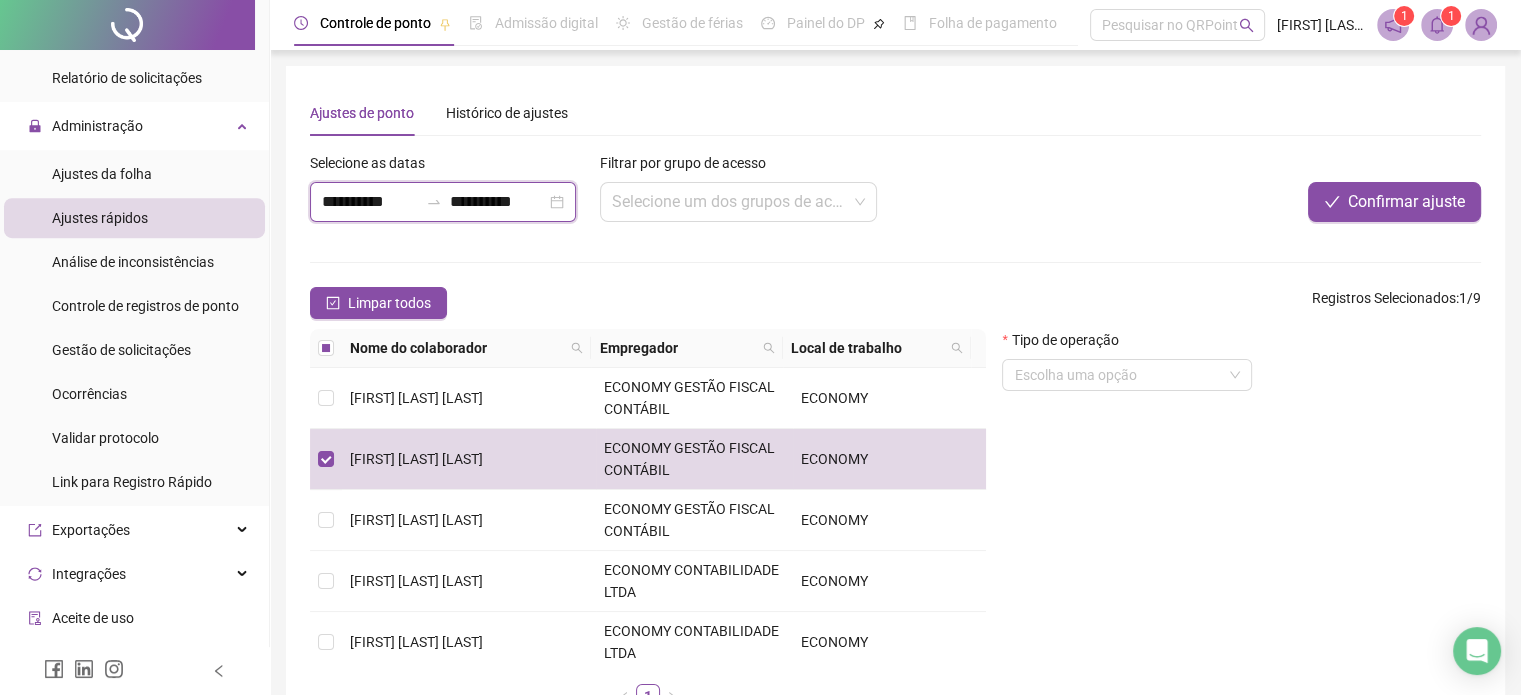 click on "**********" at bounding box center (498, 202) 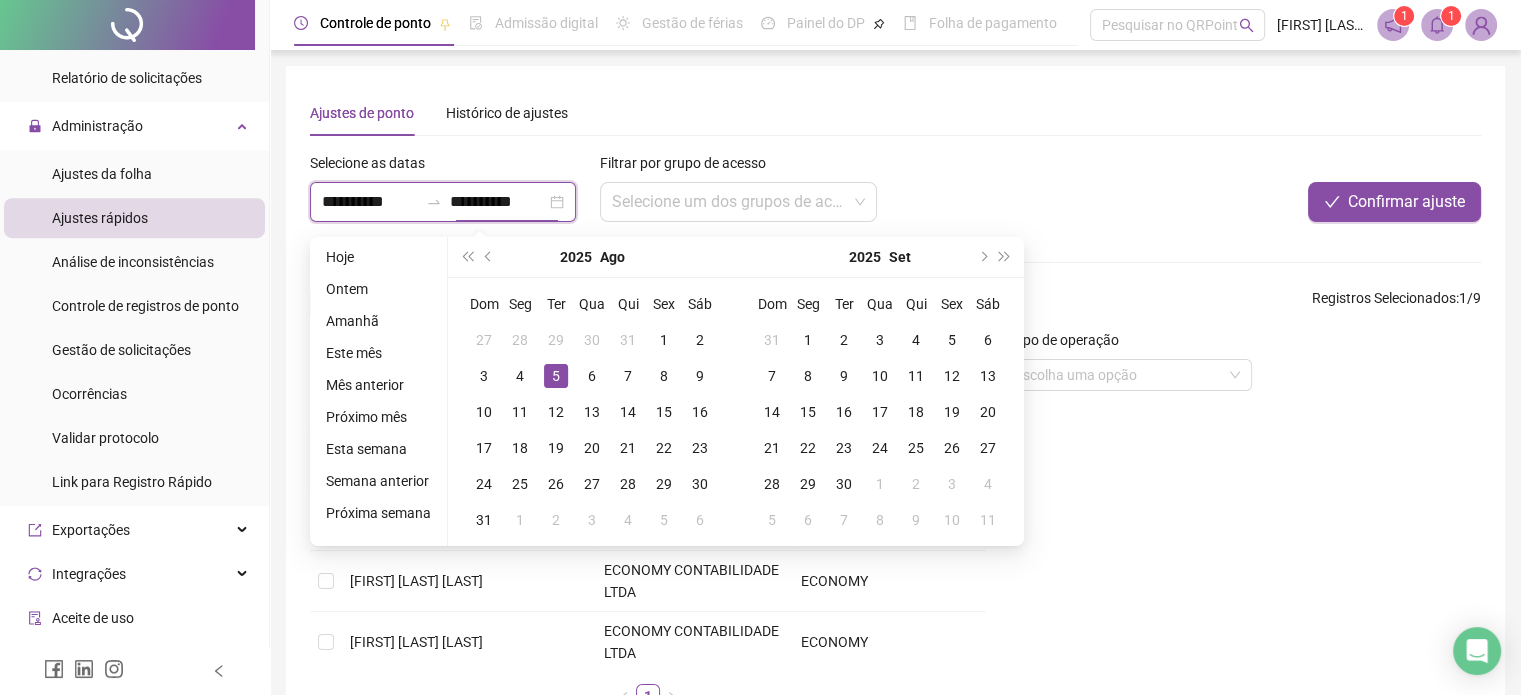 click on "**********" at bounding box center (443, 202) 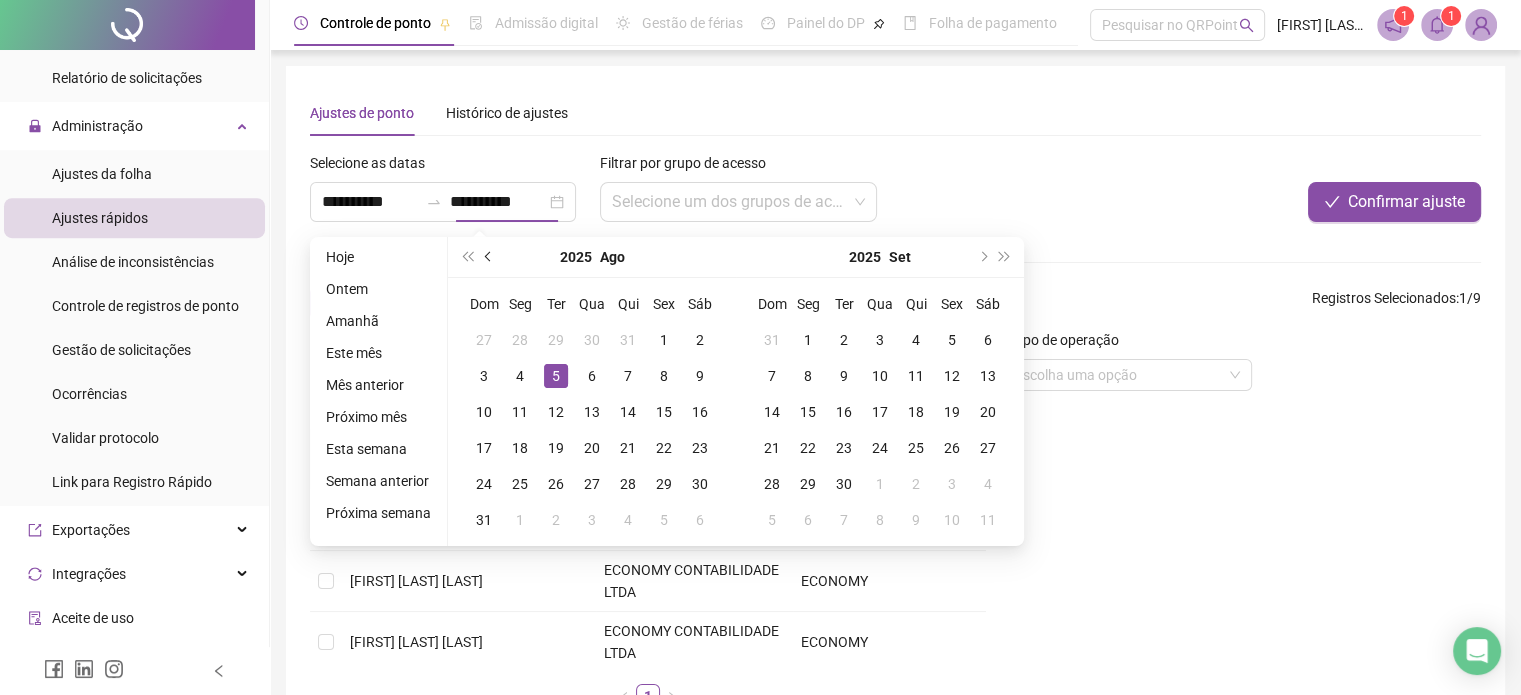 click at bounding box center (489, 257) 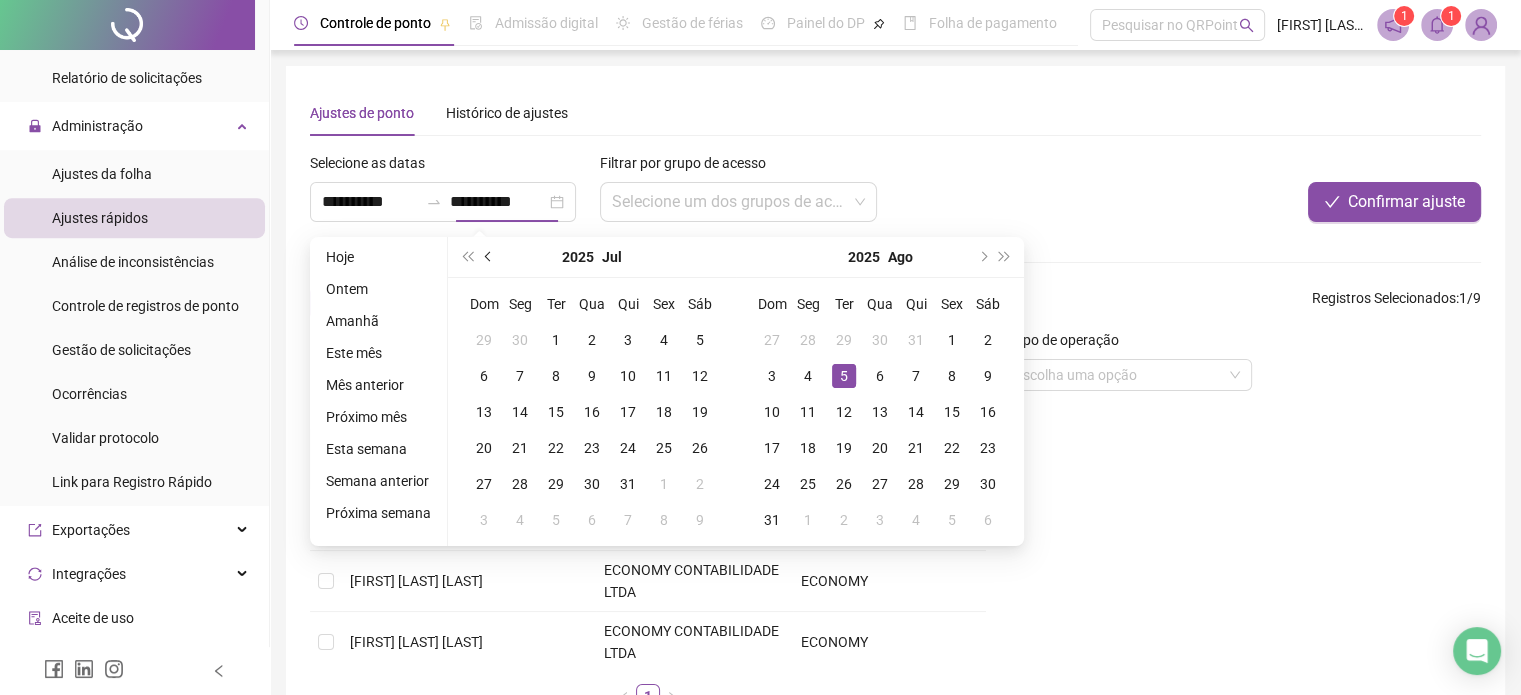 click at bounding box center (489, 257) 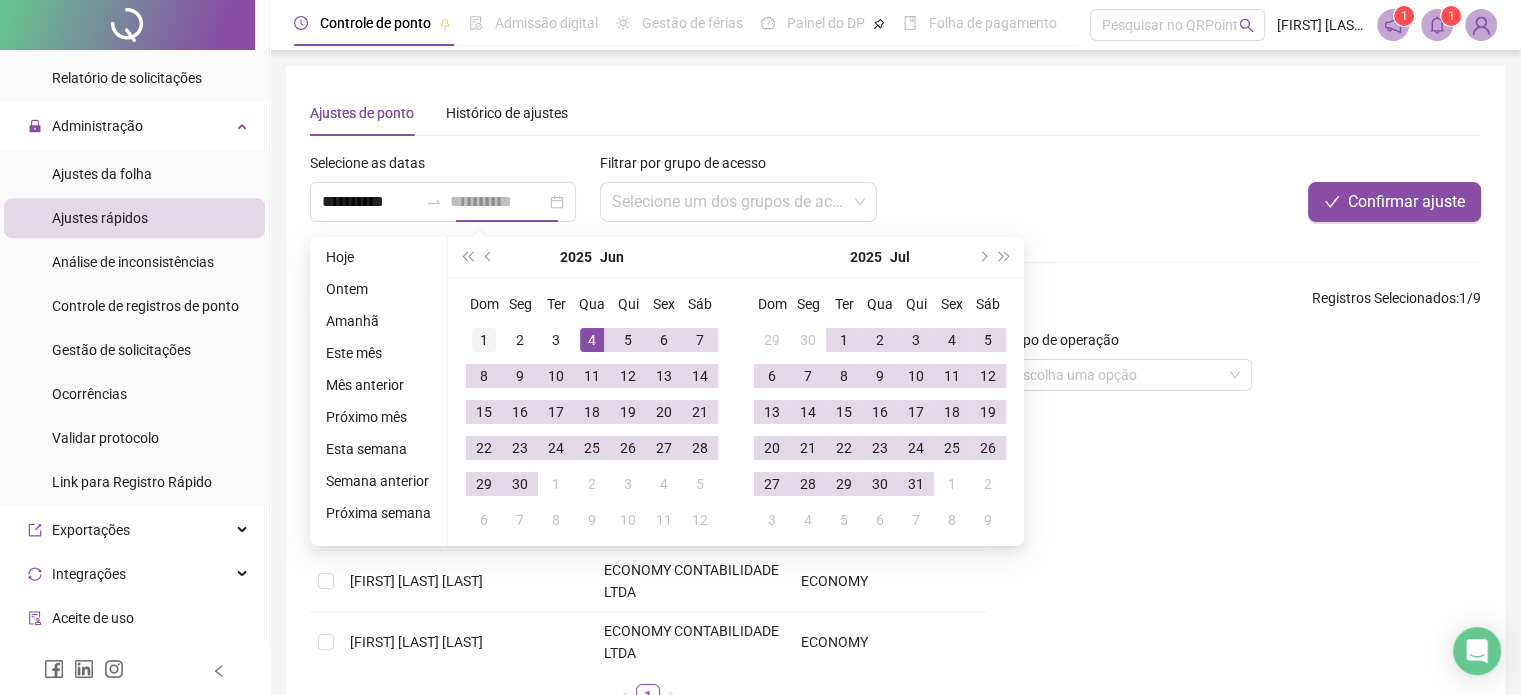 type on "**********" 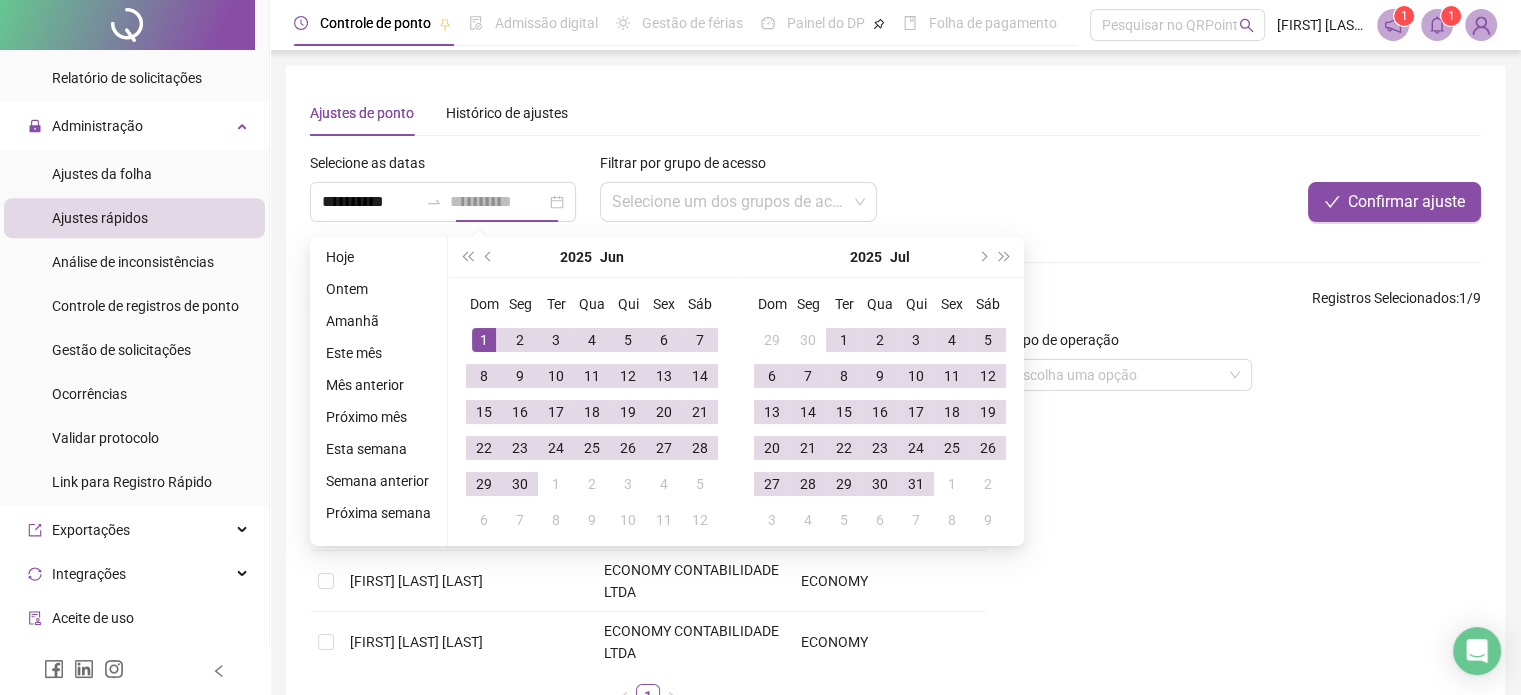 drag, startPoint x: 484, startPoint y: 337, endPoint x: 519, endPoint y: 475, distance: 142.36923 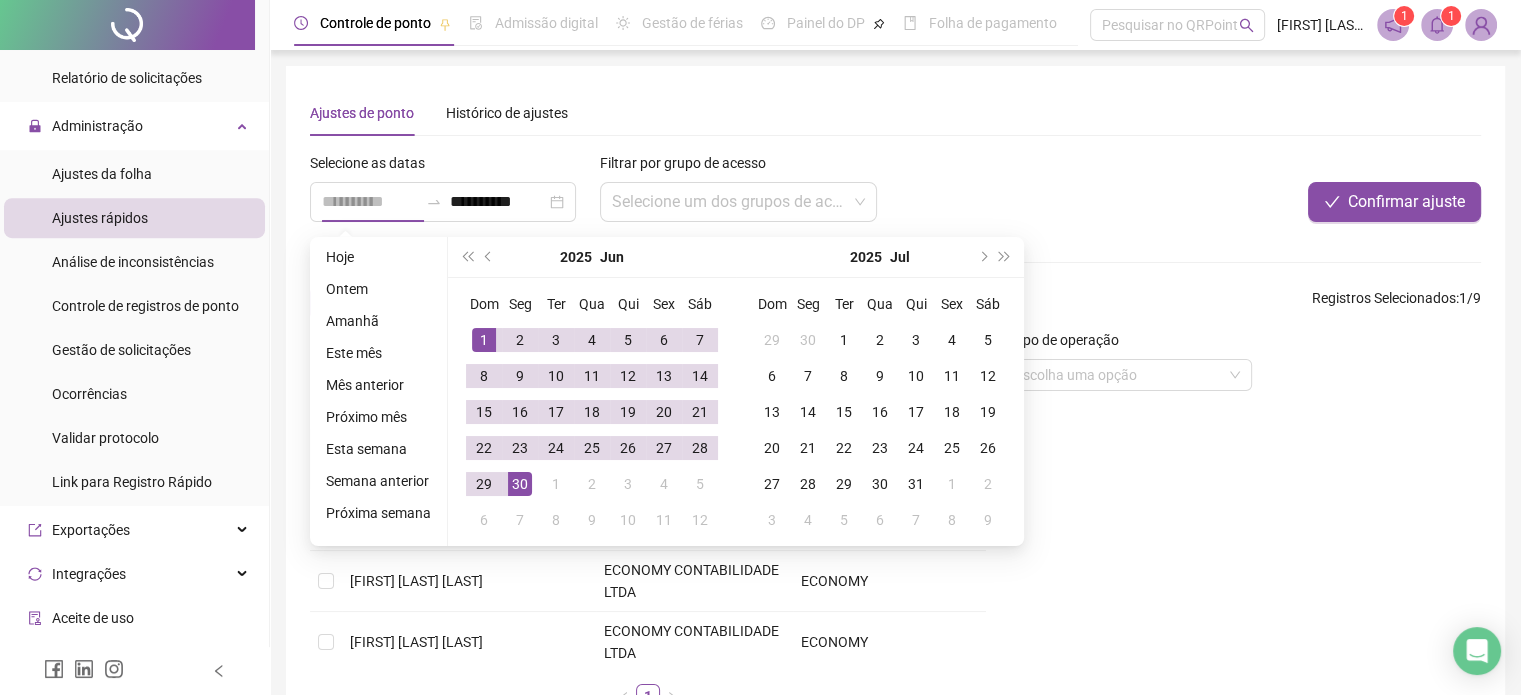 click on "30" at bounding box center (520, 484) 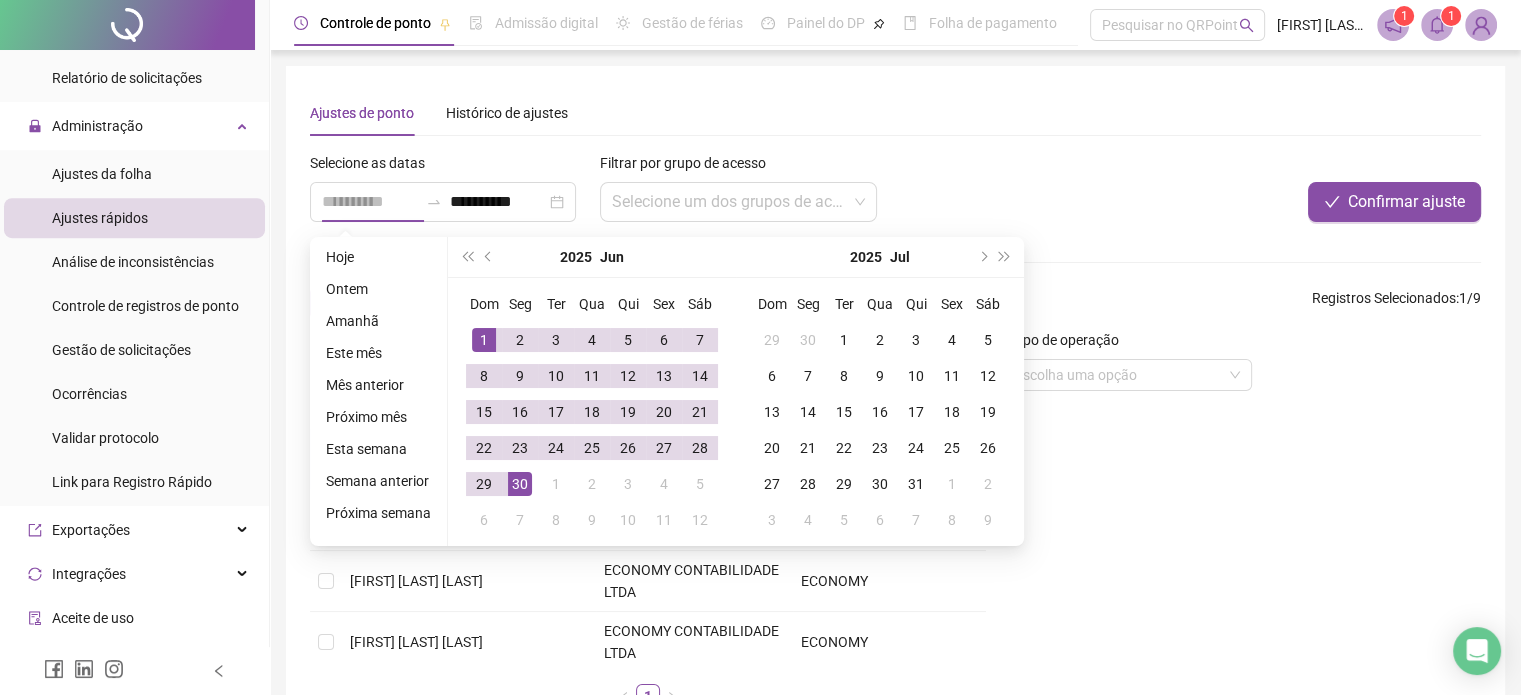 type on "**********" 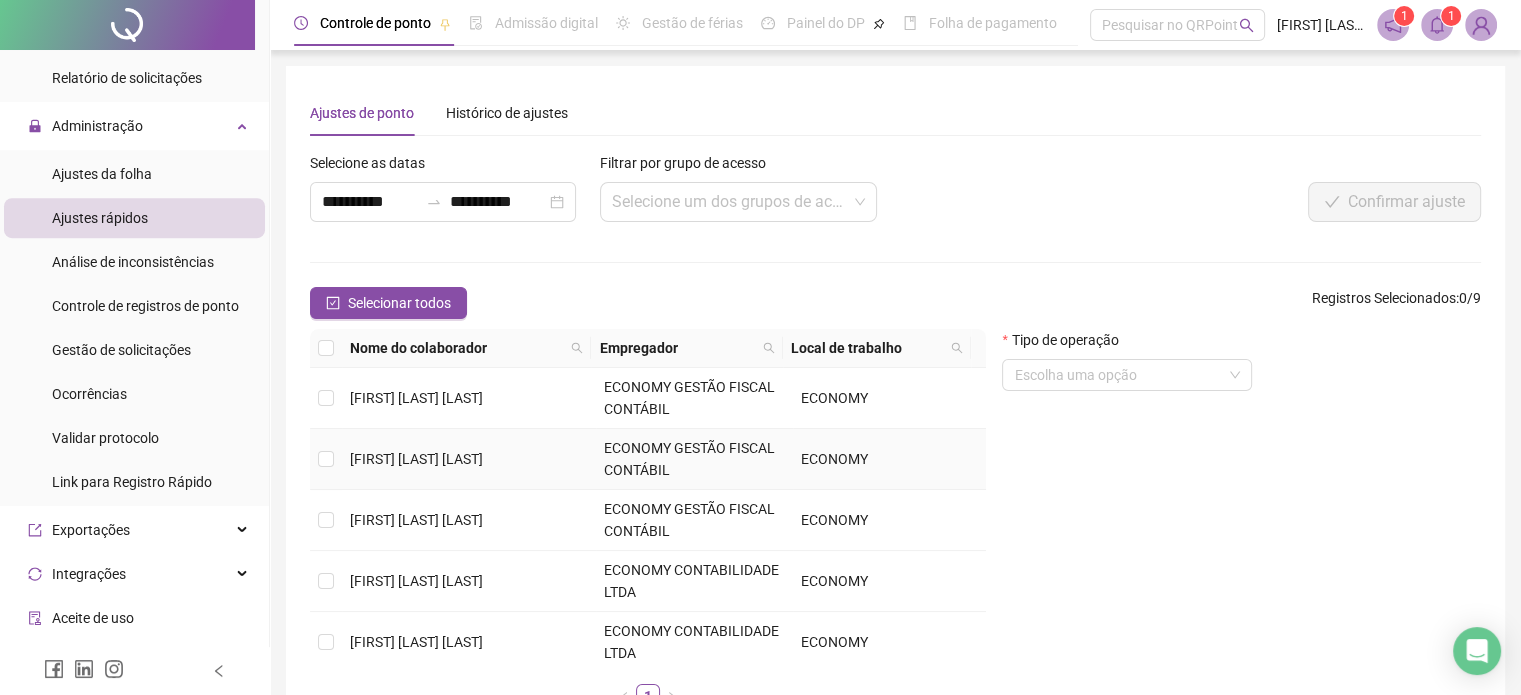 click on "[FIRST] [LAST] [LAST]" at bounding box center [469, 459] 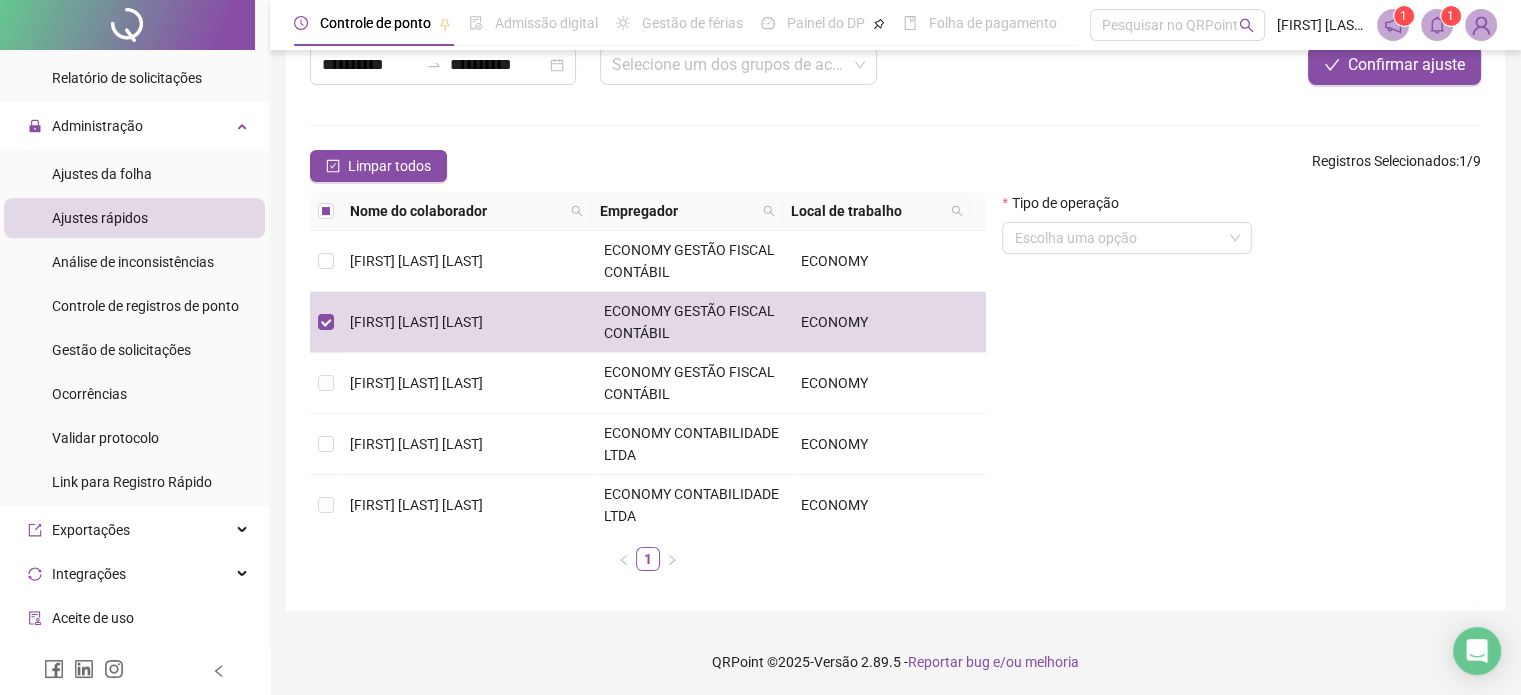 scroll, scrollTop: 138, scrollLeft: 0, axis: vertical 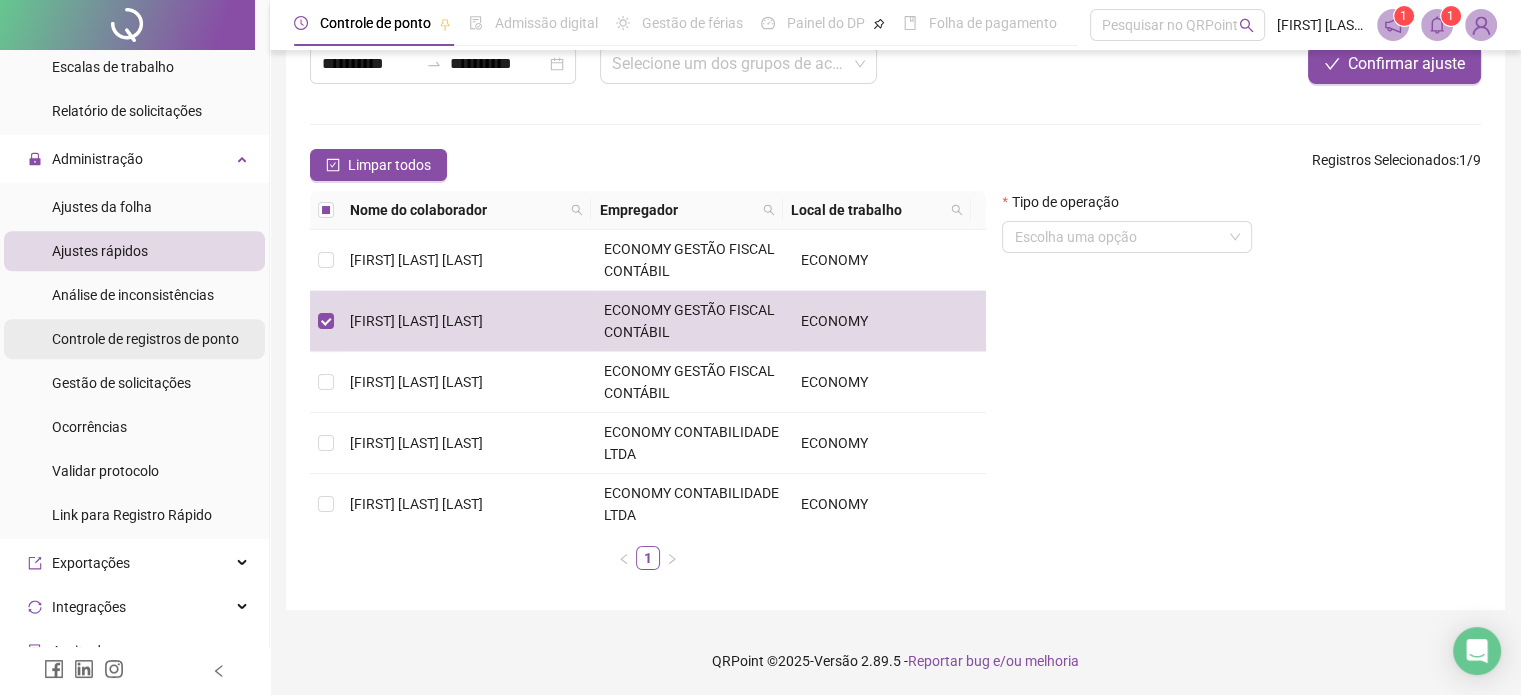 click on "Controle de registros de ponto" at bounding box center [145, 339] 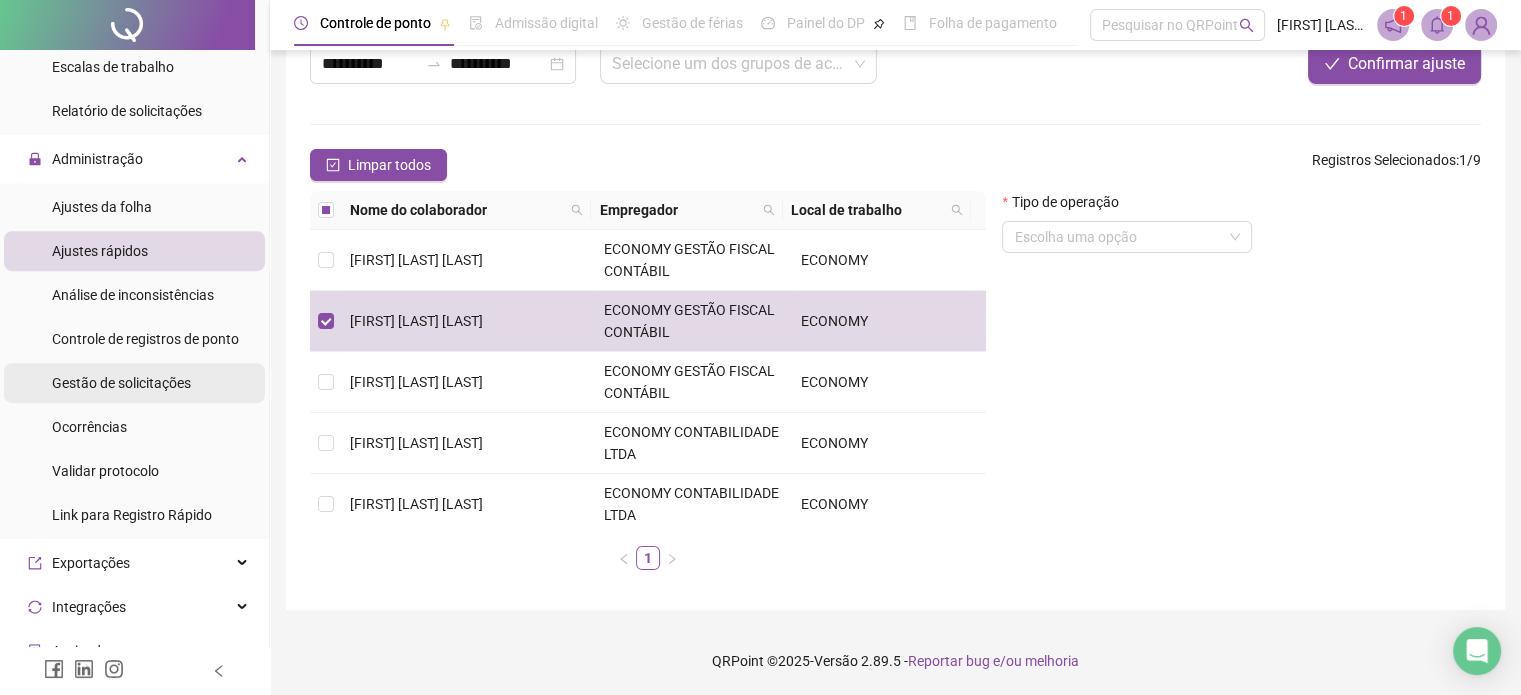 scroll, scrollTop: 57, scrollLeft: 0, axis: vertical 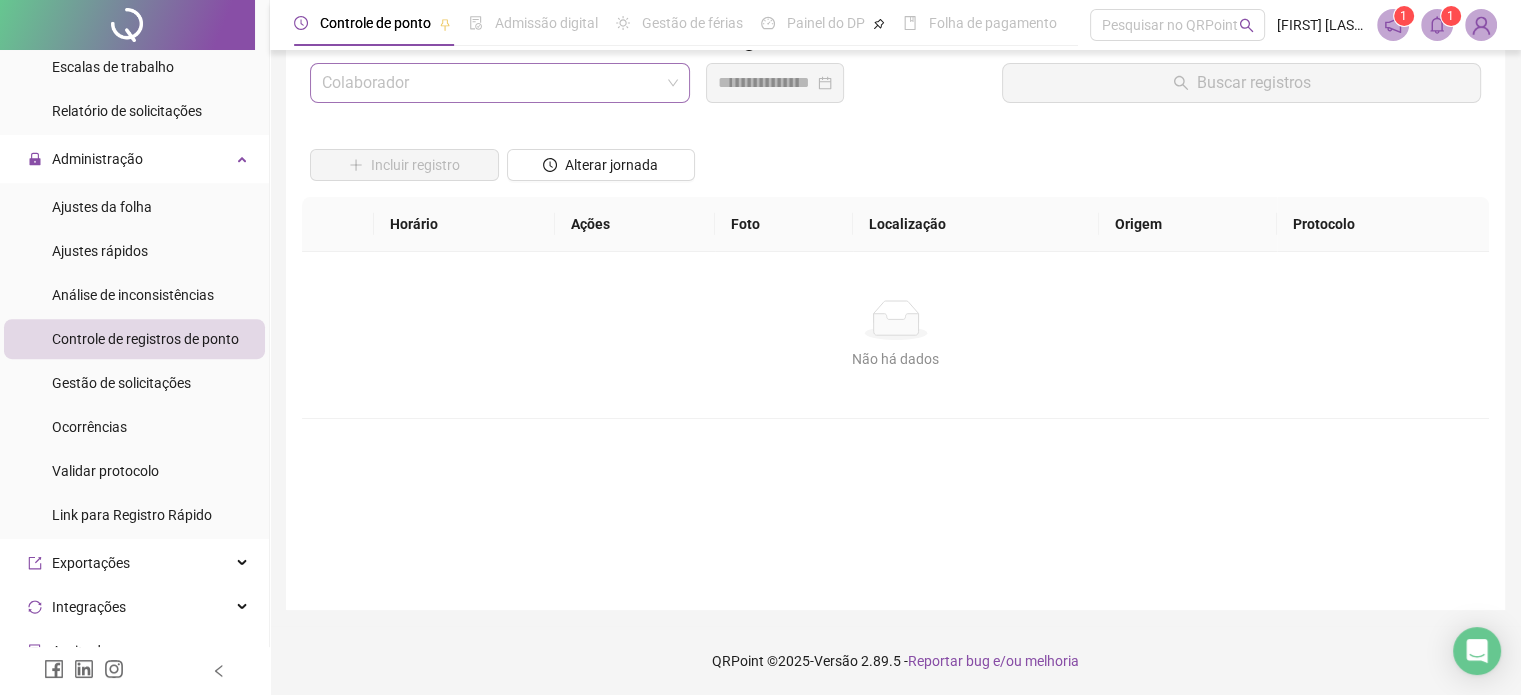 click at bounding box center (491, 83) 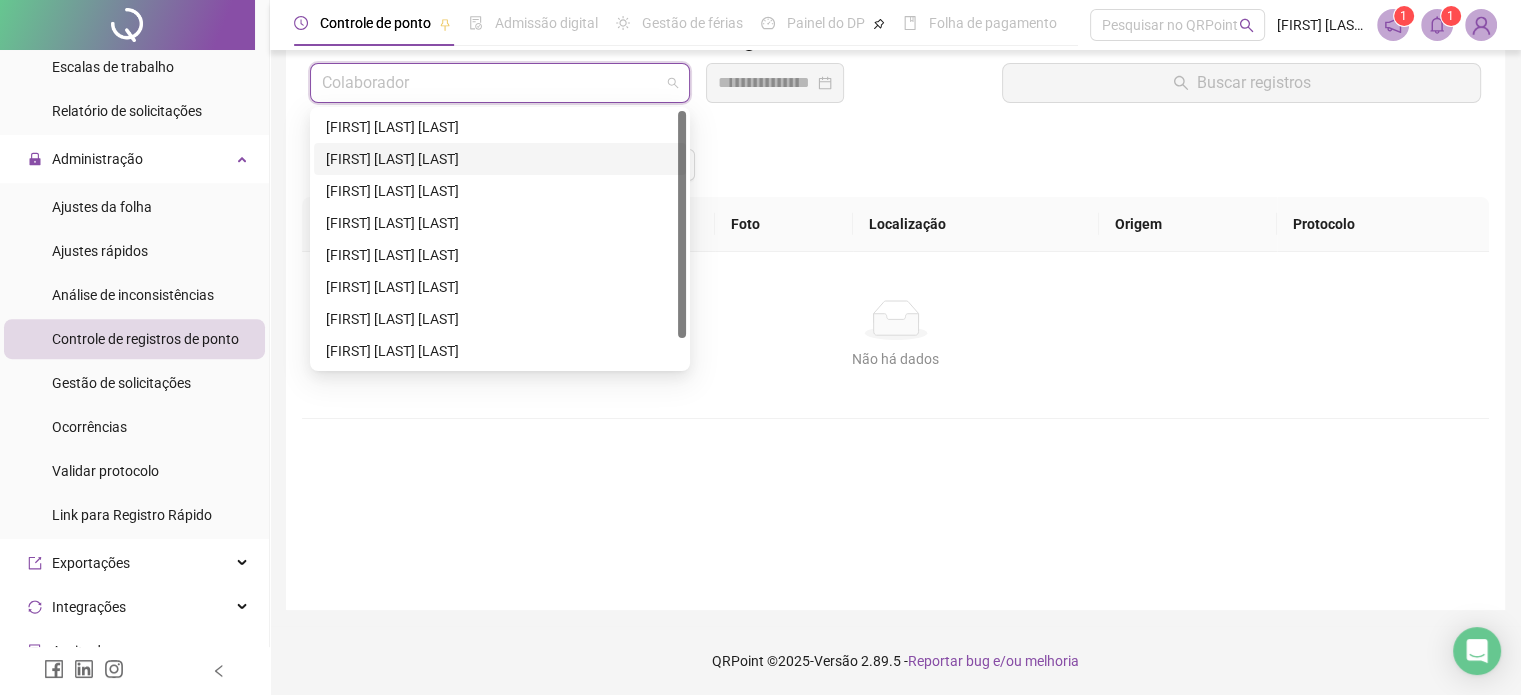 click on "[FIRST] [LAST] [LAST]" at bounding box center [500, 159] 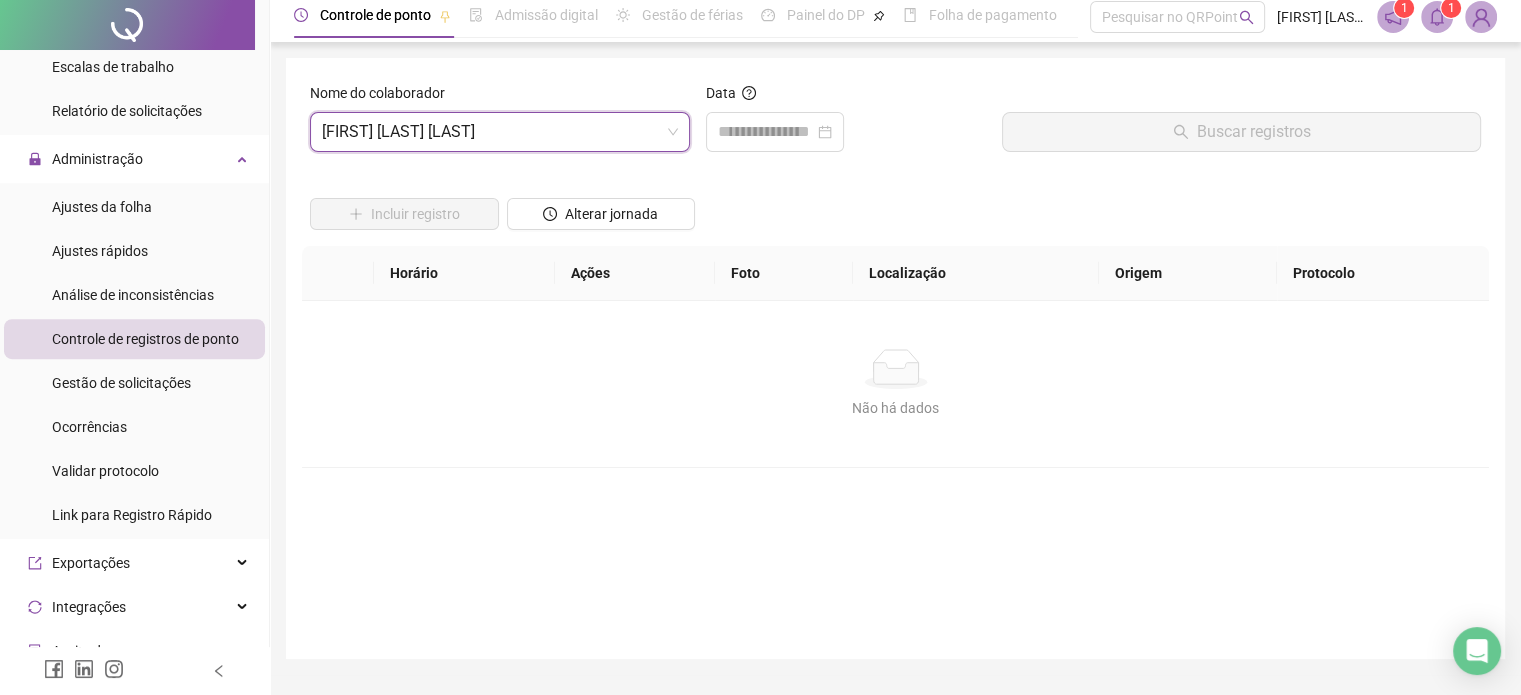 scroll, scrollTop: 0, scrollLeft: 0, axis: both 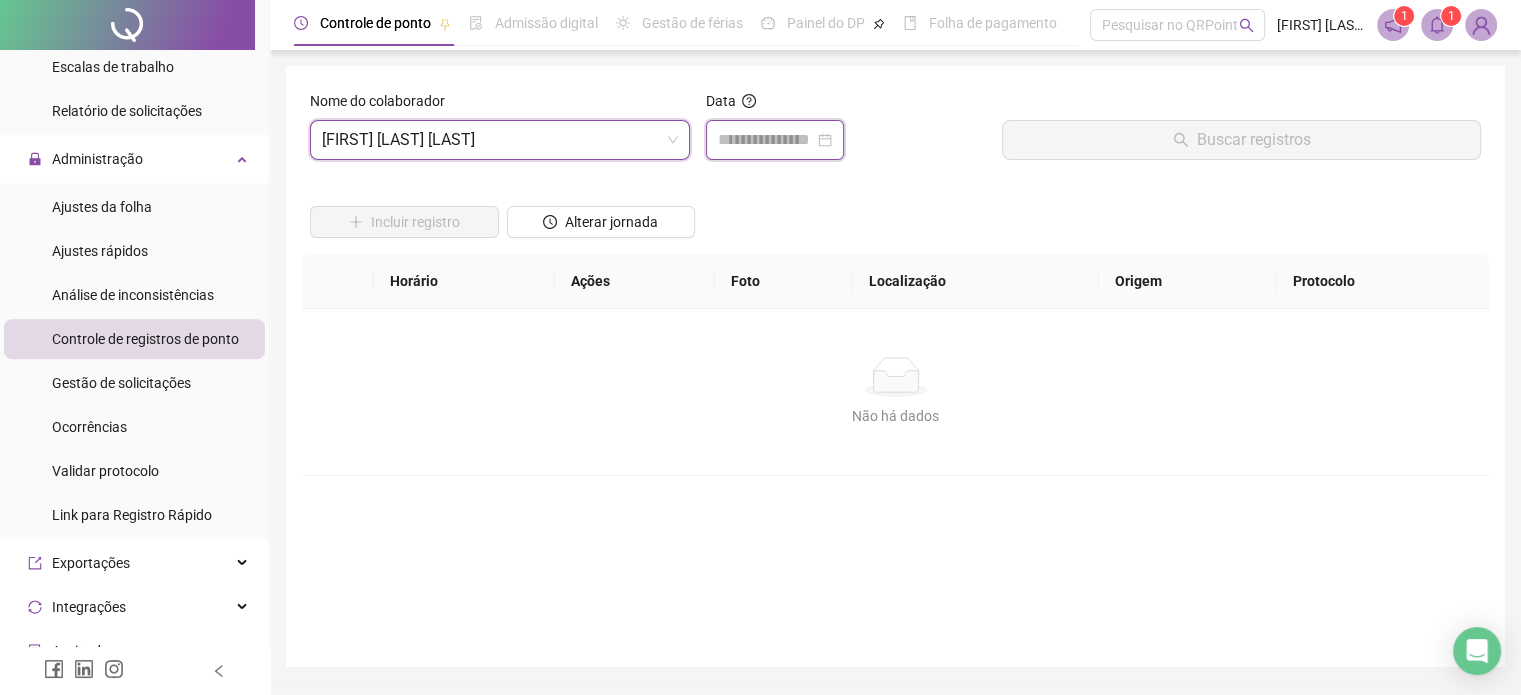 click at bounding box center (766, 140) 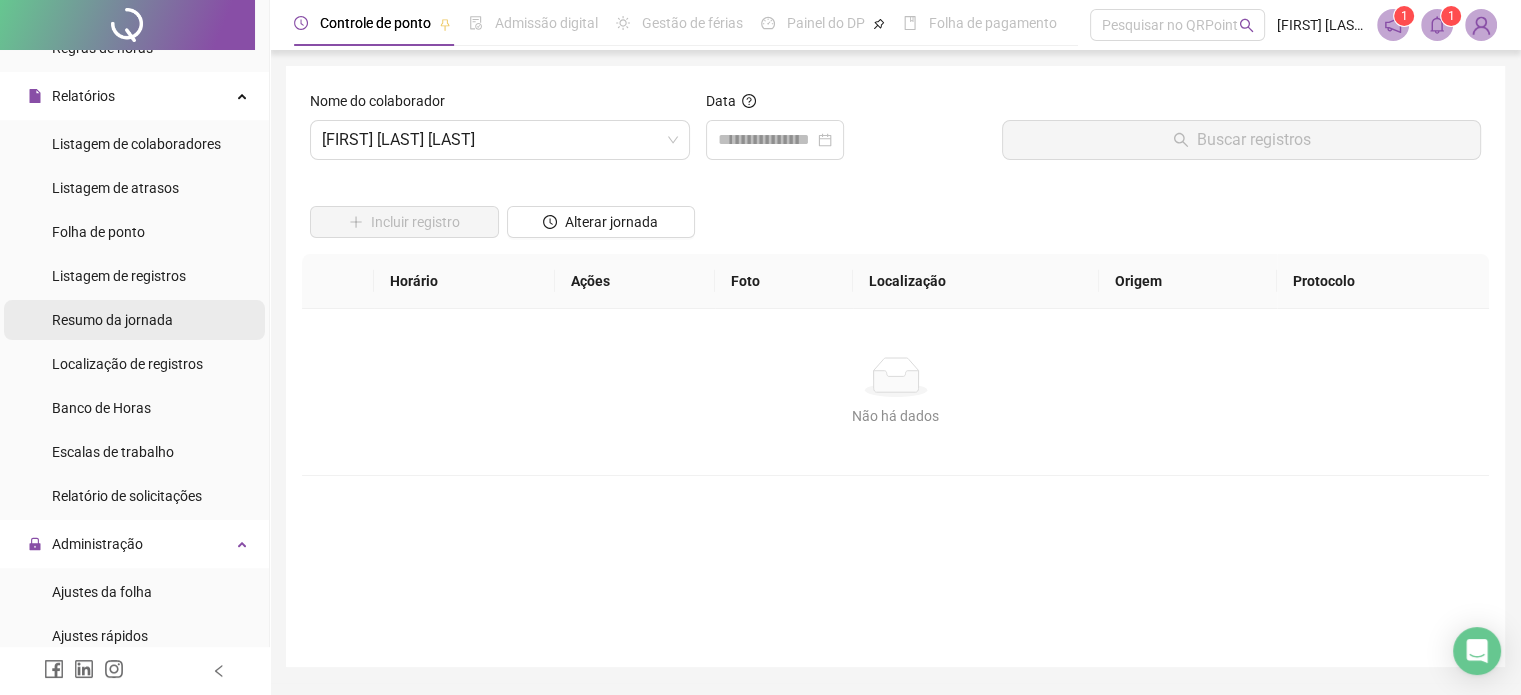 scroll, scrollTop: 367, scrollLeft: 0, axis: vertical 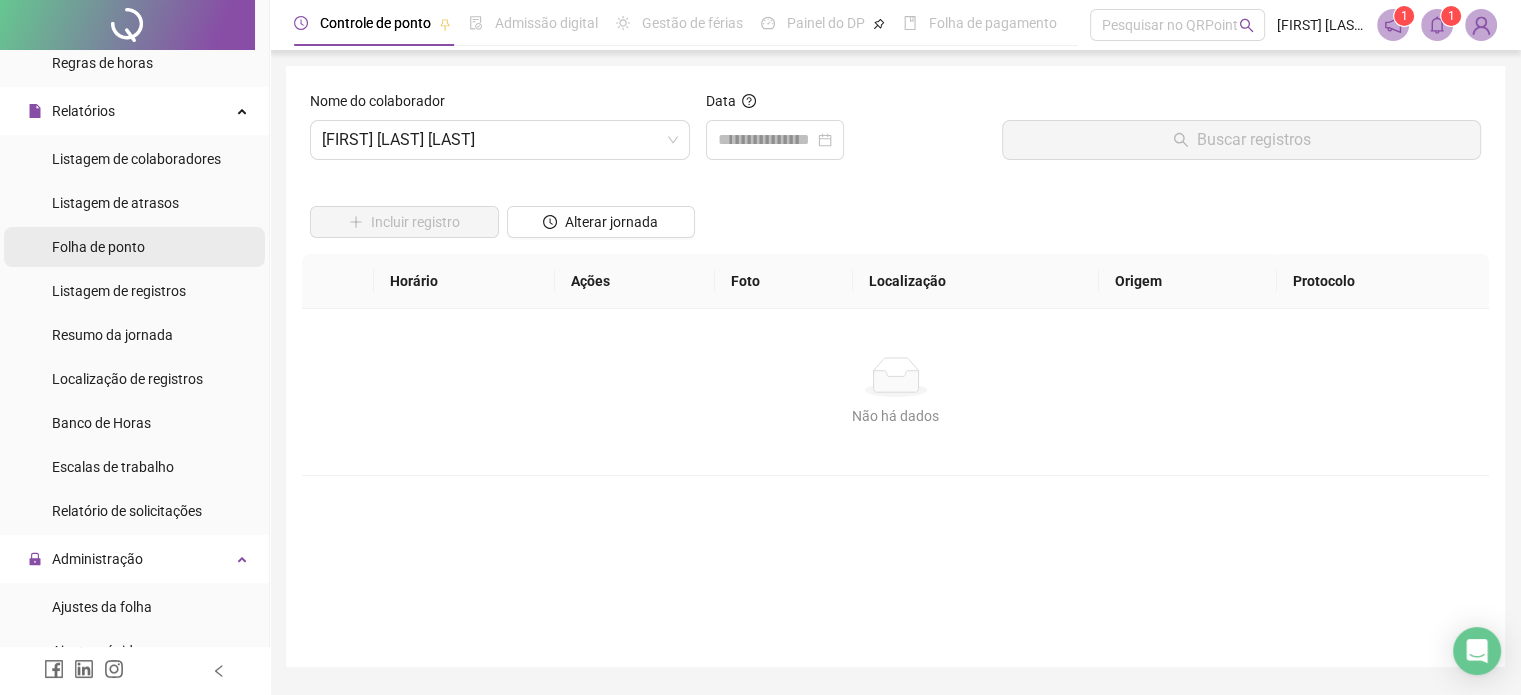 click on "Folha de ponto" at bounding box center [98, 247] 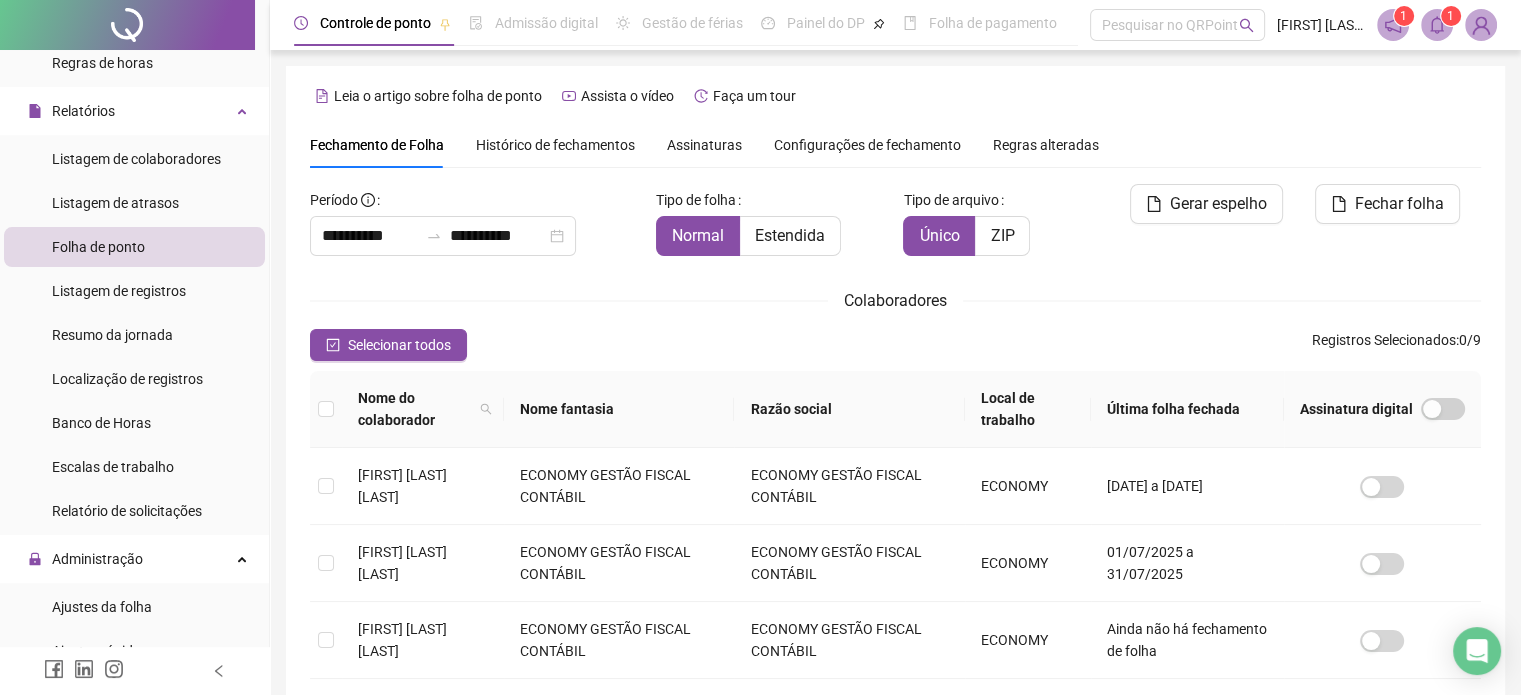 scroll, scrollTop: 61, scrollLeft: 0, axis: vertical 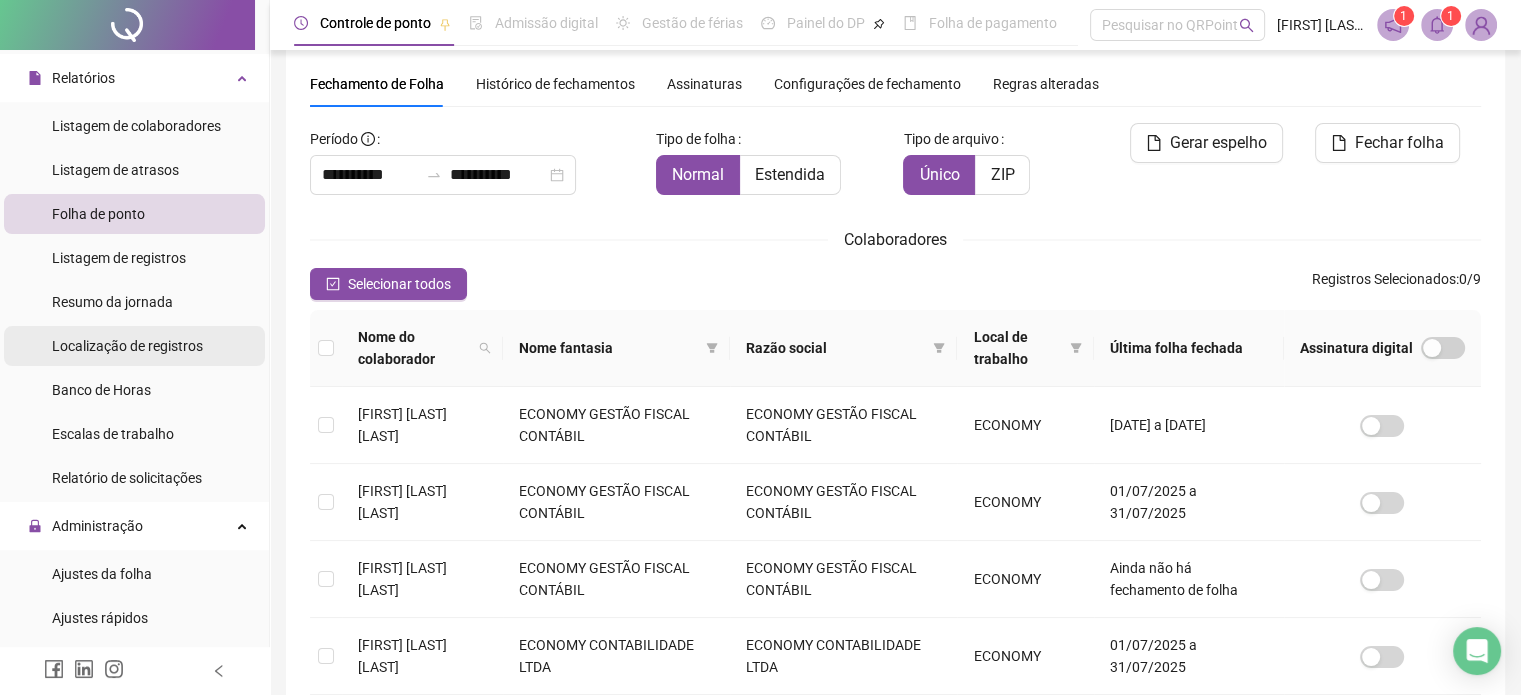 click on "Localização de registros" at bounding box center (127, 346) 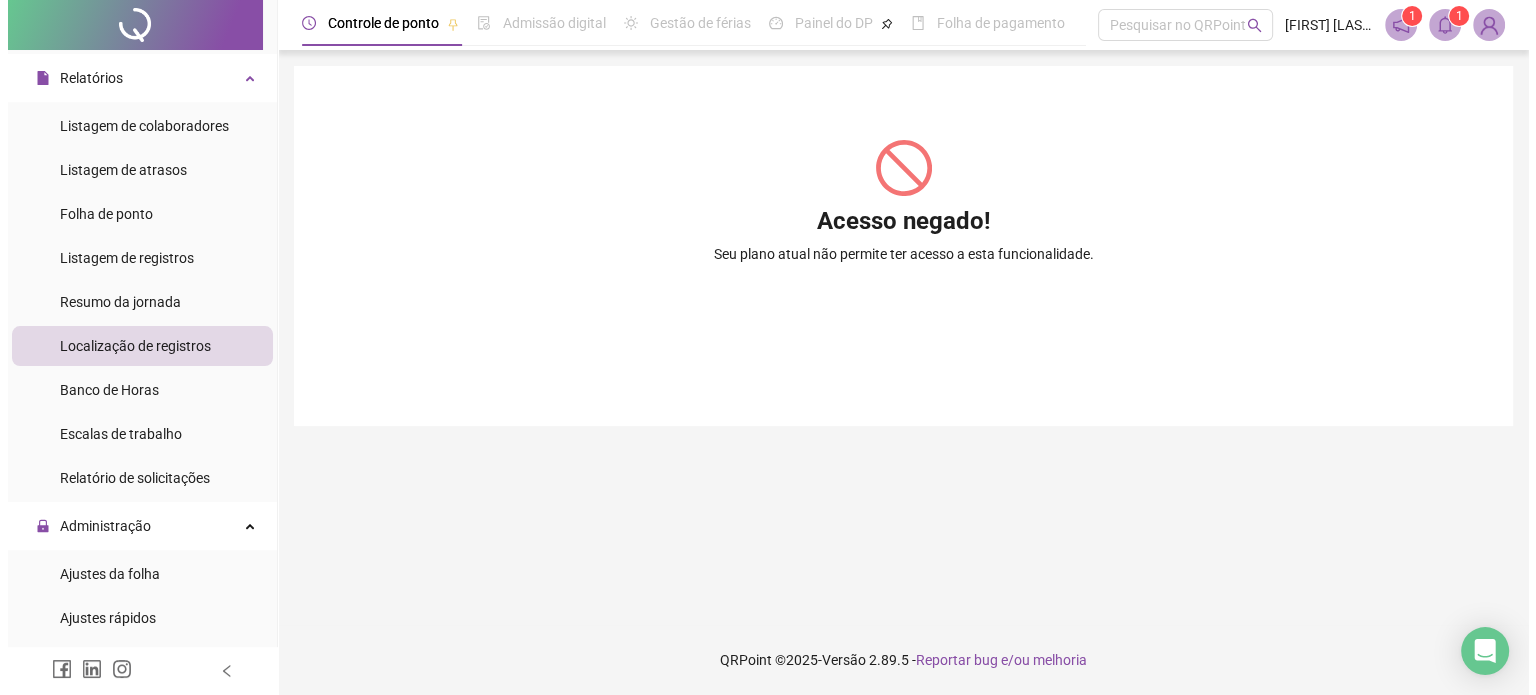 scroll, scrollTop: 0, scrollLeft: 0, axis: both 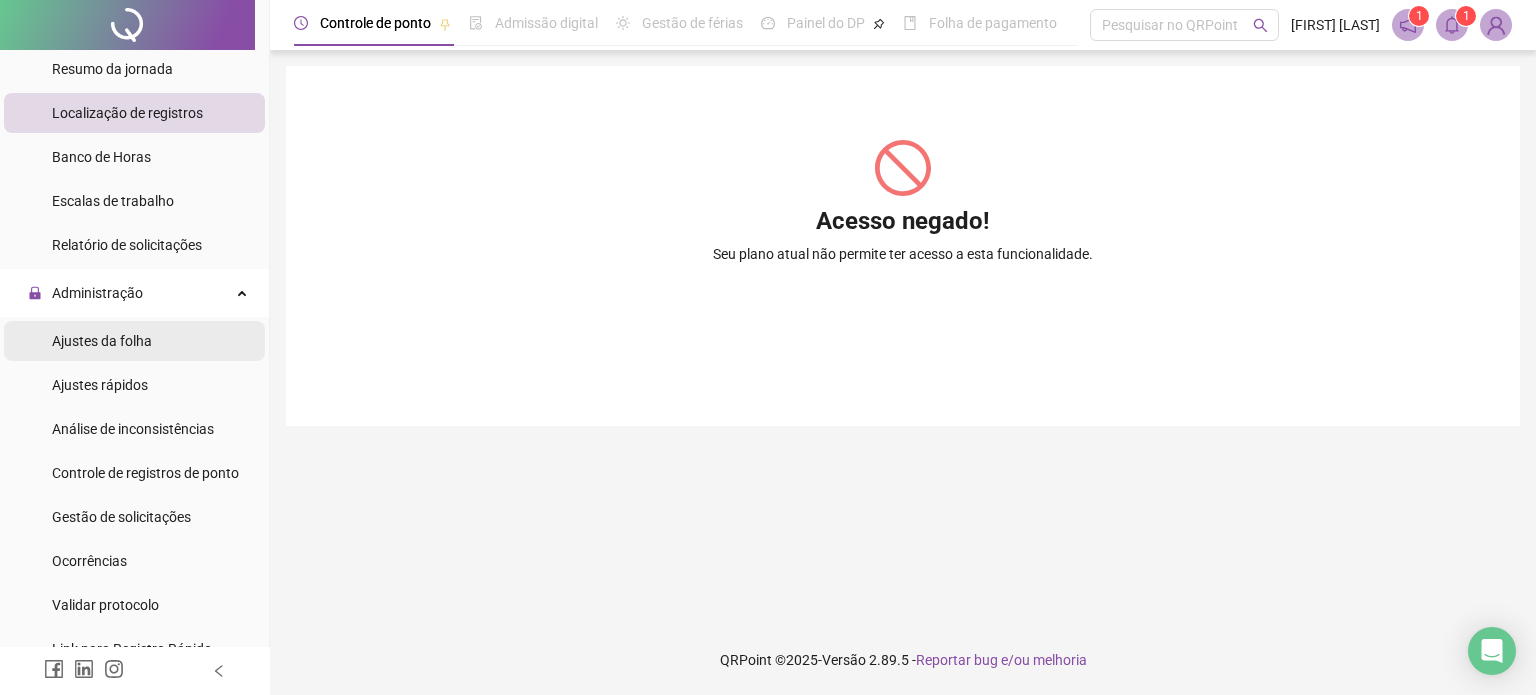 click on "Ajustes da folha" at bounding box center (134, 341) 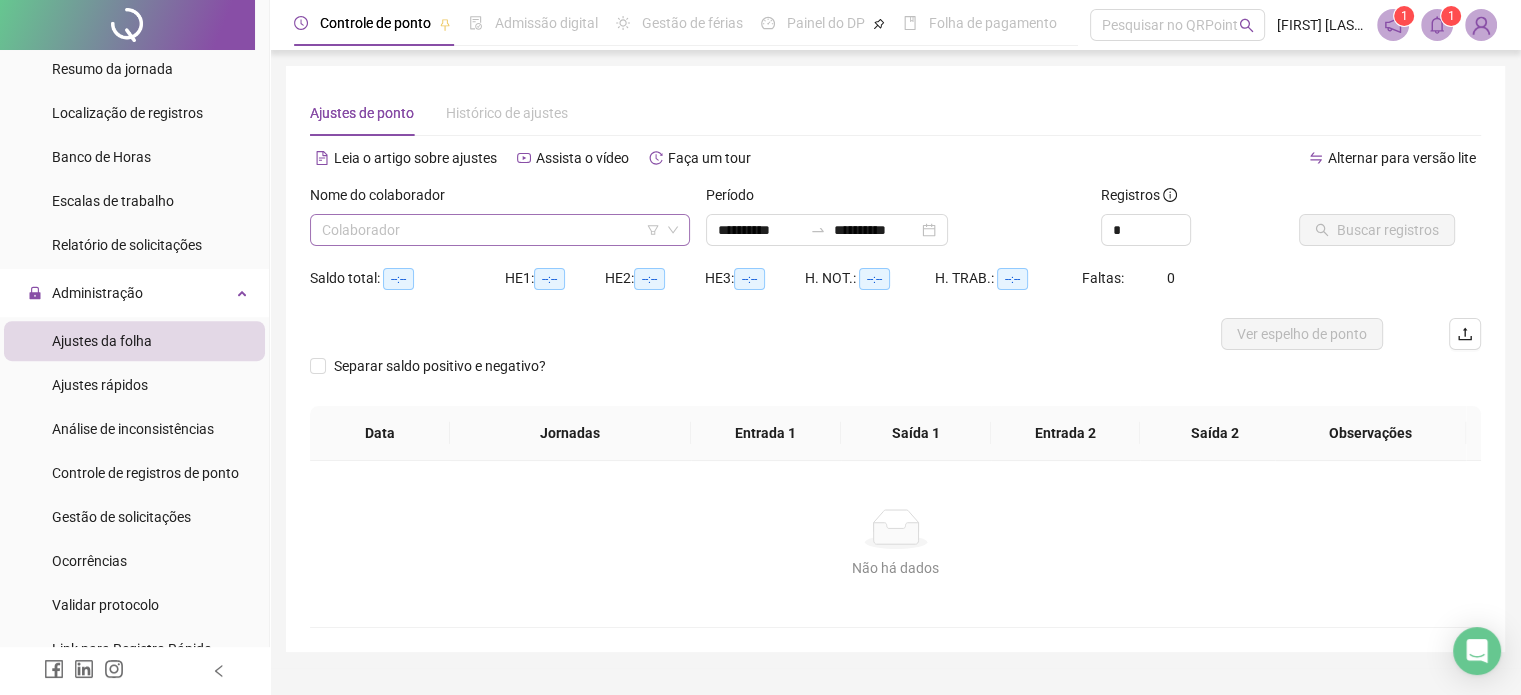 click at bounding box center [491, 230] 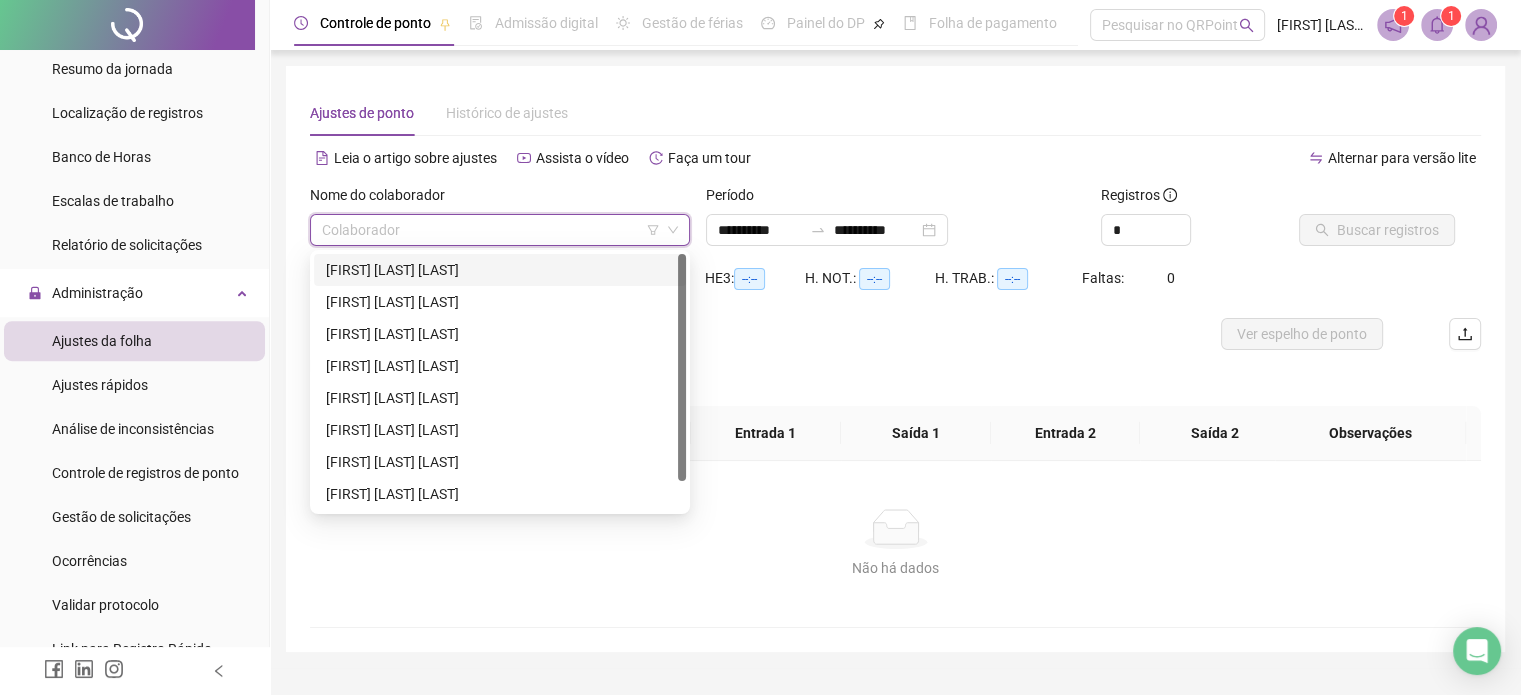 scroll, scrollTop: 32, scrollLeft: 0, axis: vertical 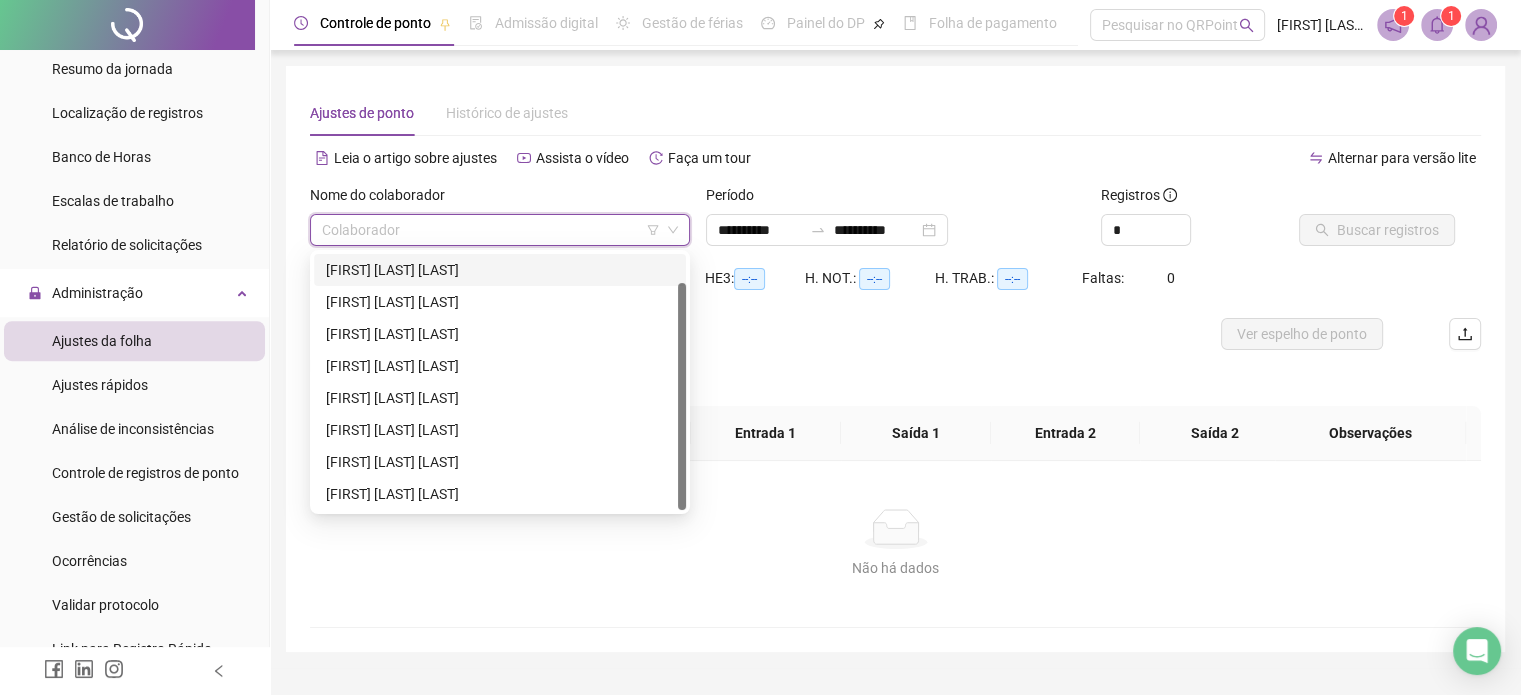 click on "[FIRST] [LAST] [LAST]" at bounding box center (500, 270) 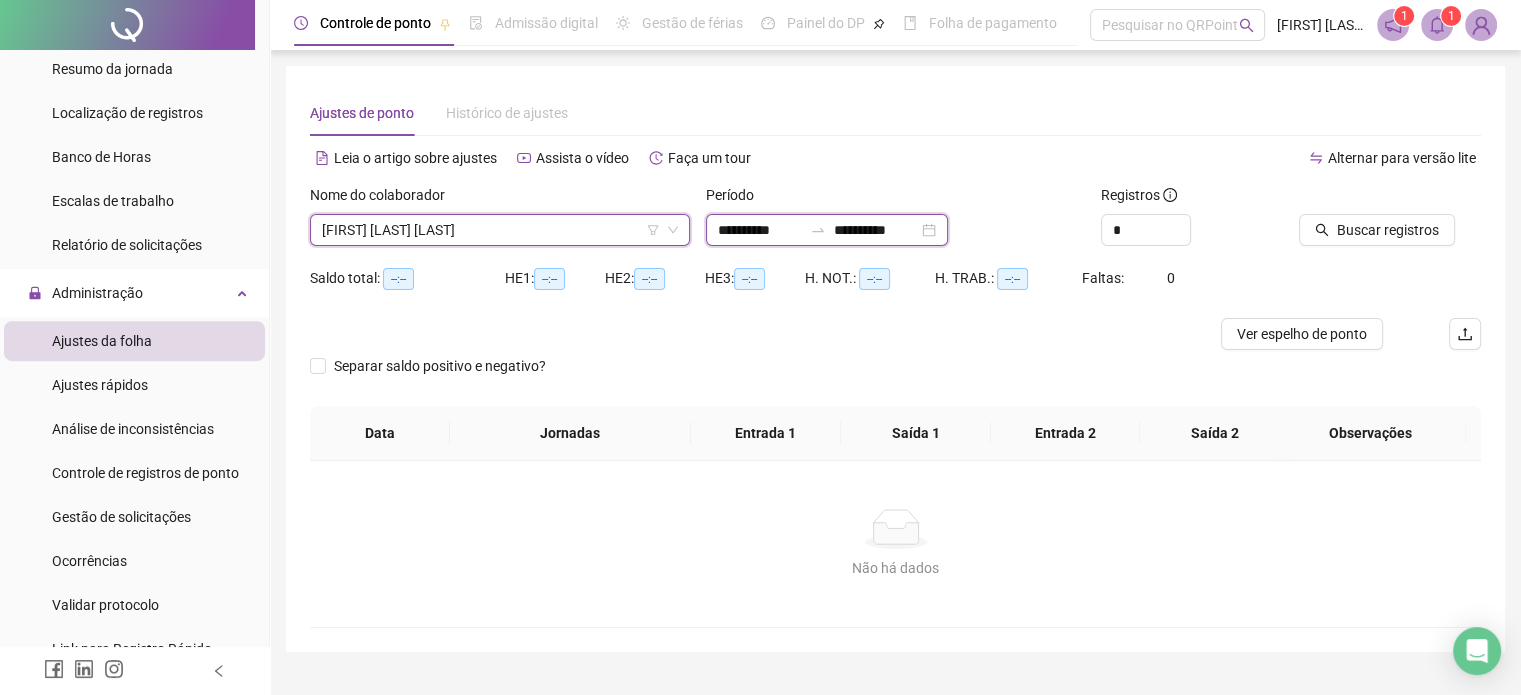 click on "**********" at bounding box center [760, 230] 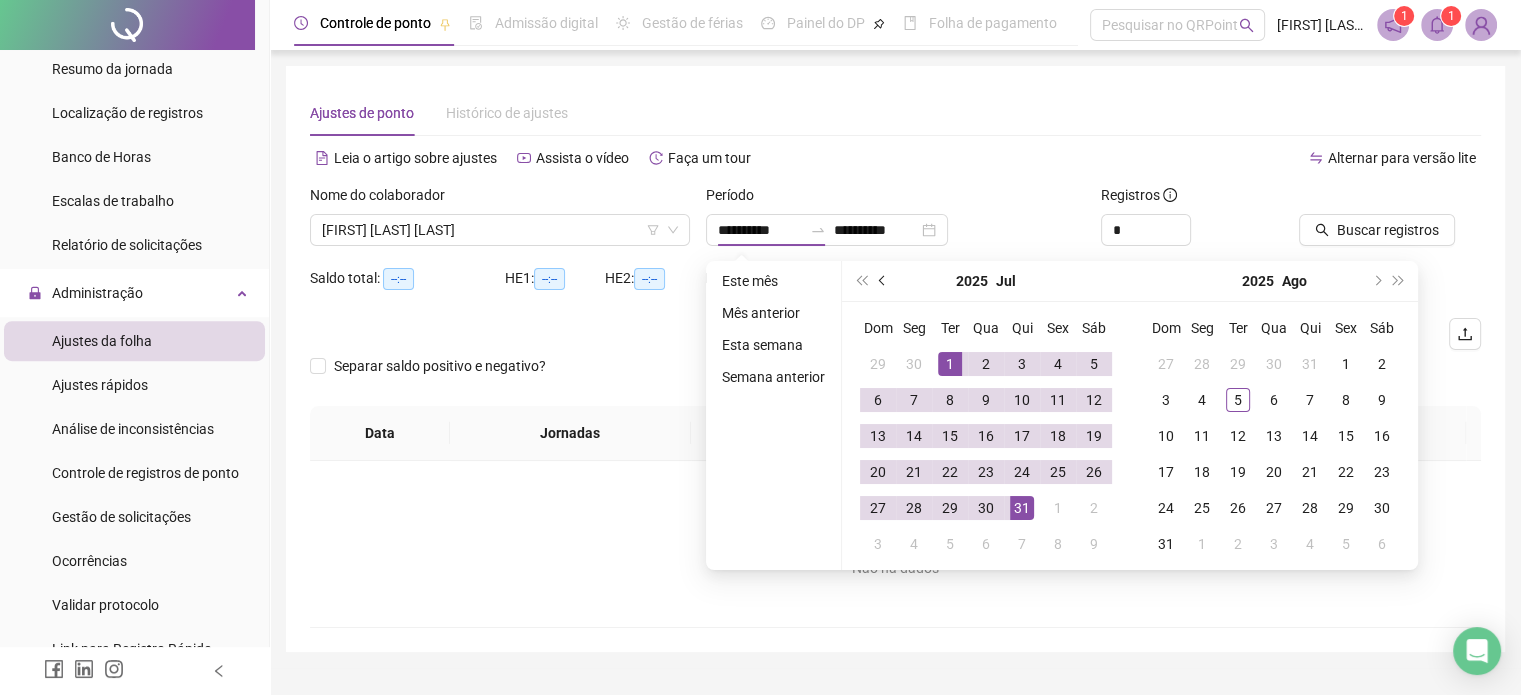 click at bounding box center [883, 281] 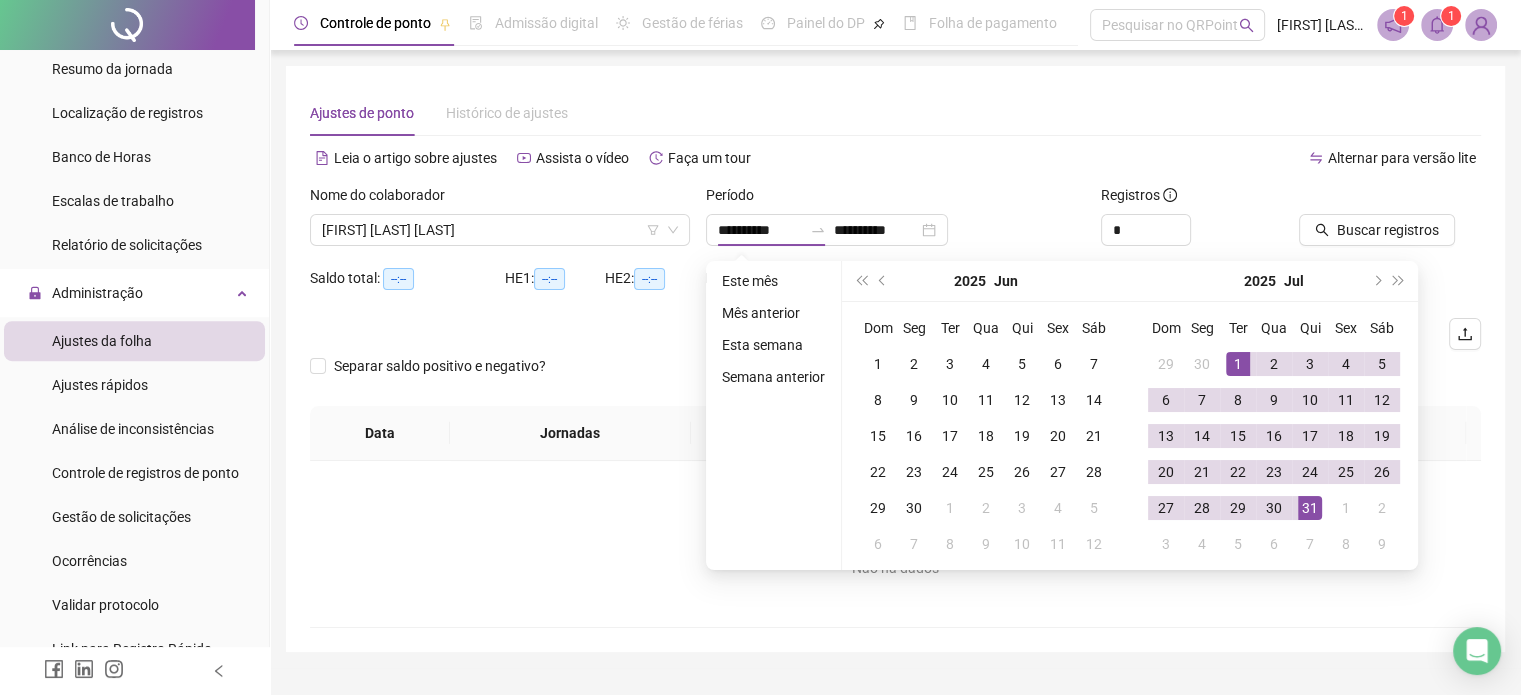 click on "Dom Seg Ter Qua Qui Sex Sáb 1 2 3 4 5 6 7 8 9 10 11 12 13 14 15 16 17 18 19 20 21 22 23 24 25 26 27 28 29 30 1 2 3 4 5 6 7 8 9 10 11 12" at bounding box center (986, 436) 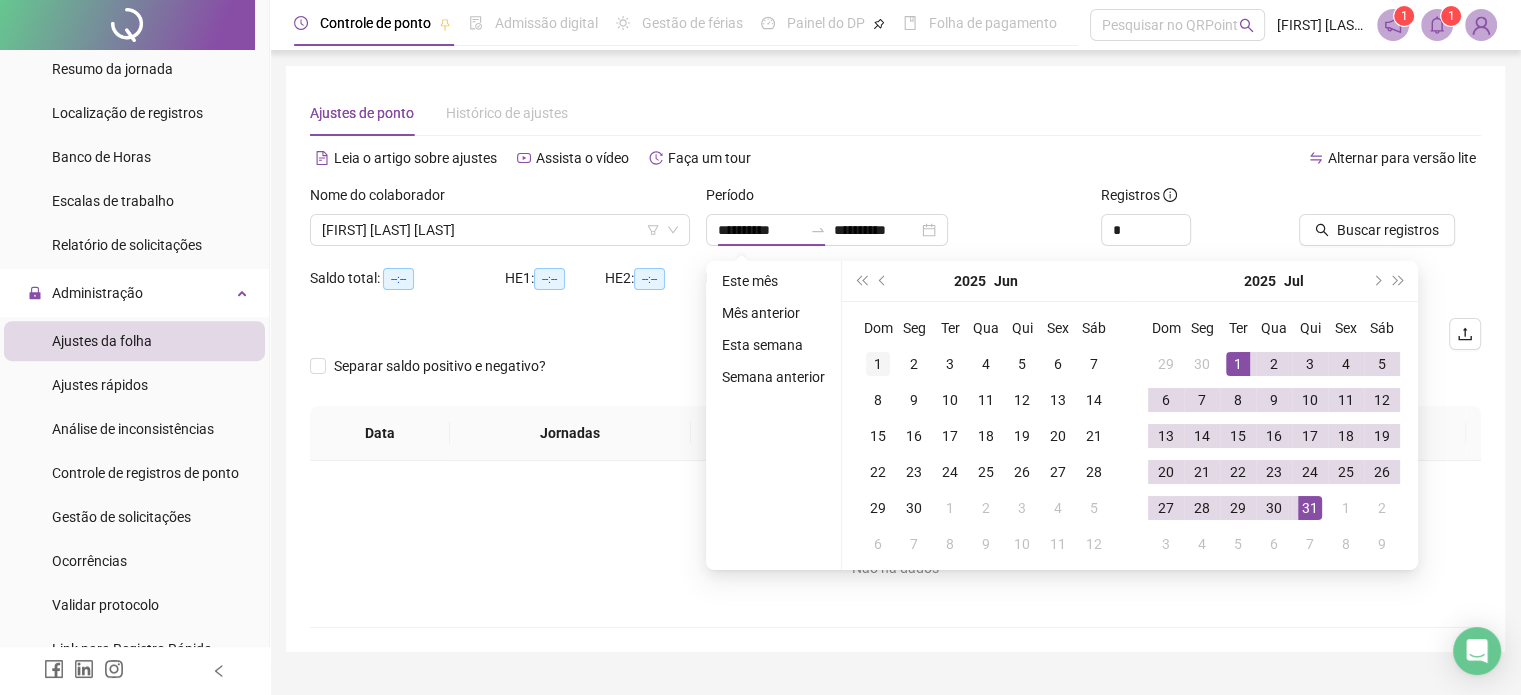 type on "**********" 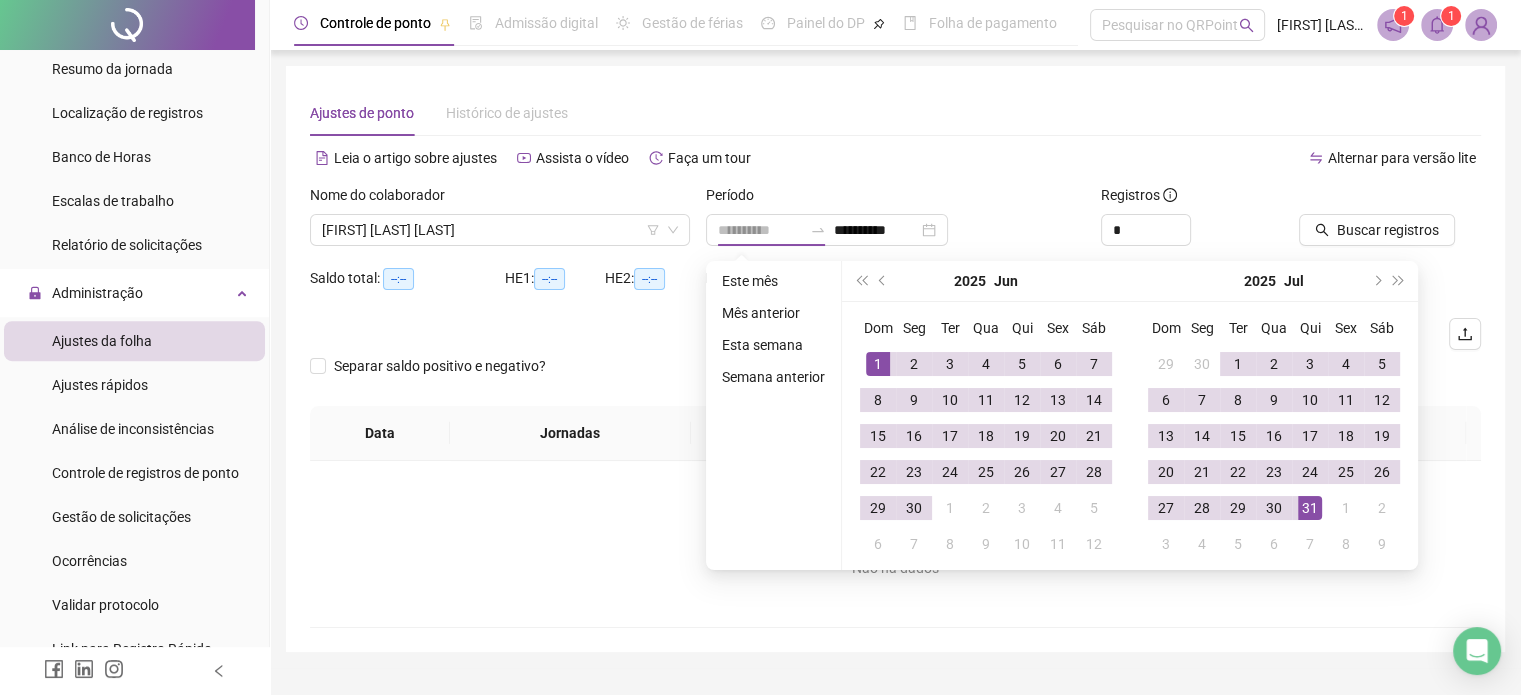 click on "1" at bounding box center [878, 364] 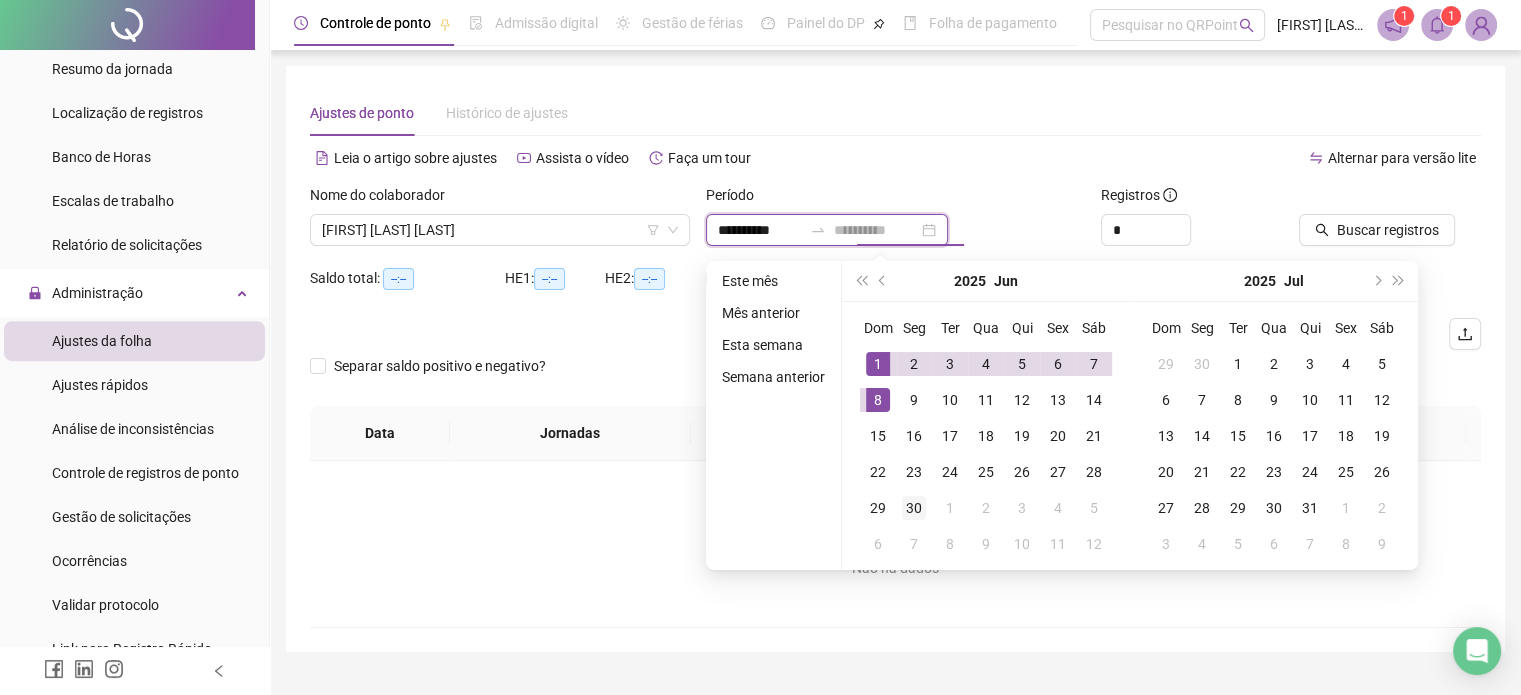 type on "**********" 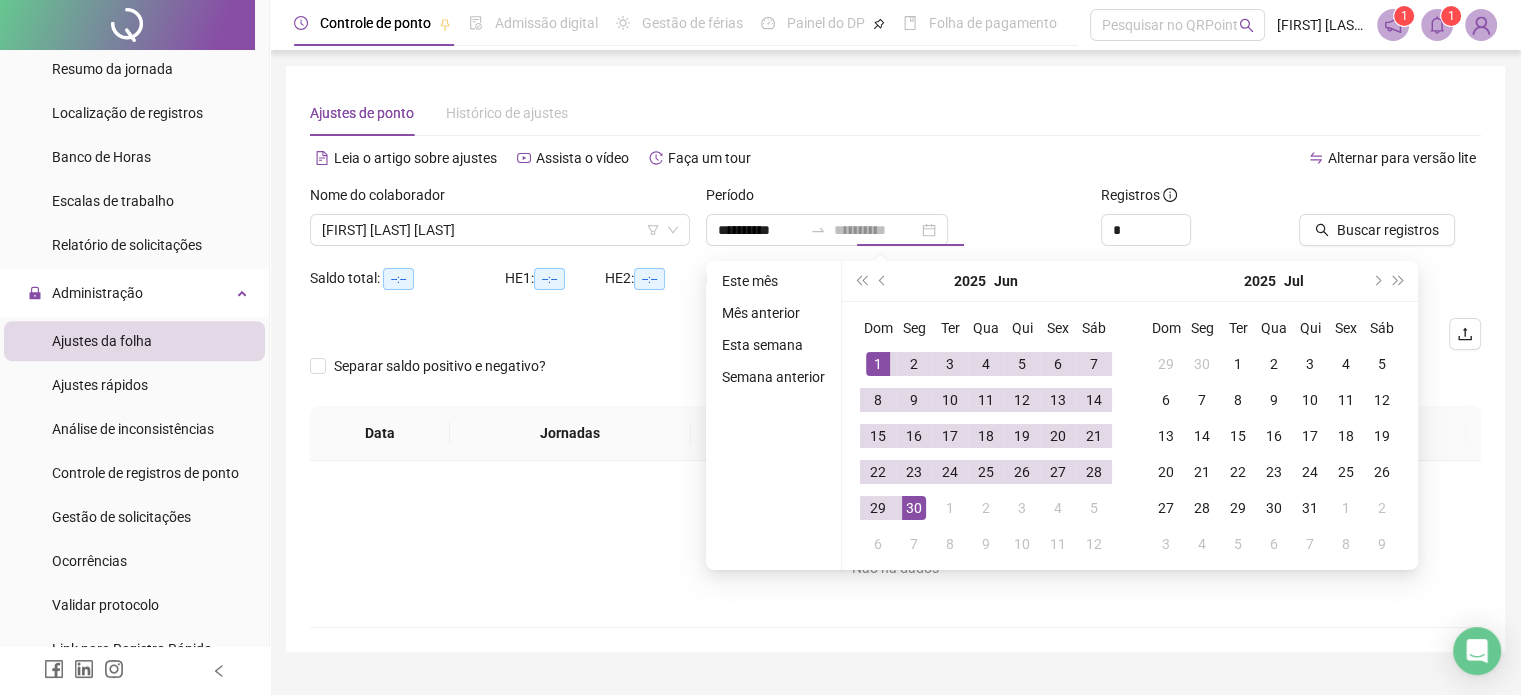 click on "30" at bounding box center (914, 508) 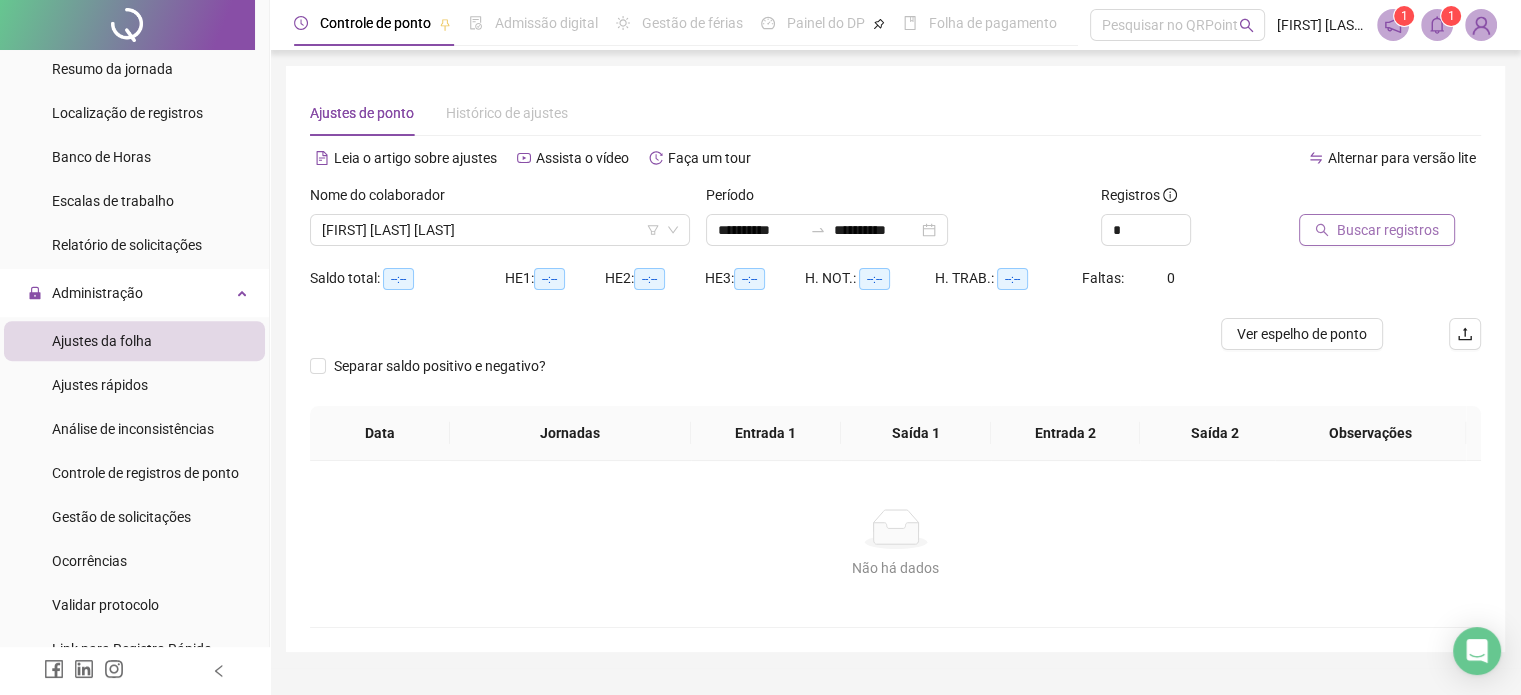 click on "Buscar registros" at bounding box center (1388, 230) 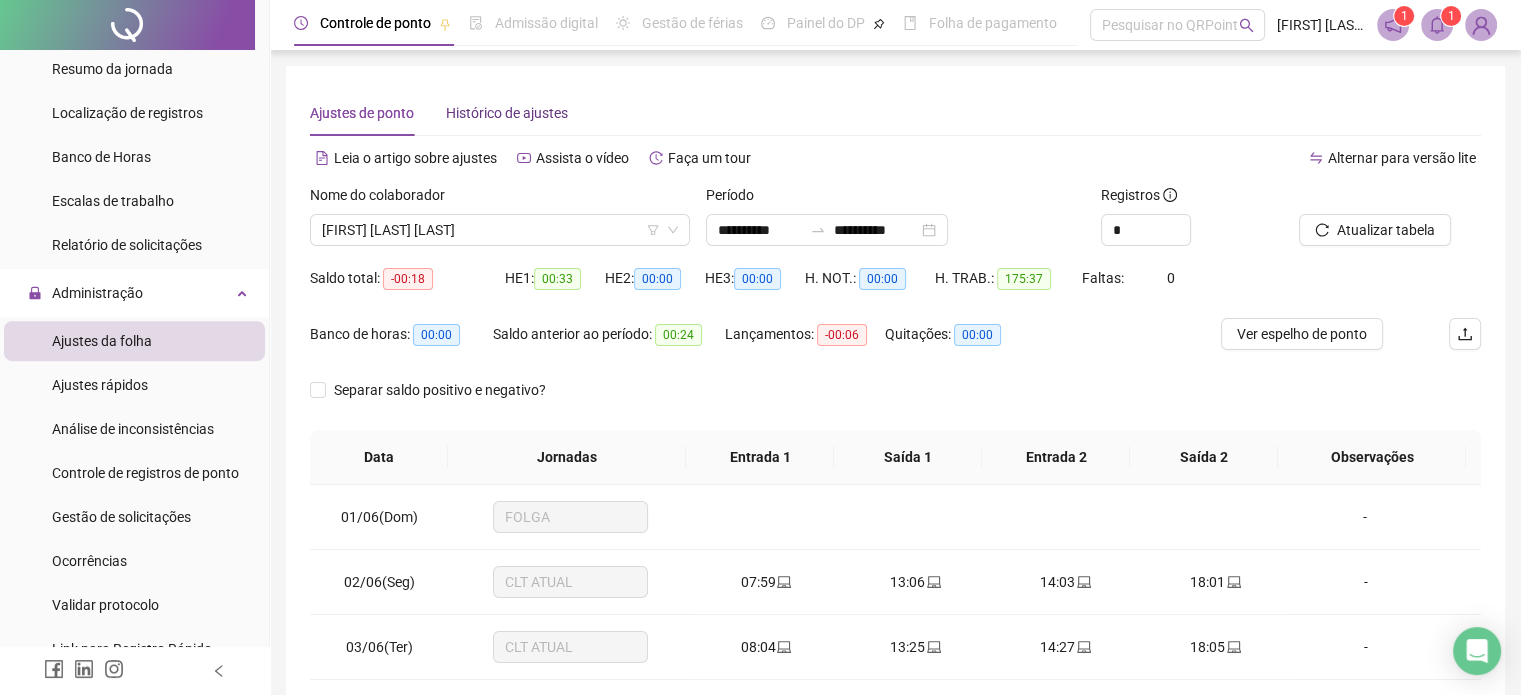 click on "Histórico de ajustes" at bounding box center (507, 113) 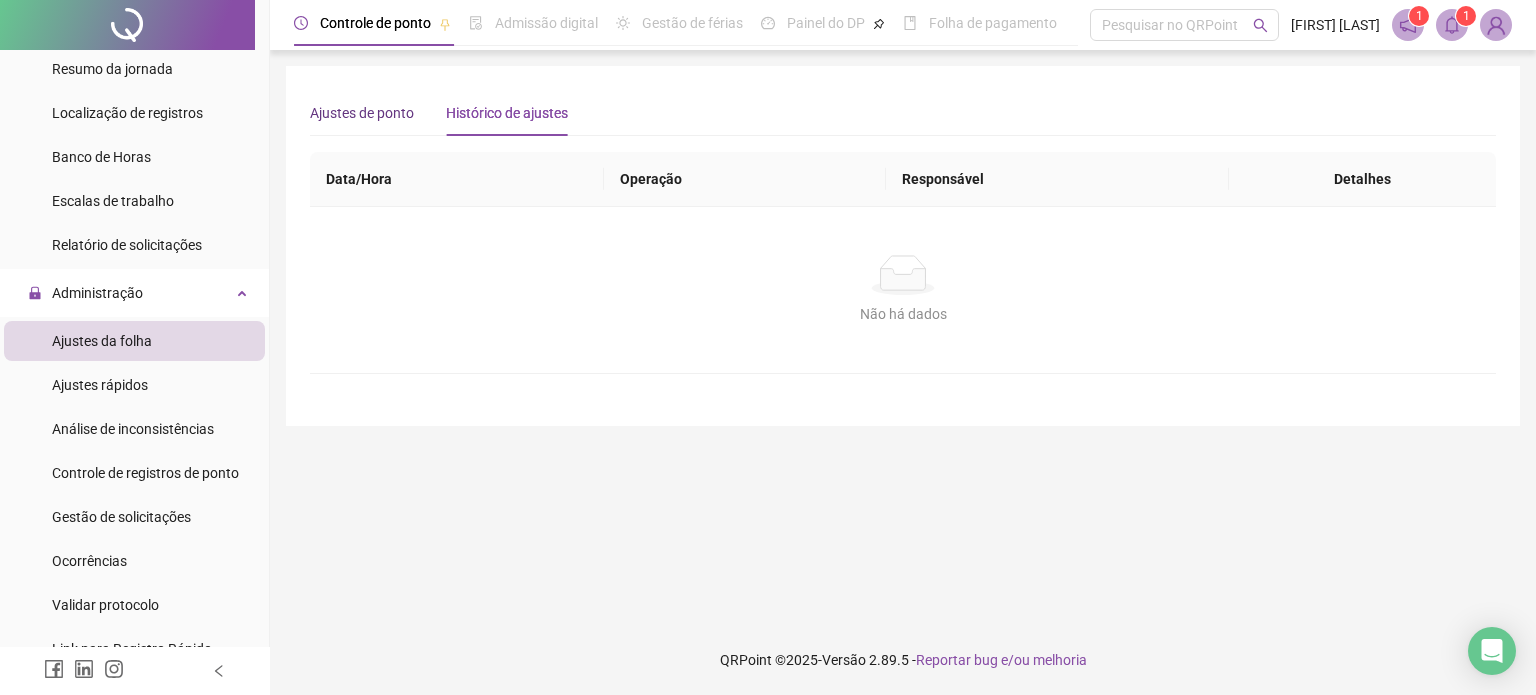 click on "Ajustes de ponto" at bounding box center (362, 113) 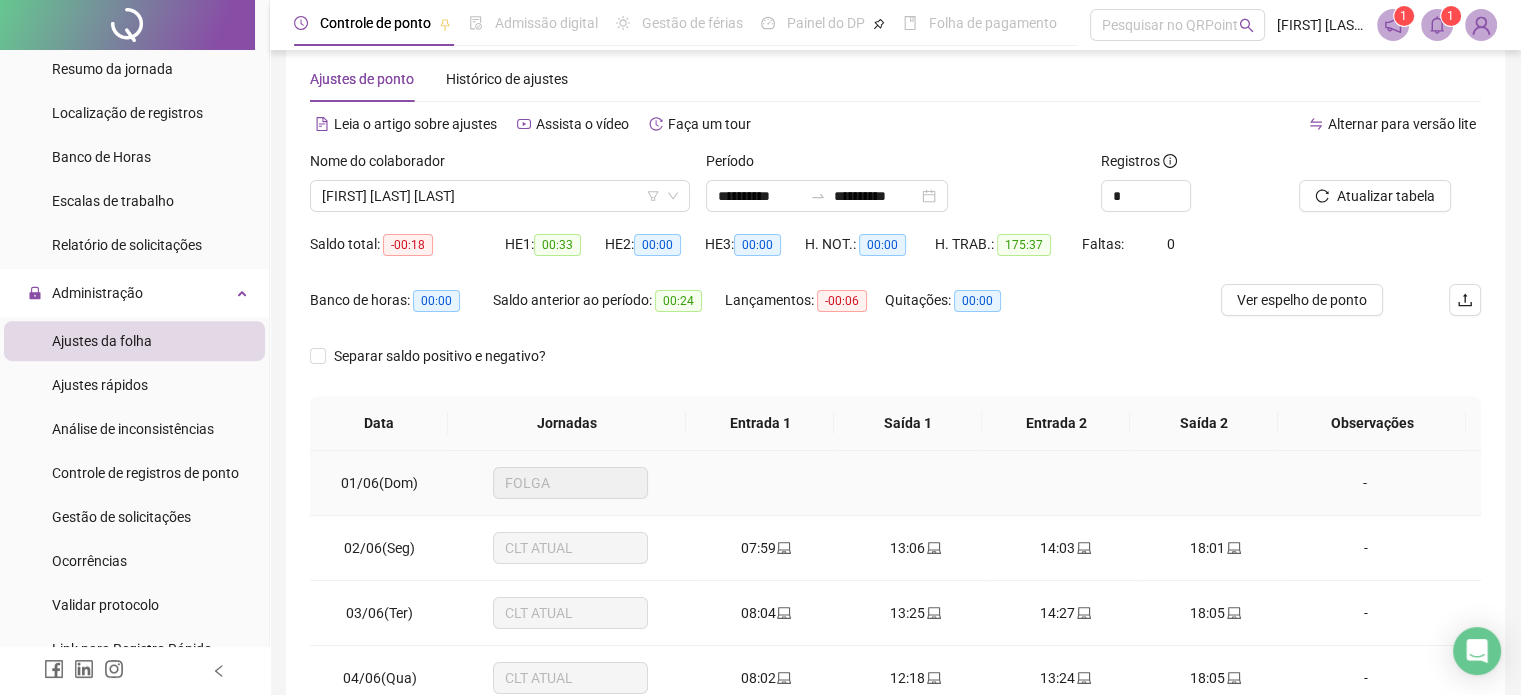 scroll, scrollTop: 233, scrollLeft: 0, axis: vertical 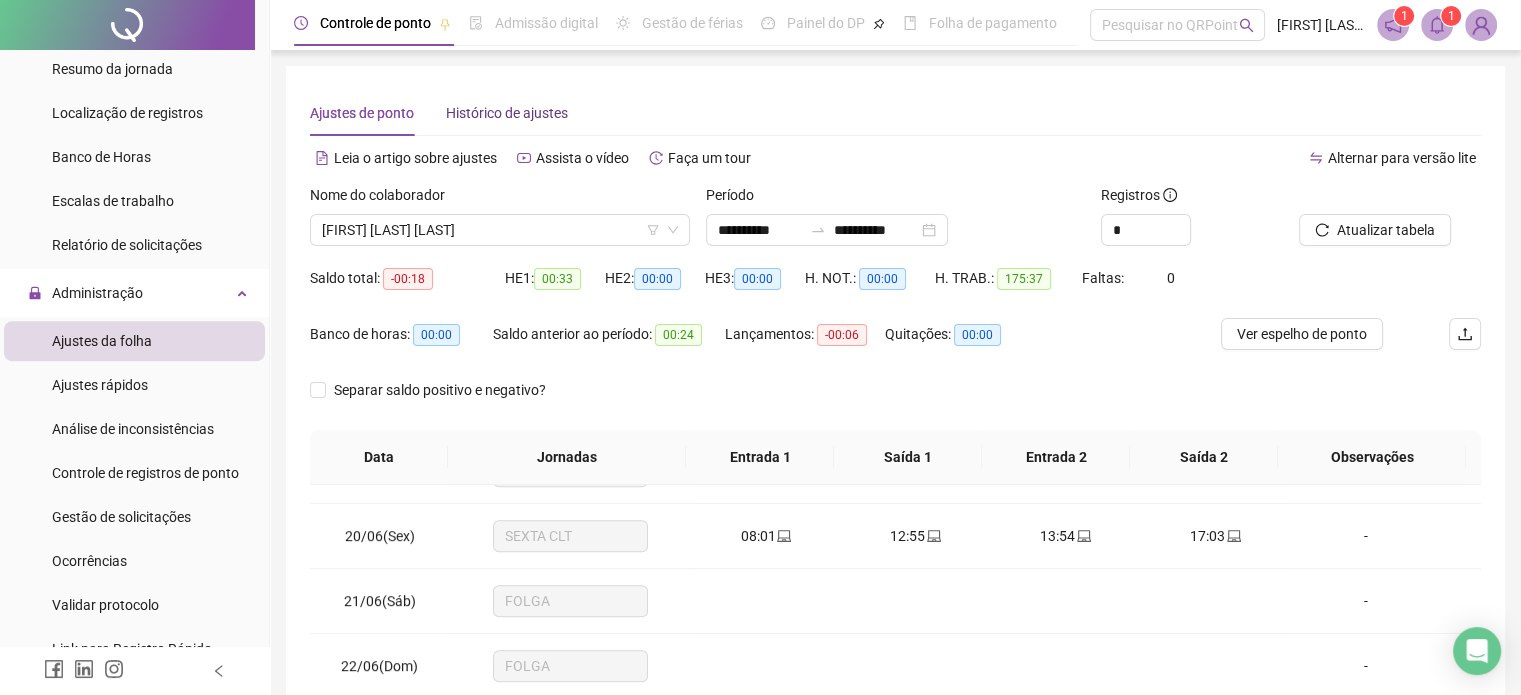 click on "Histórico de ajustes" at bounding box center [507, 113] 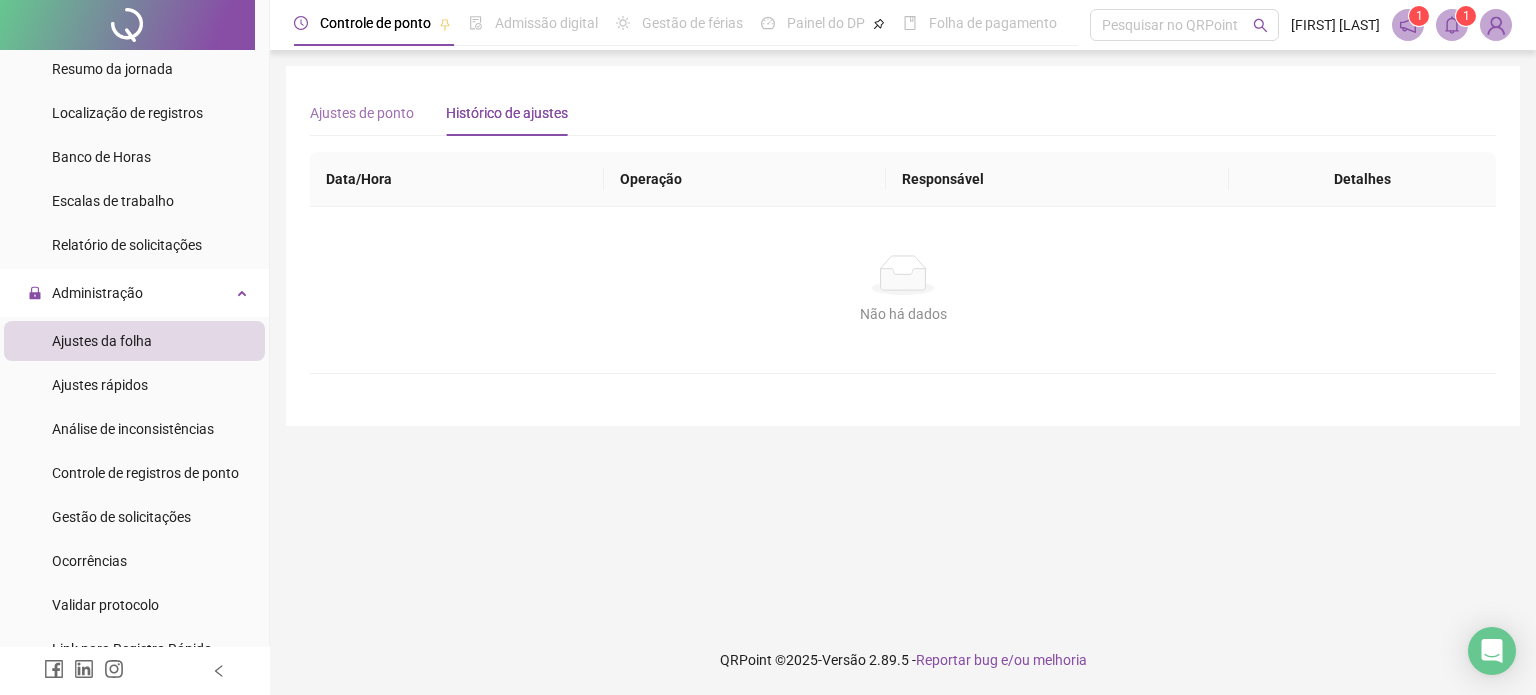 click on "Ajustes de ponto" at bounding box center (362, 113) 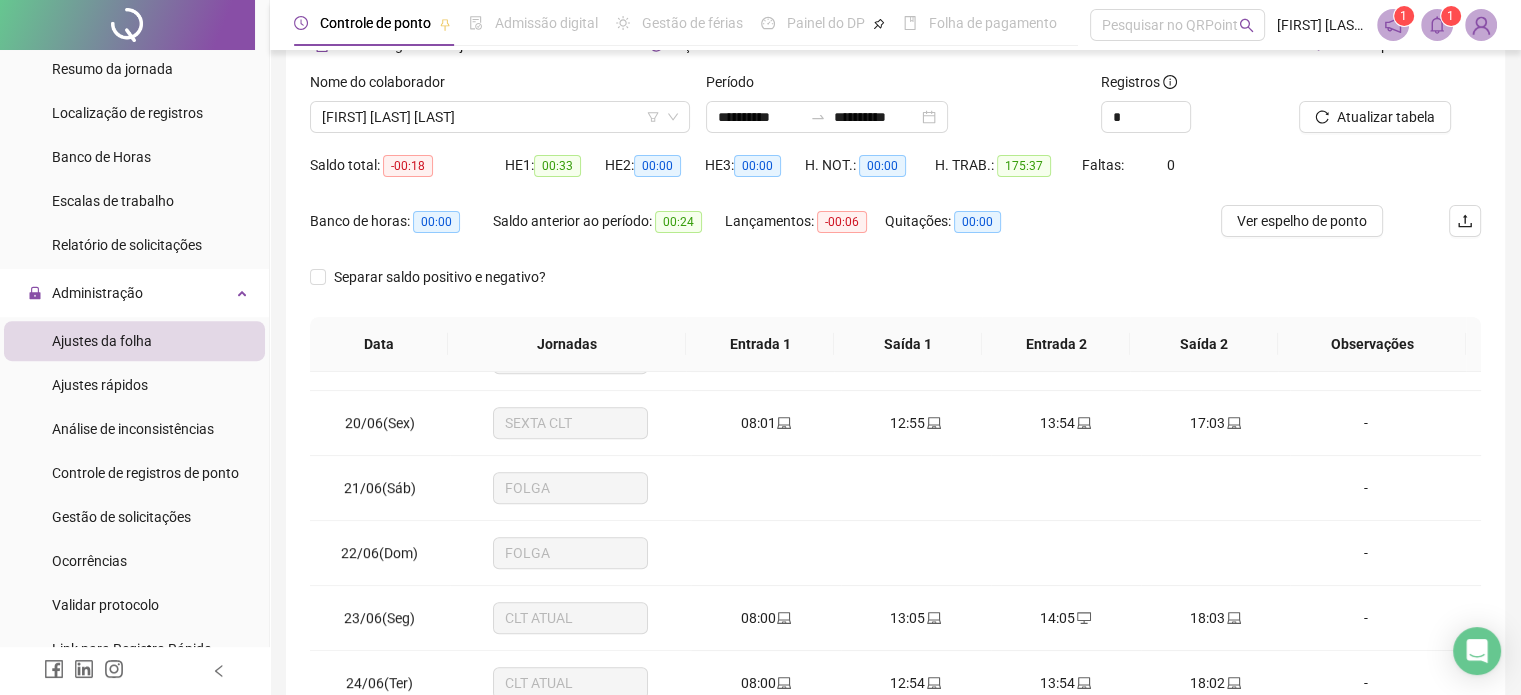 scroll, scrollTop: 133, scrollLeft: 0, axis: vertical 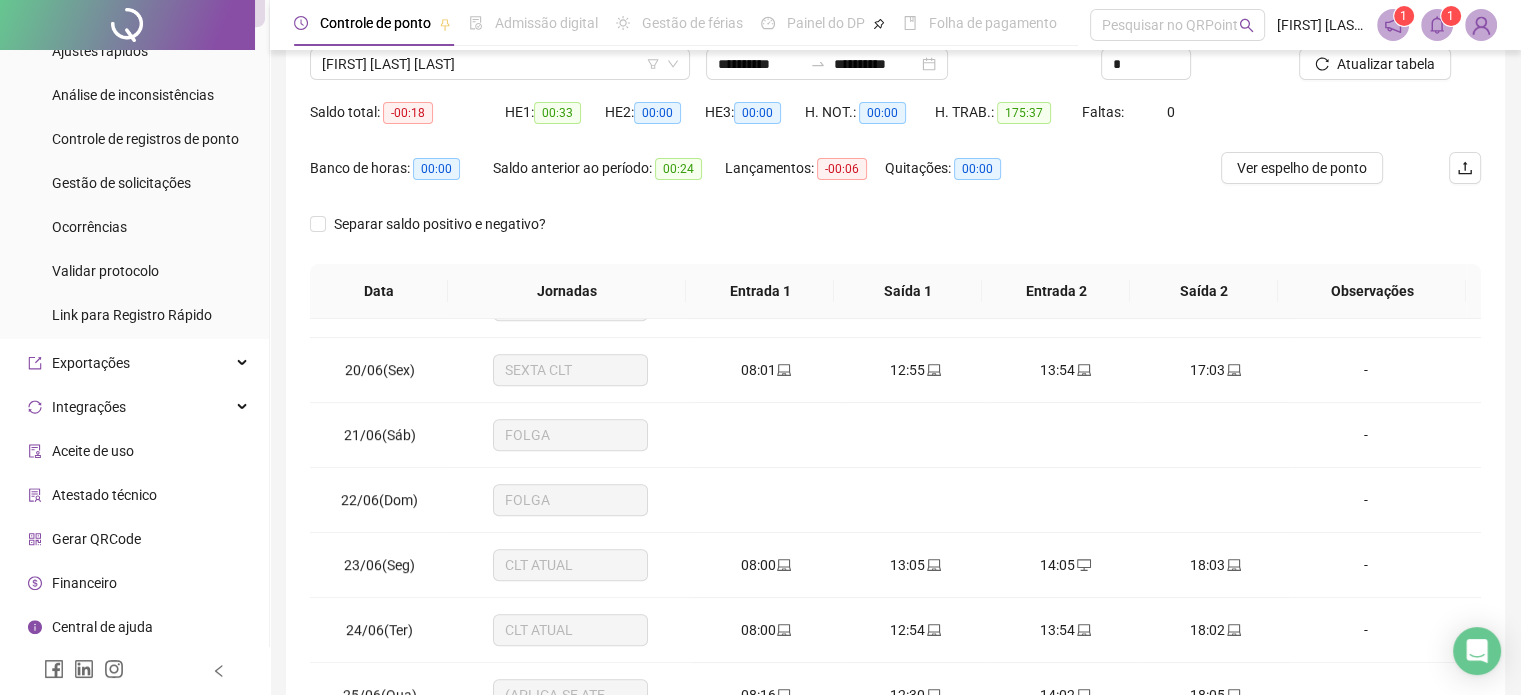 click on "Central de ajuda" at bounding box center [134, 627] 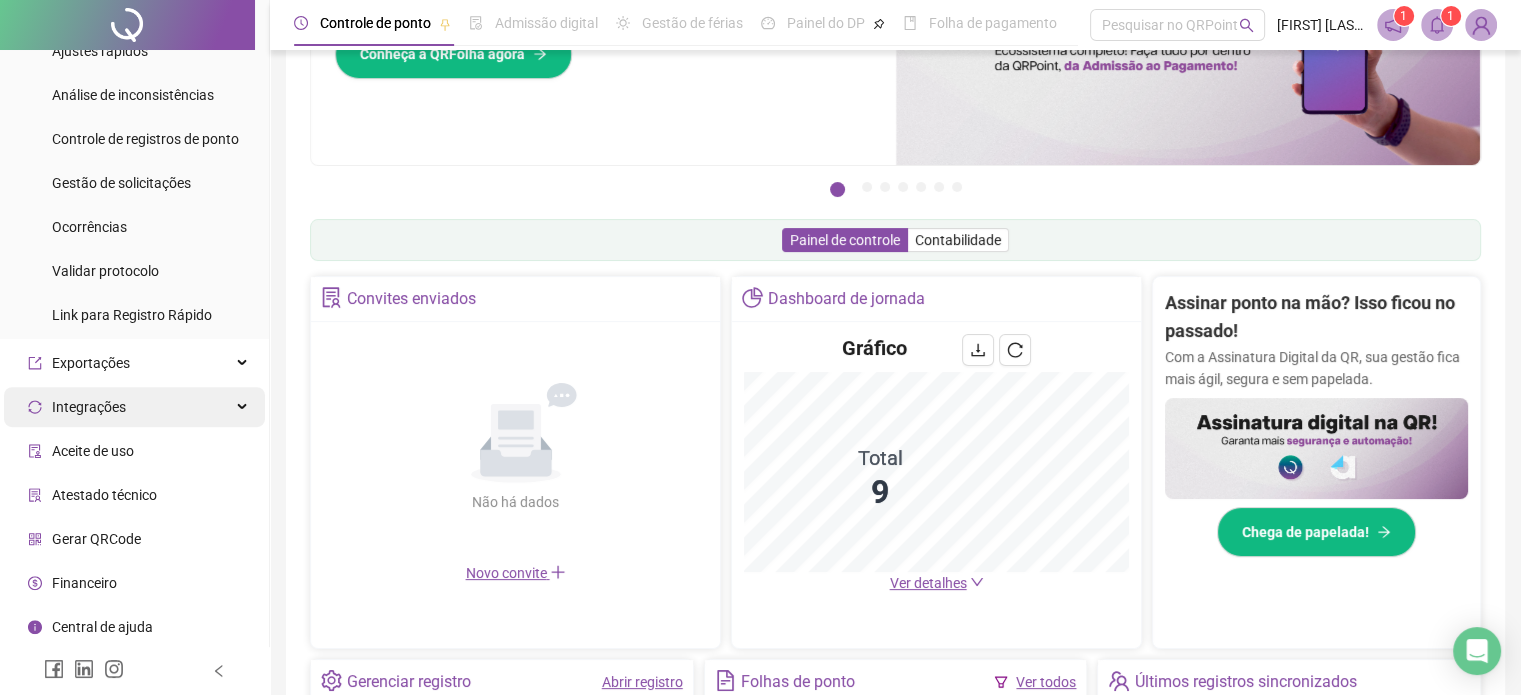 click on "Integrações" at bounding box center [134, 407] 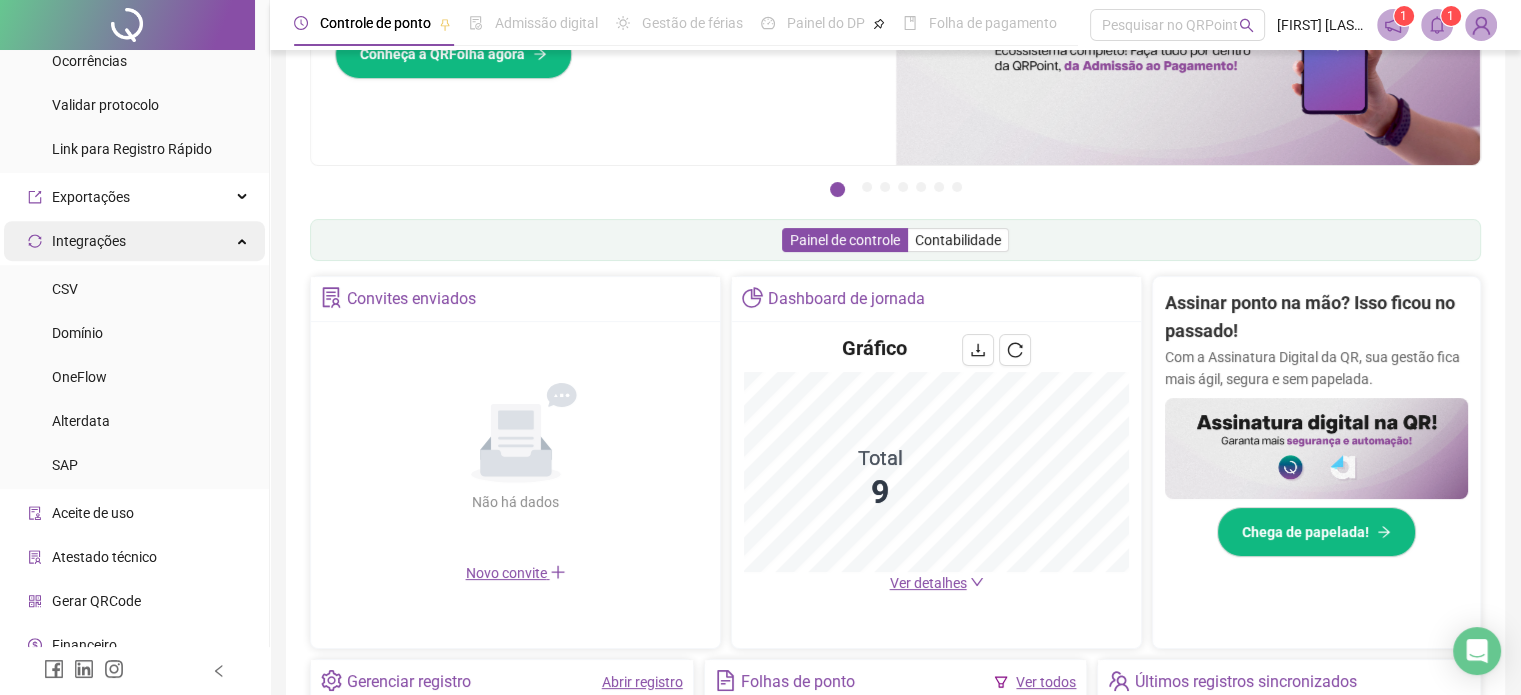 click on "Integrações" at bounding box center [134, 241] 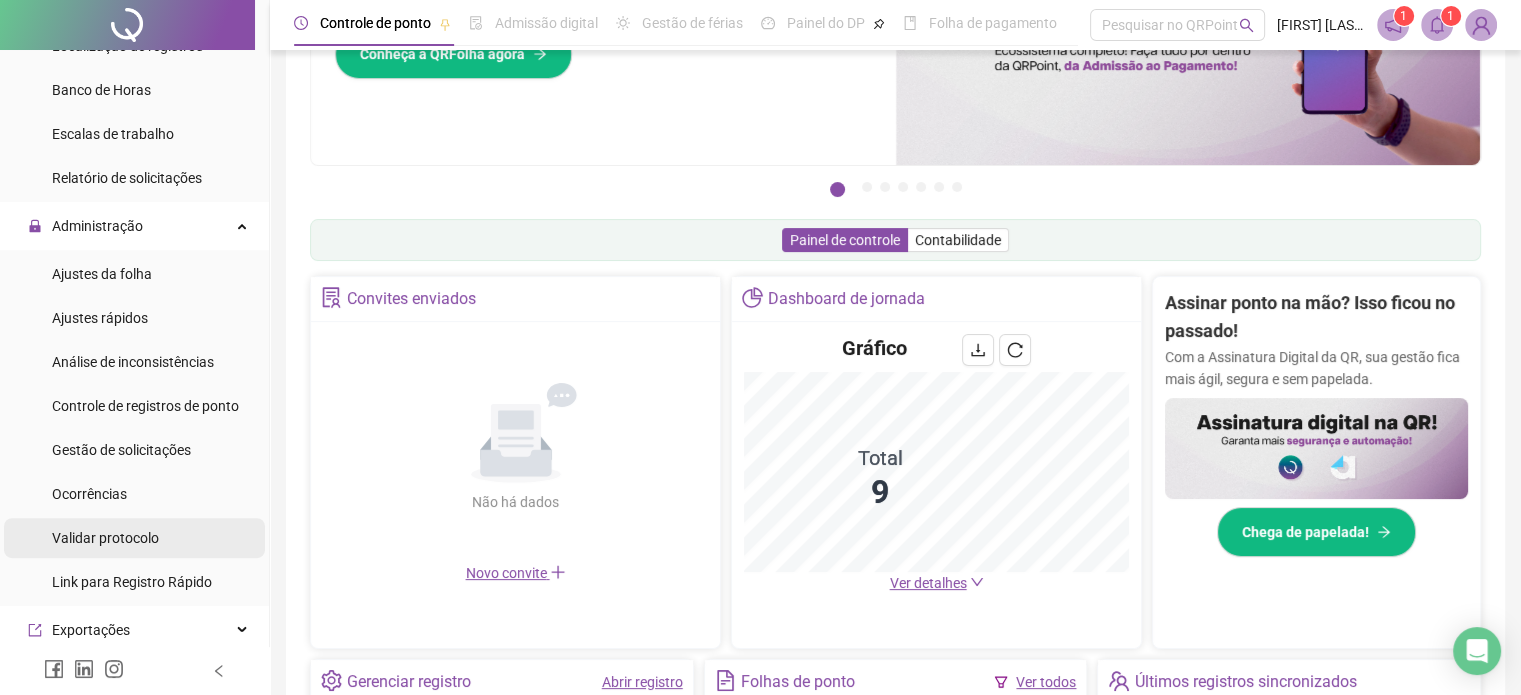 scroll, scrollTop: 667, scrollLeft: 0, axis: vertical 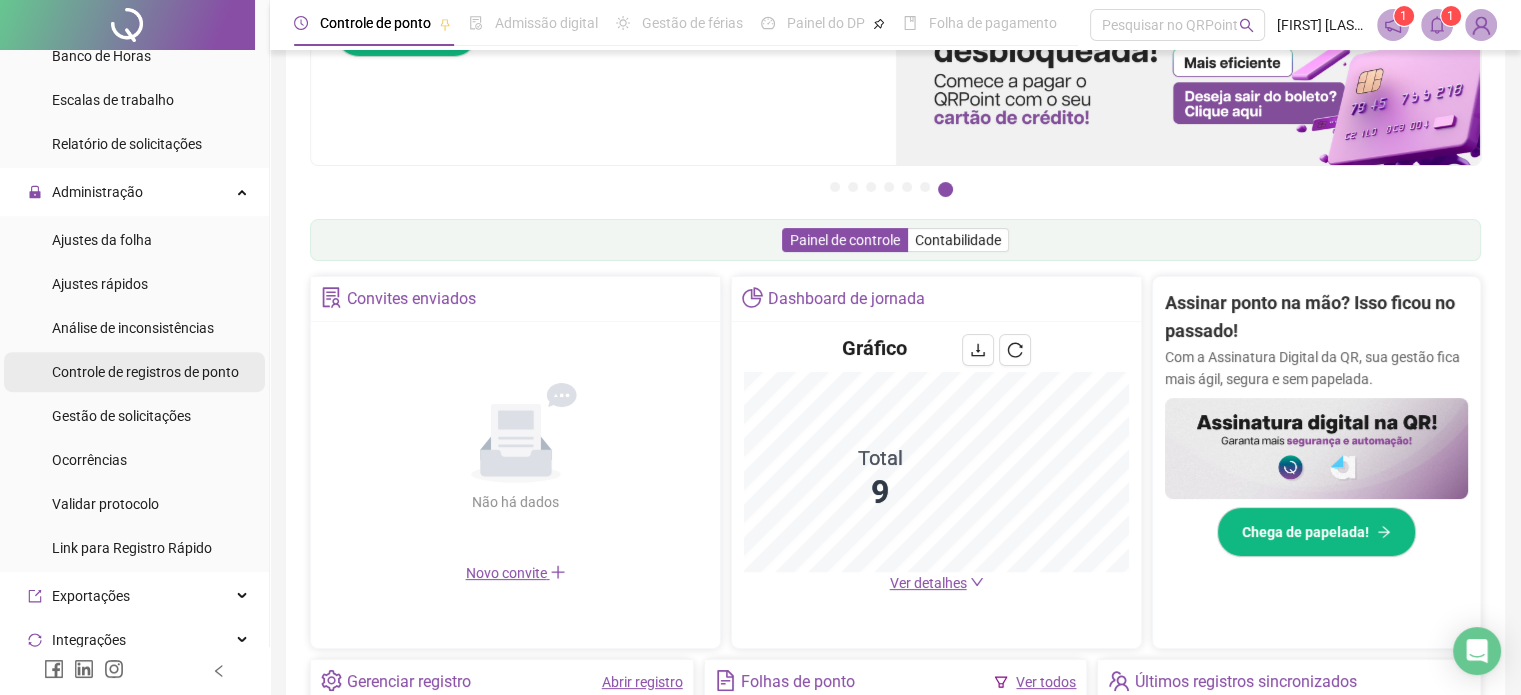 click on "Controle de registros de ponto" at bounding box center [145, 372] 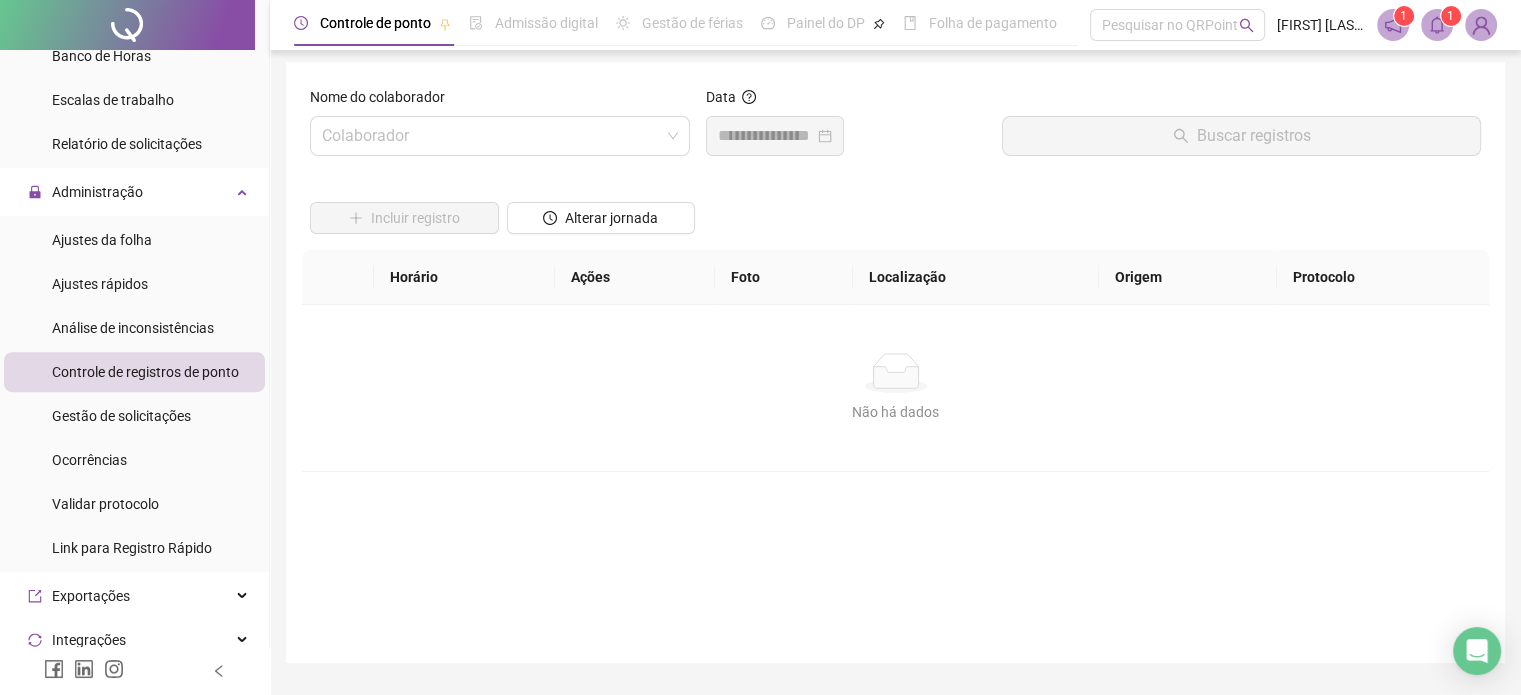 scroll, scrollTop: 0, scrollLeft: 0, axis: both 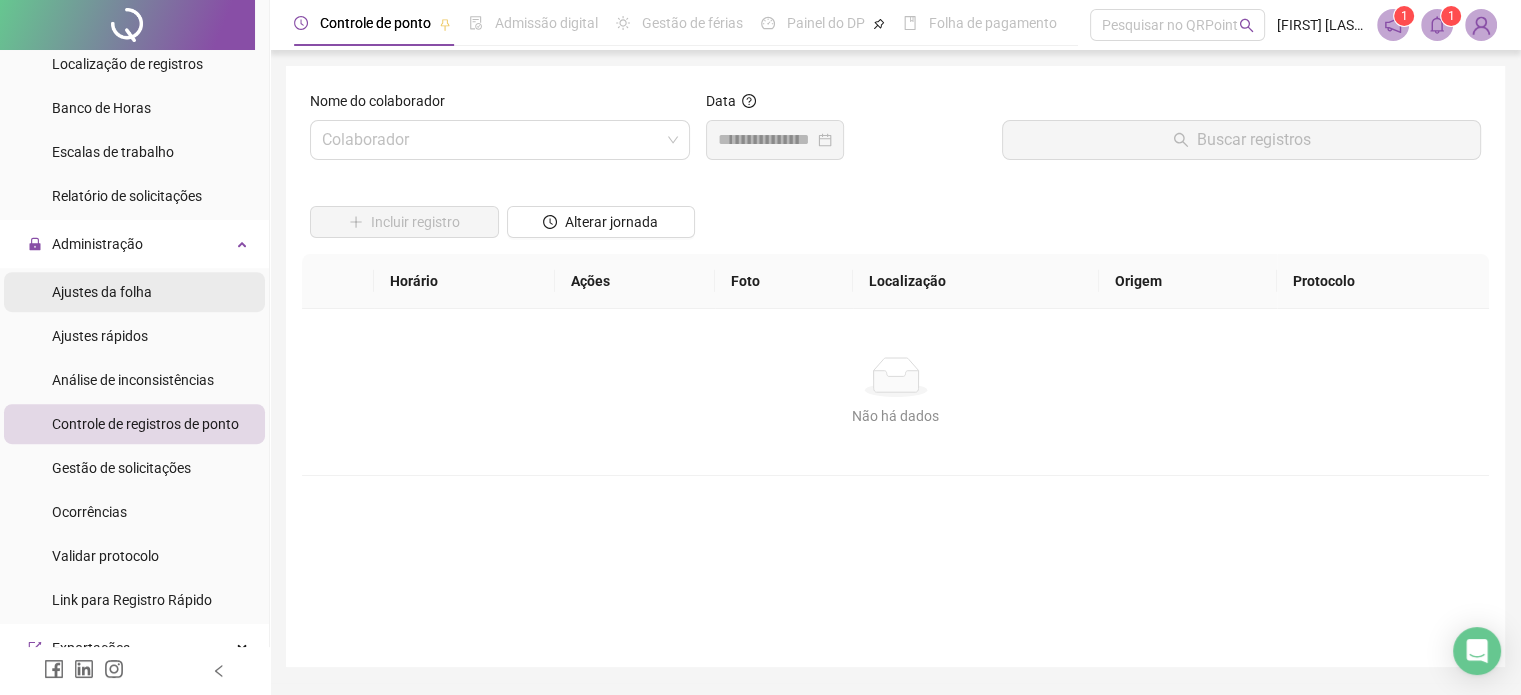 click on "Ajustes da folha" at bounding box center [134, 292] 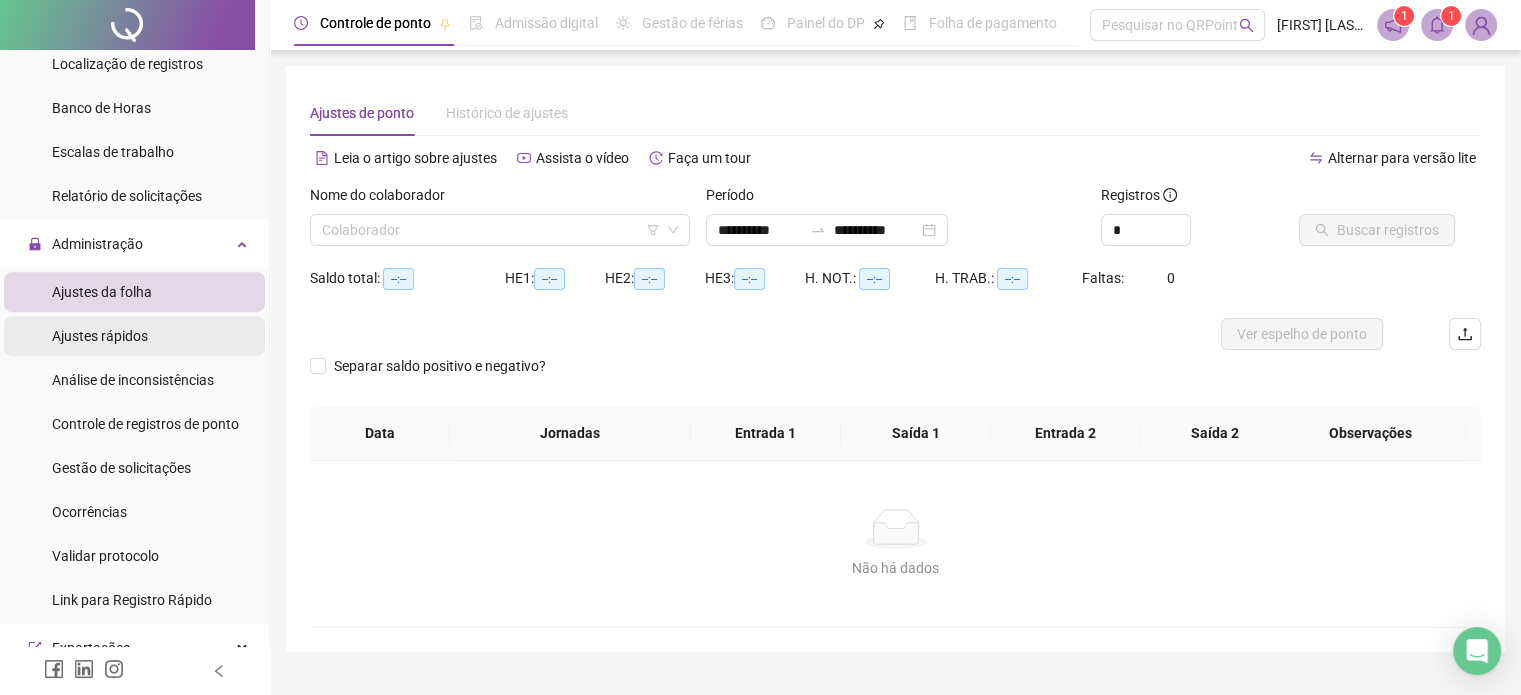 click on "Ajustes rápidos" at bounding box center (134, 336) 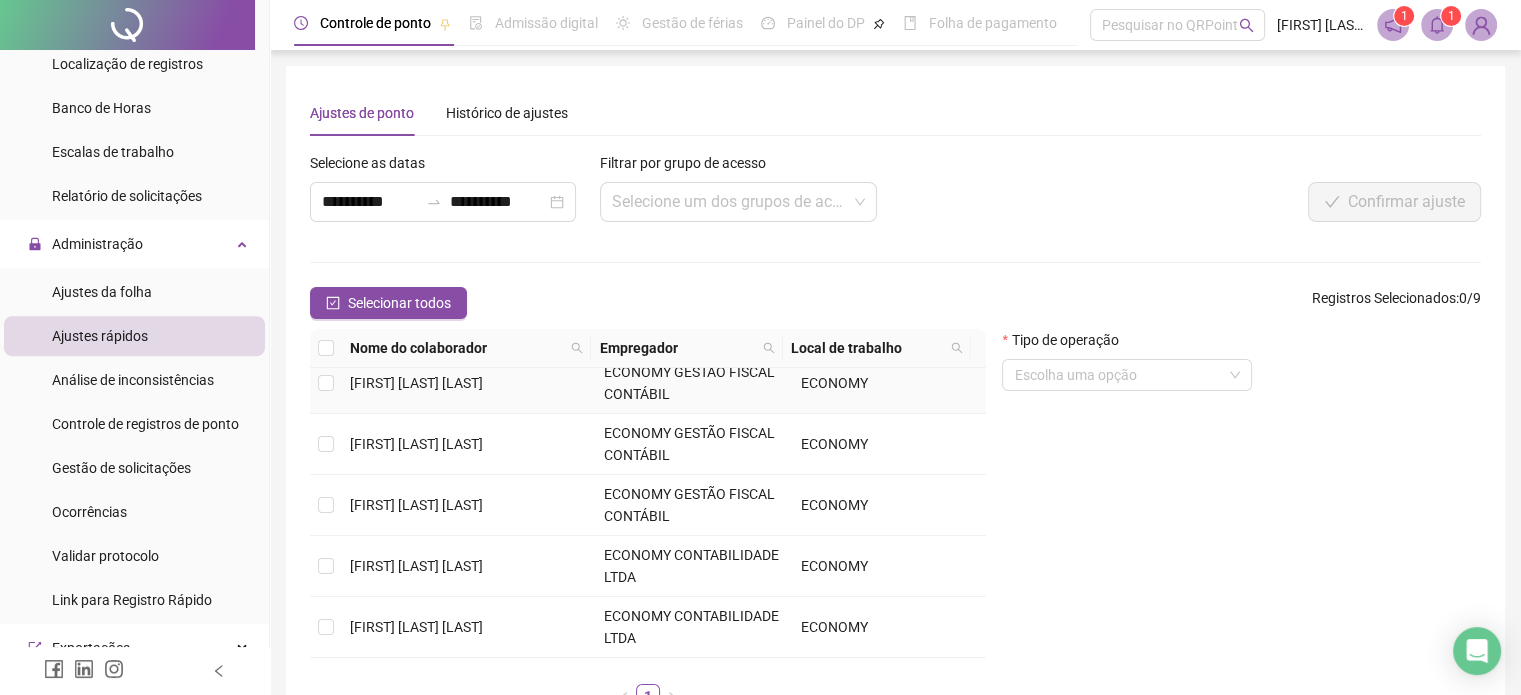 scroll, scrollTop: 0, scrollLeft: 0, axis: both 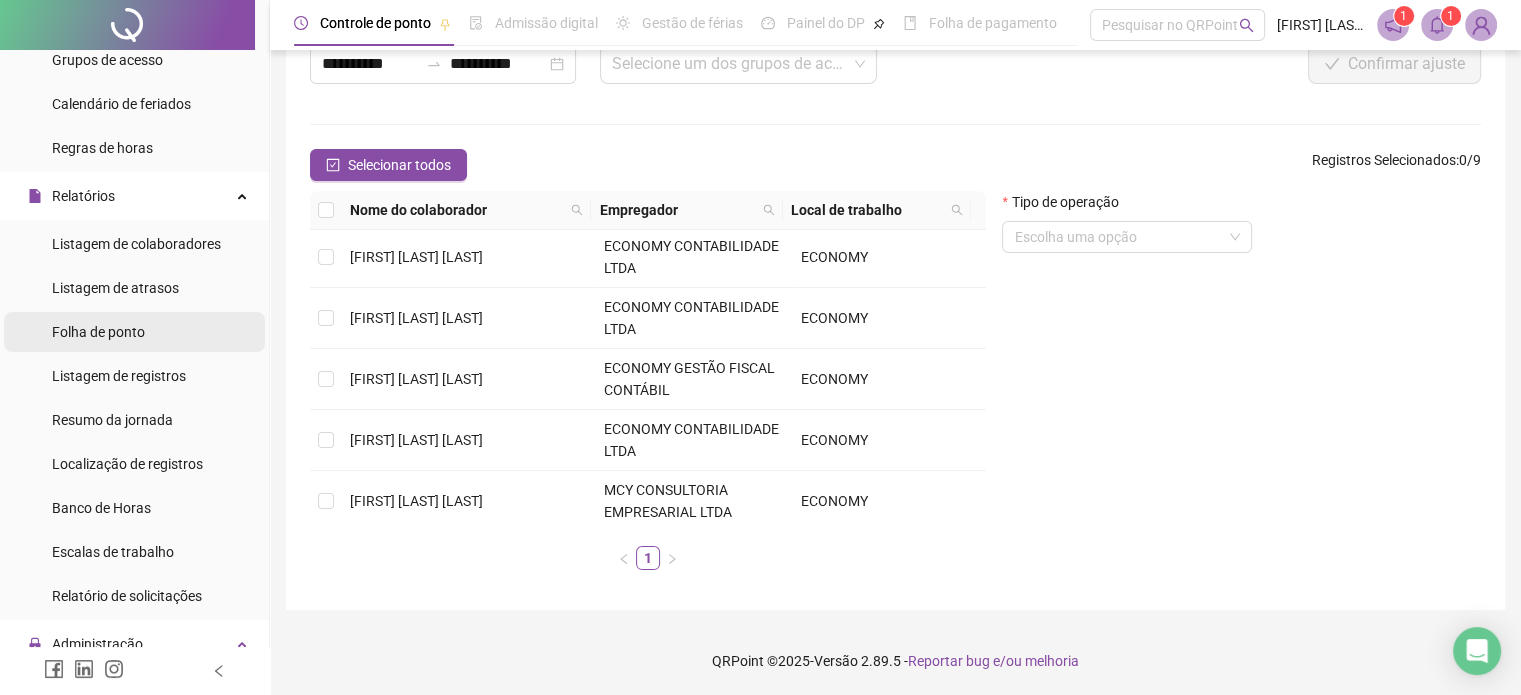 click on "Folha de ponto" at bounding box center [134, 332] 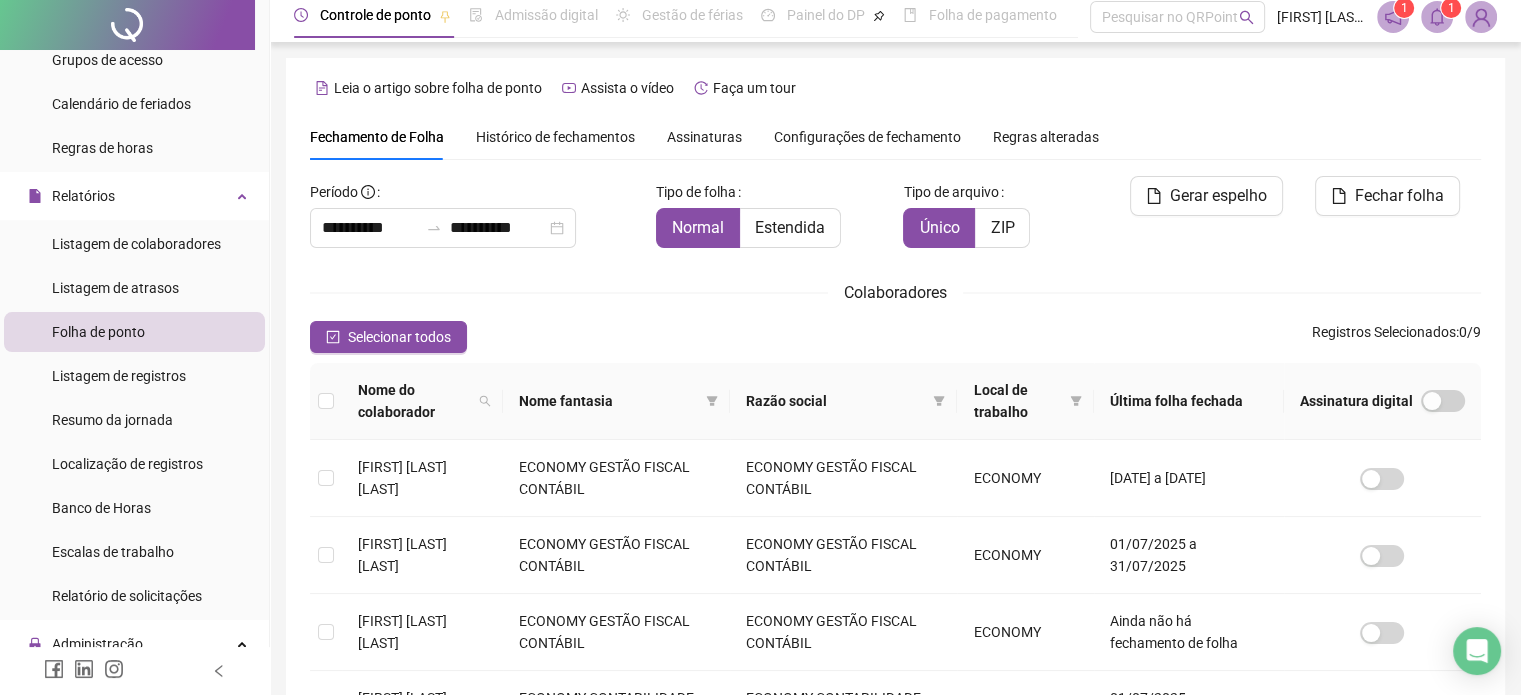 scroll, scrollTop: 0, scrollLeft: 0, axis: both 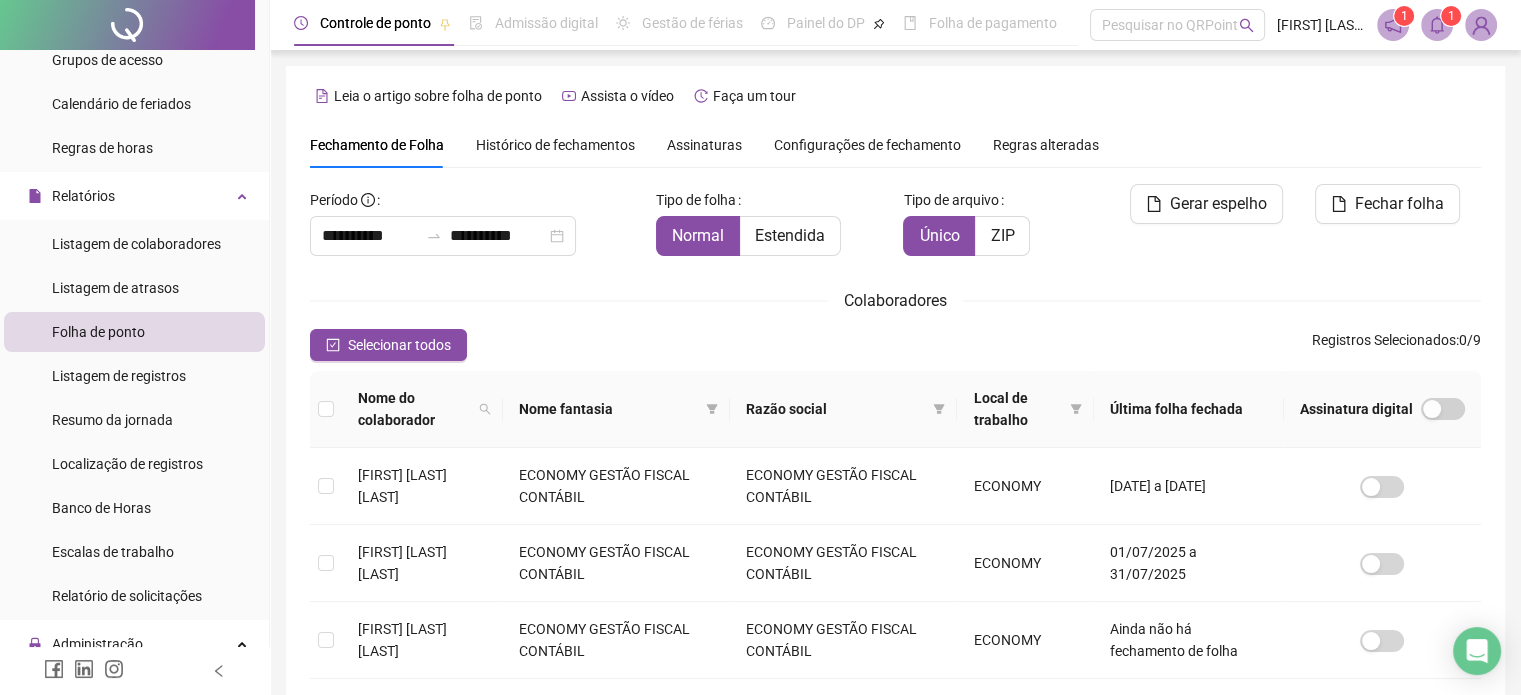 click on "Histórico de fechamentos" at bounding box center [555, 145] 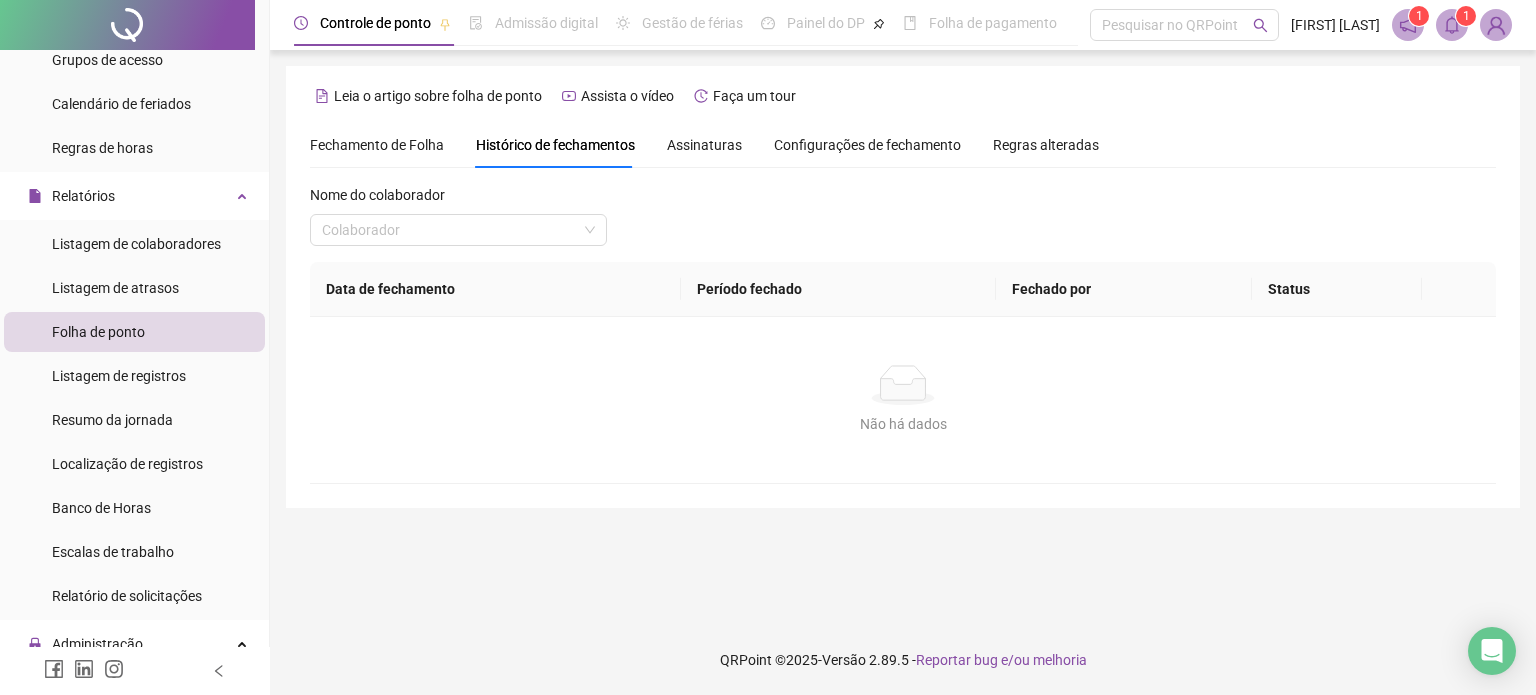 click on "Configurações de fechamento" at bounding box center (867, 145) 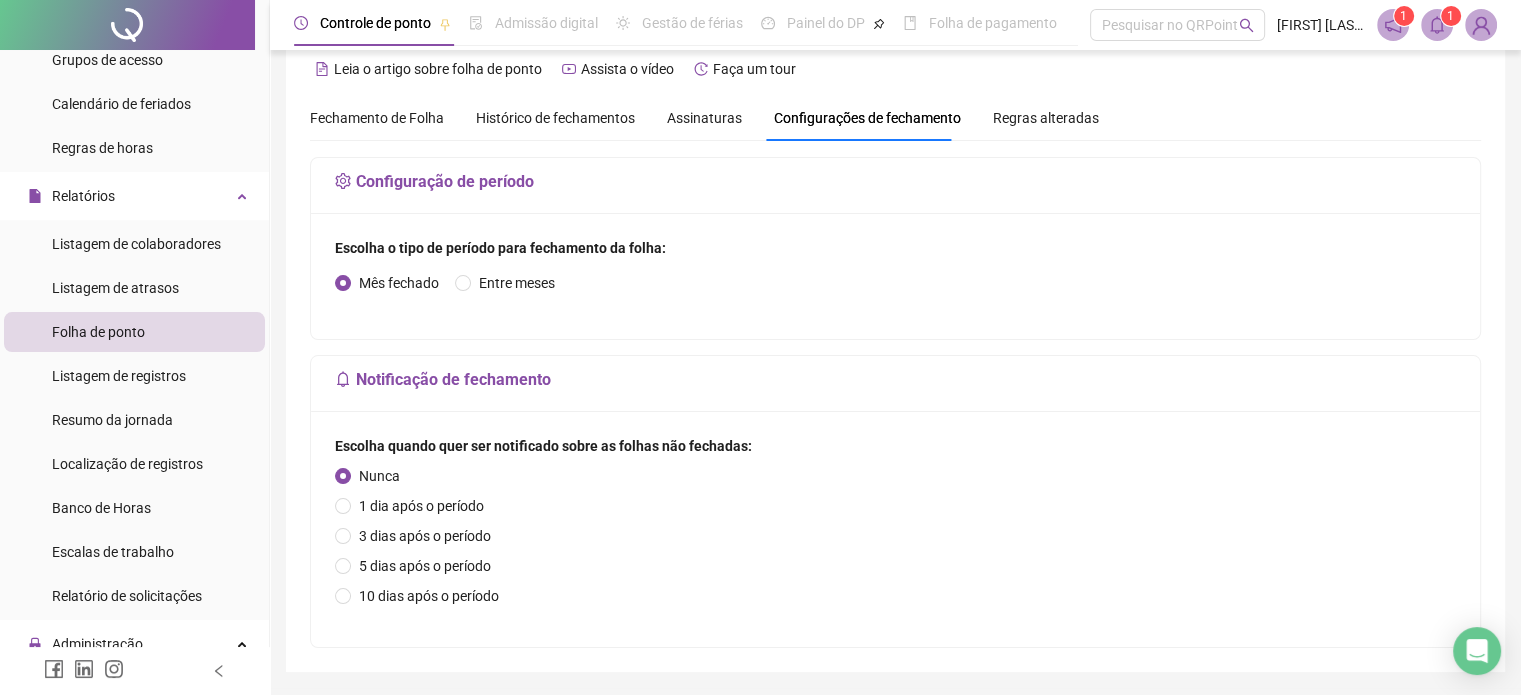 scroll, scrollTop: 22, scrollLeft: 0, axis: vertical 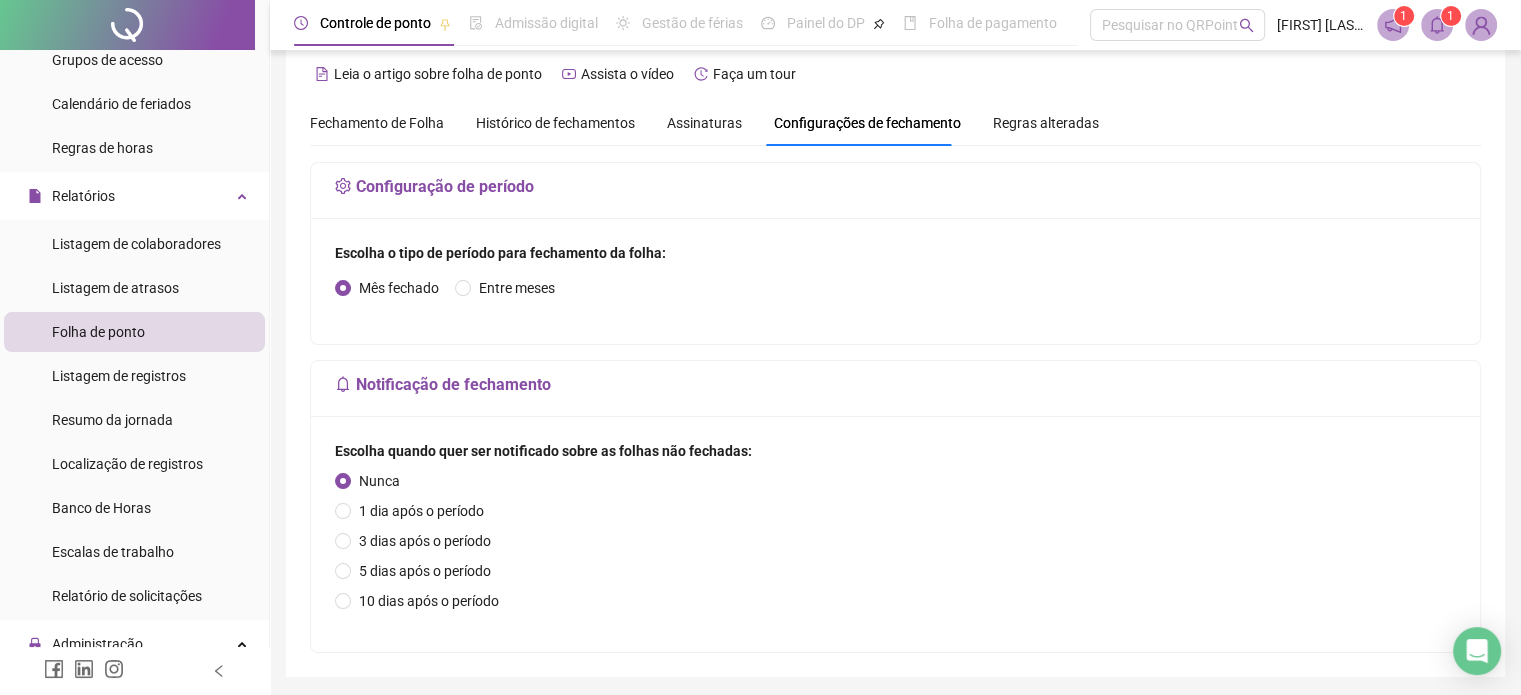 click on "Regras alteradas" at bounding box center [1046, 123] 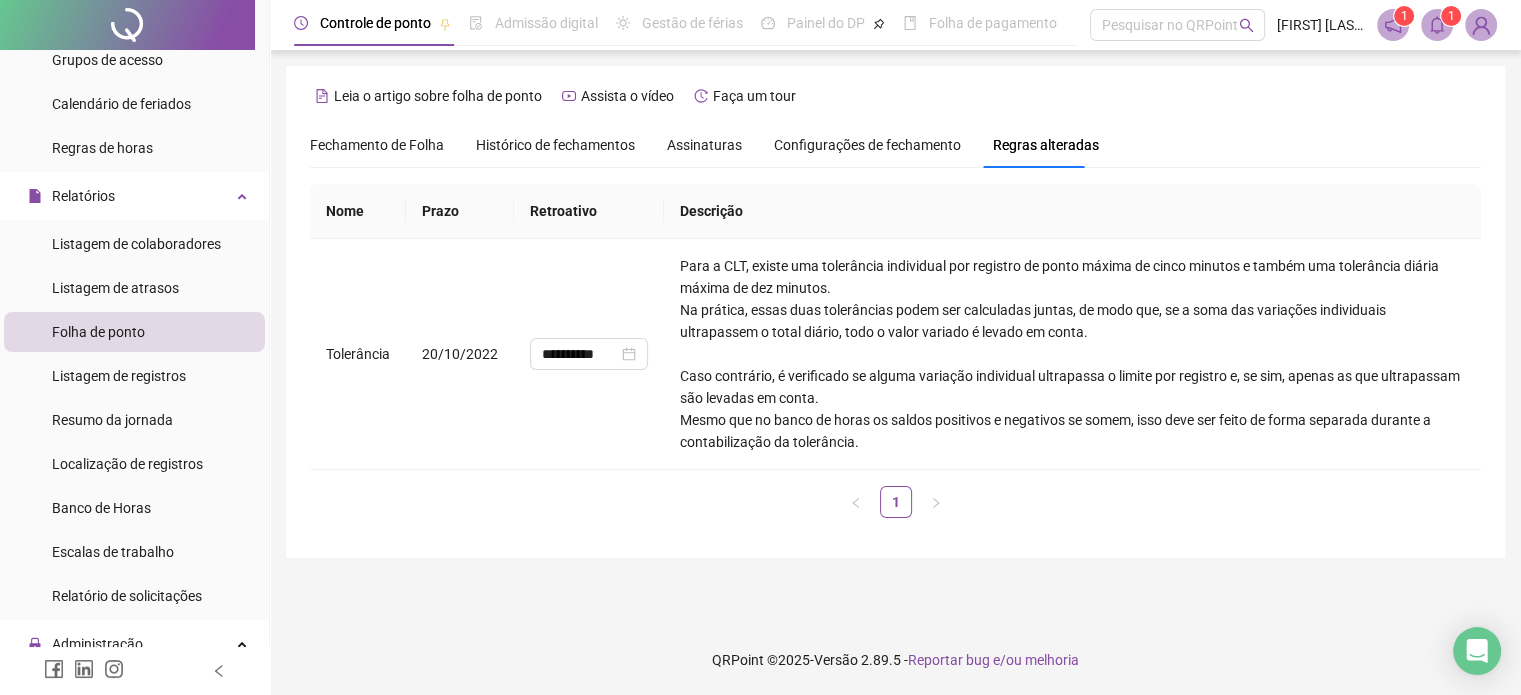 scroll, scrollTop: 0, scrollLeft: 0, axis: both 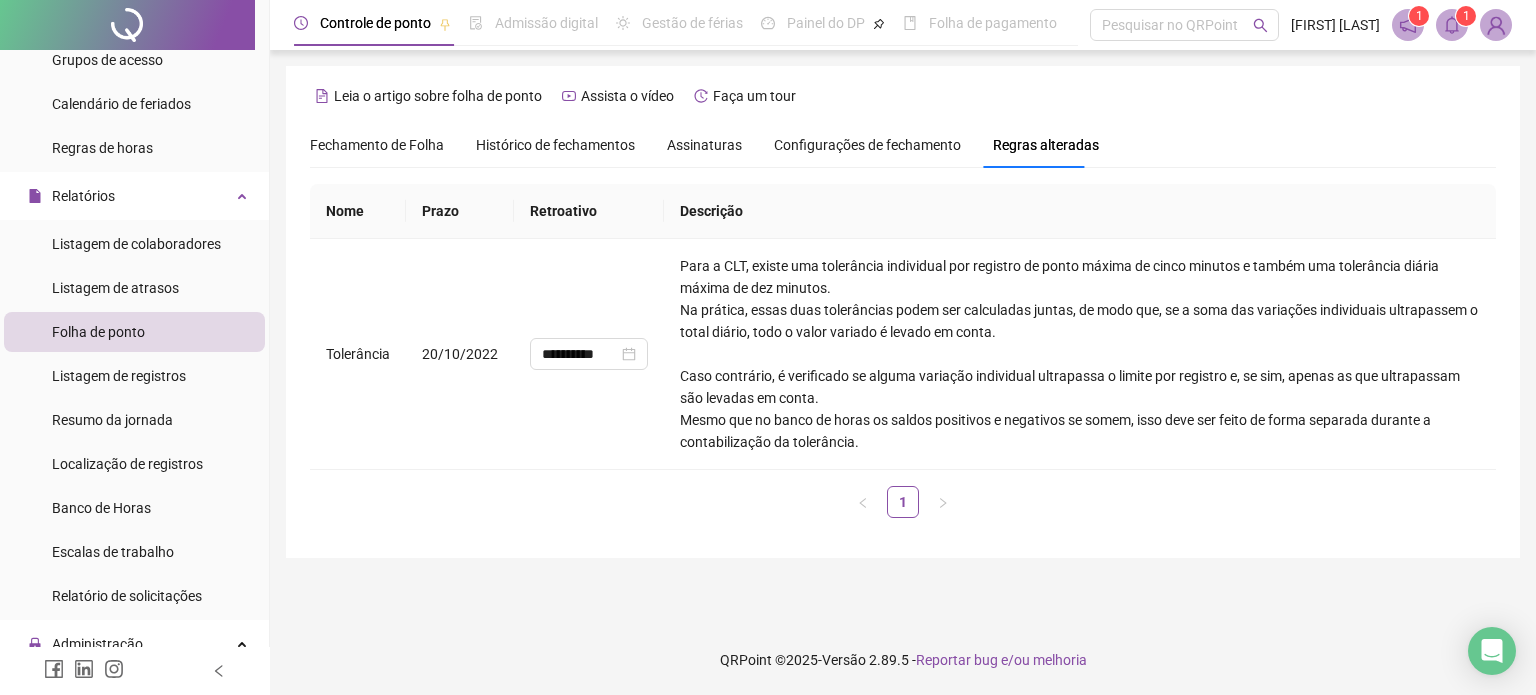 click on "Assinaturas" at bounding box center (704, 145) 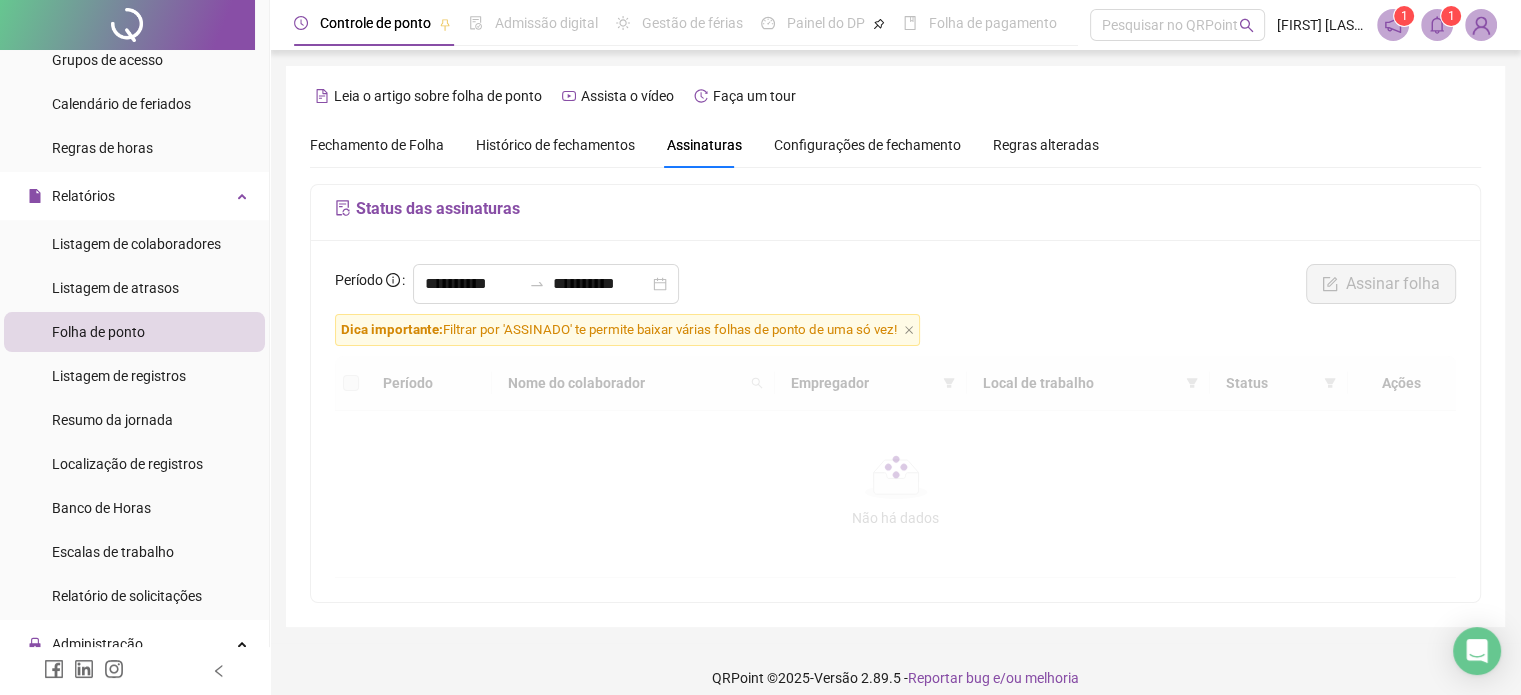 click on "Histórico de fechamentos" at bounding box center (555, 145) 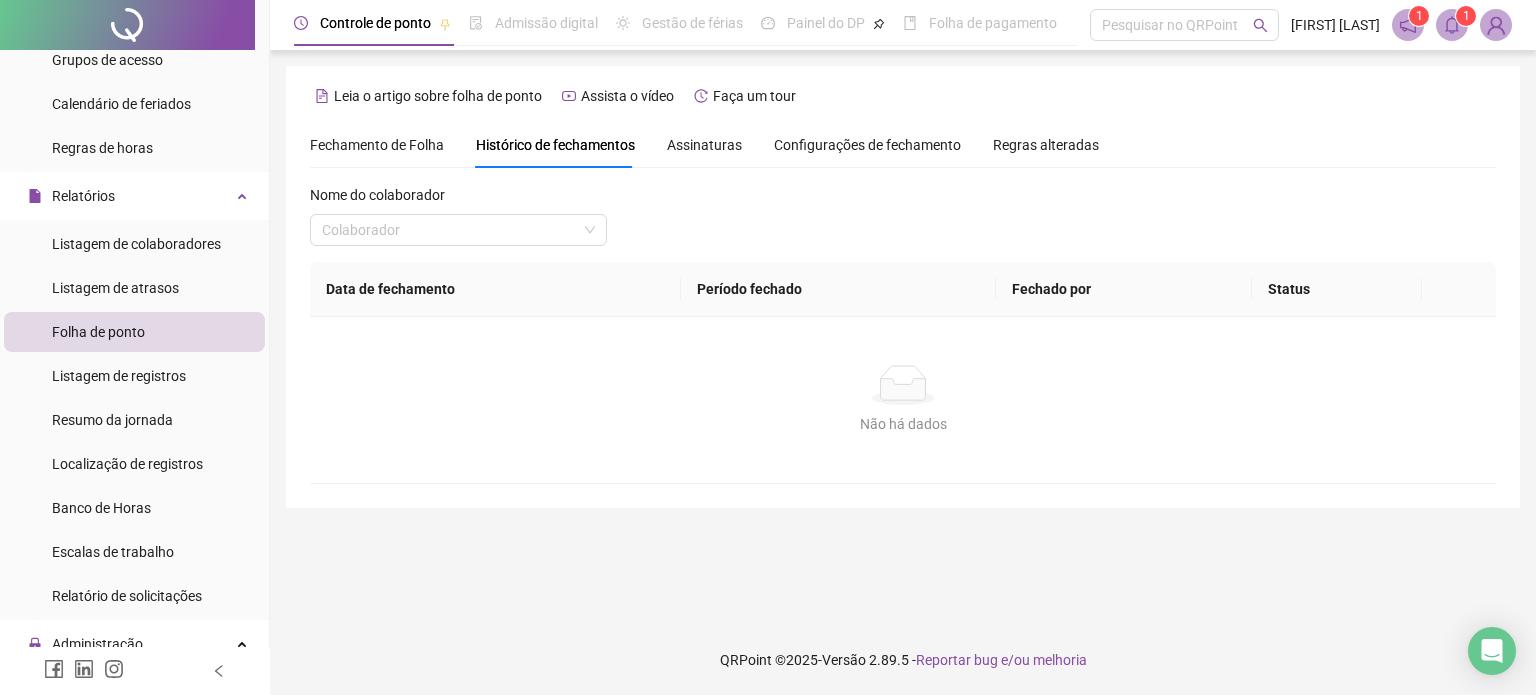 click on "Fechamento de Folha" at bounding box center (377, 145) 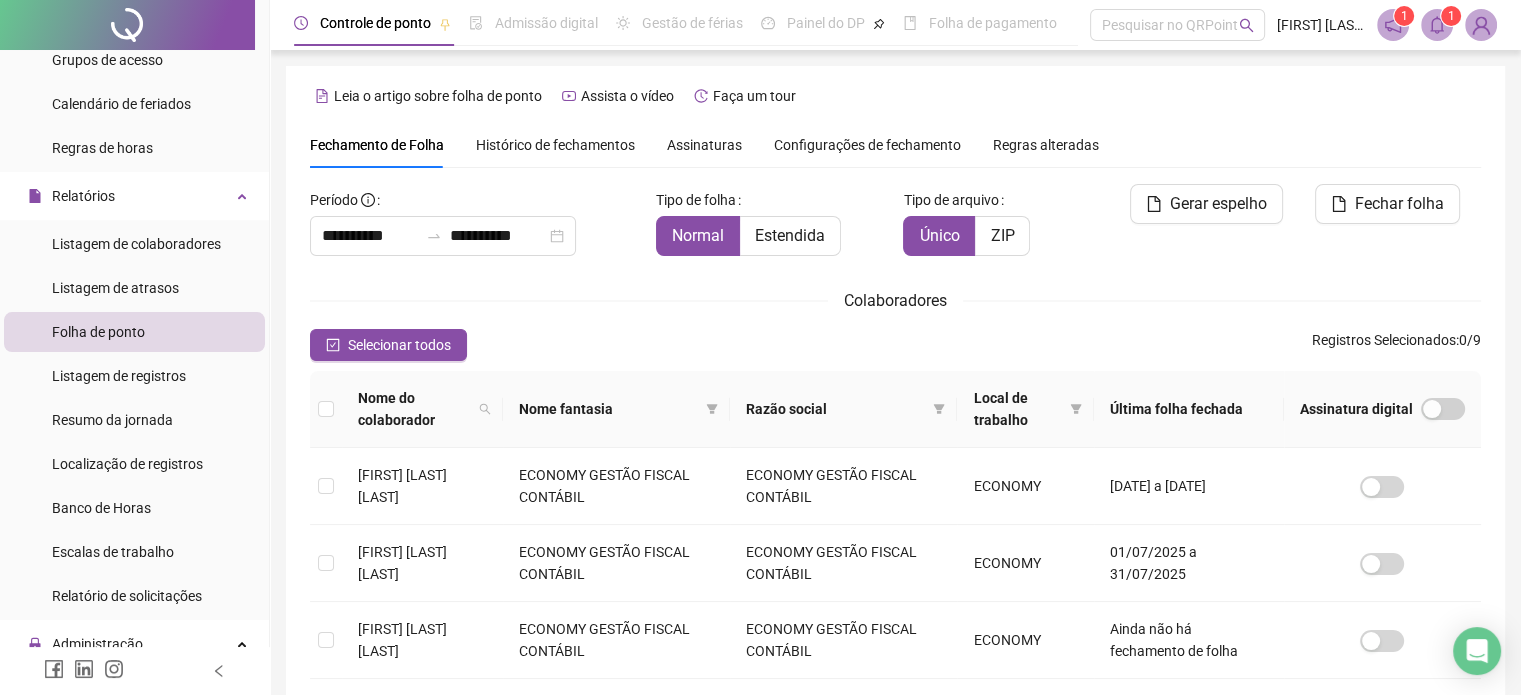 scroll, scrollTop: 61, scrollLeft: 0, axis: vertical 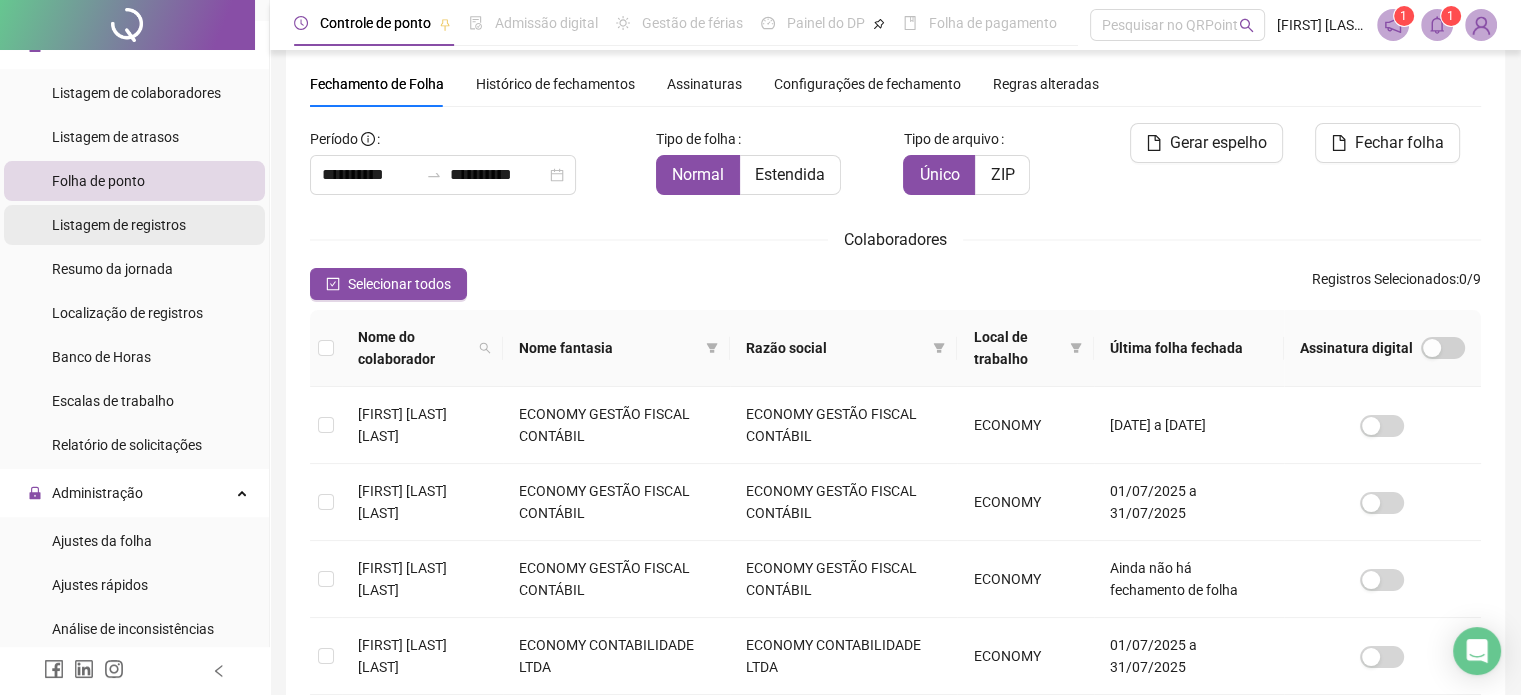 click on "Listagem de registros" at bounding box center (119, 225) 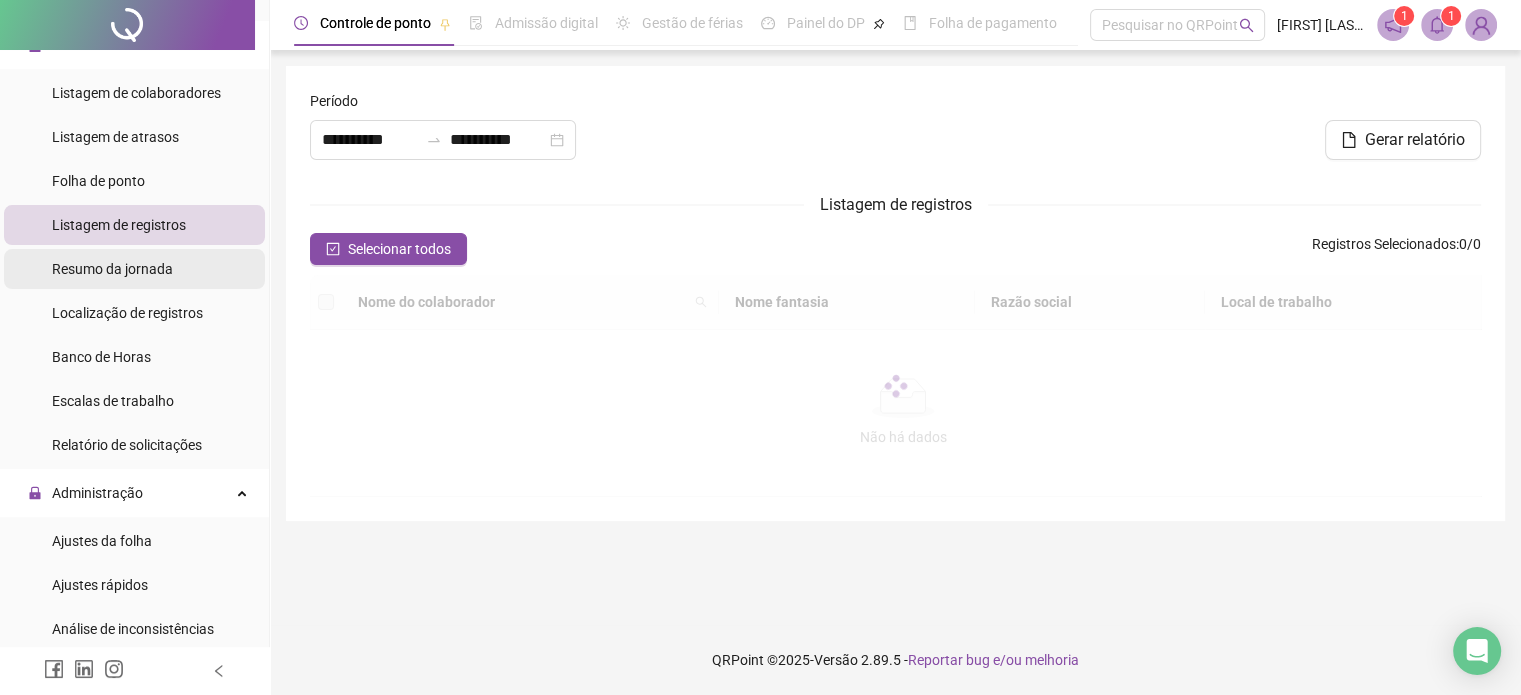 scroll, scrollTop: 0, scrollLeft: 0, axis: both 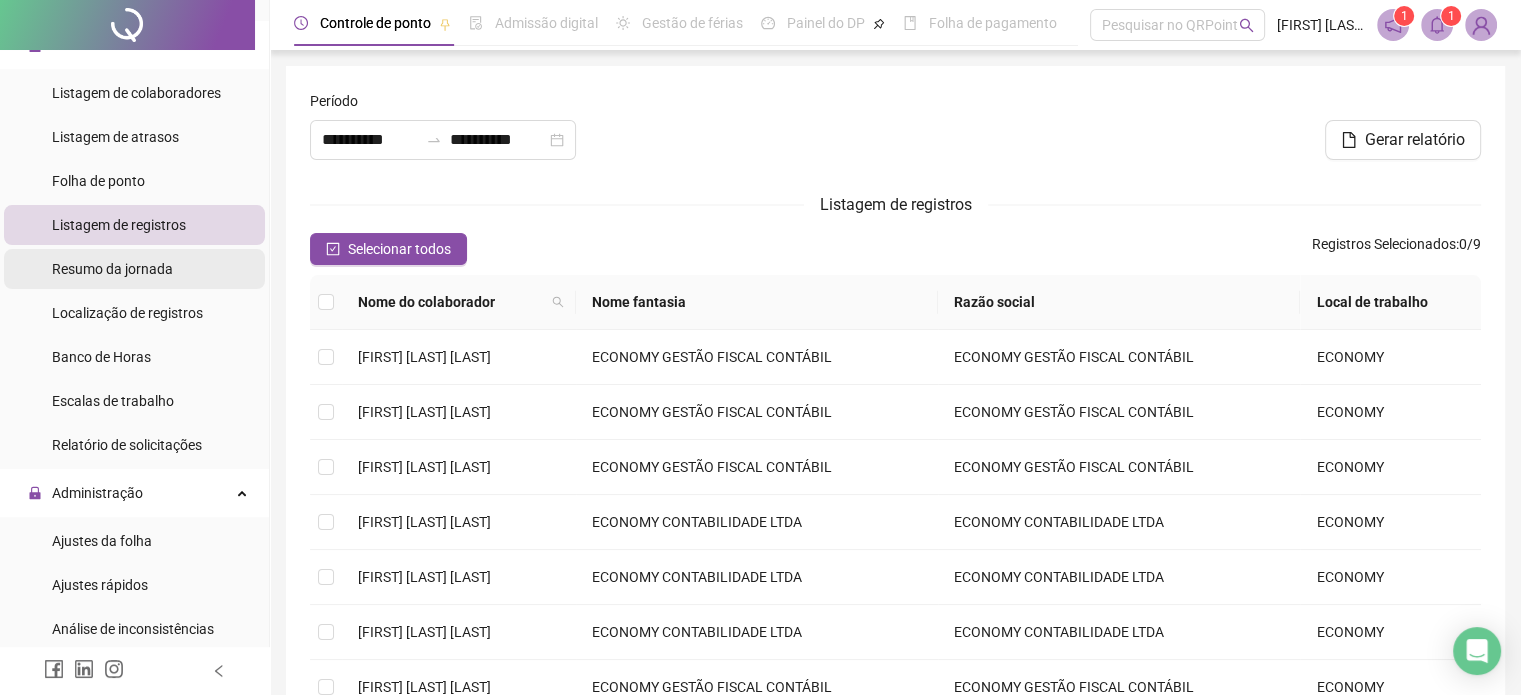 click on "Resumo da jornada" at bounding box center (112, 269) 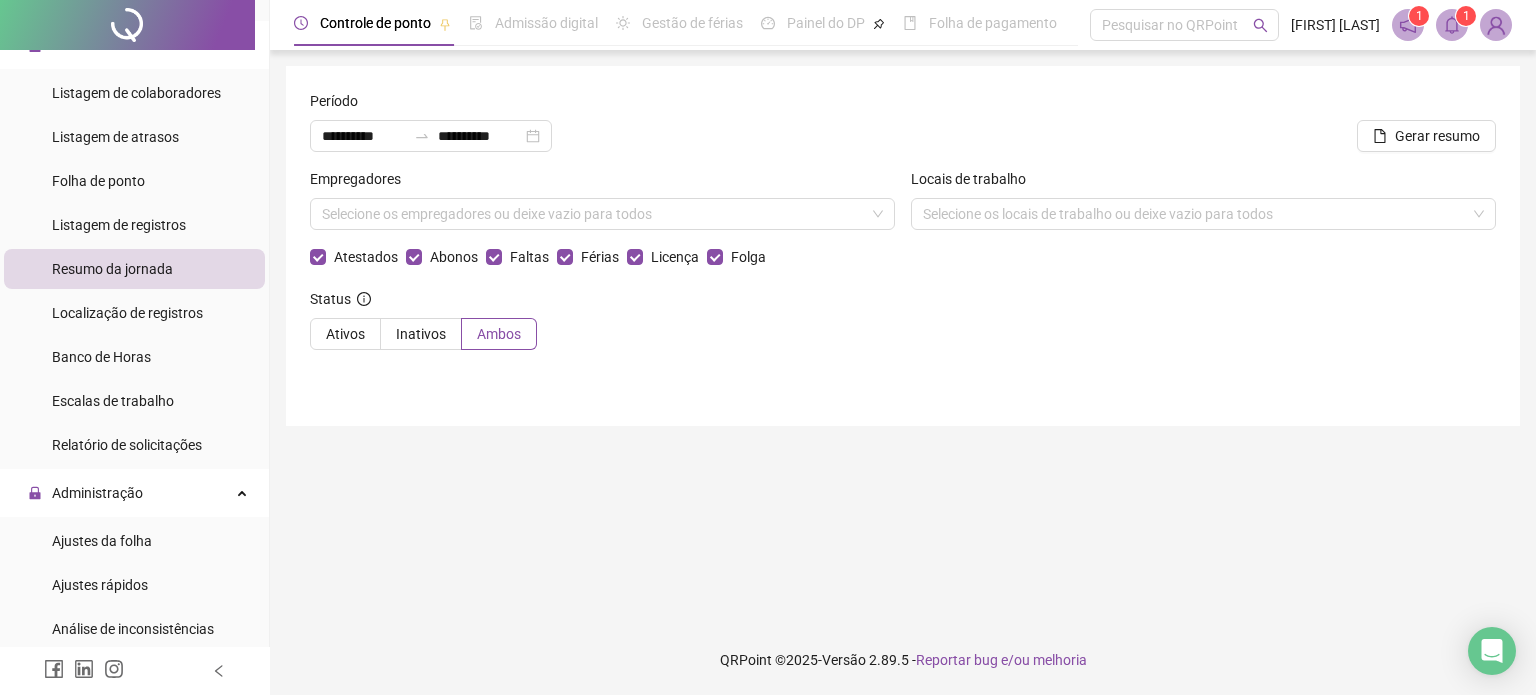 click on "Listagem de colaboradores Listagem de atrasos Folha de ponto Listagem de registros Resumo da jornada Localização de registros Banco de Horas Escalas de trabalho Relatório de solicitações" at bounding box center [134, 269] 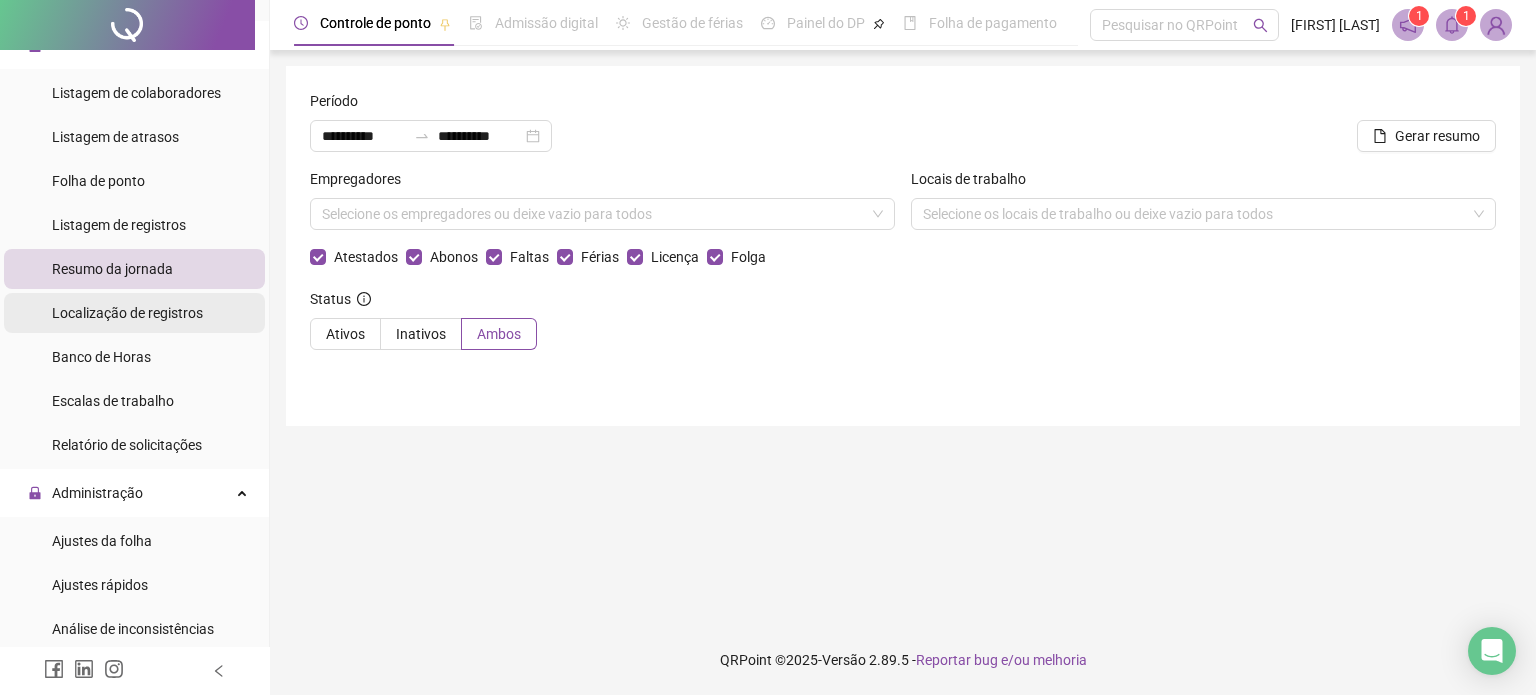 click on "Localização de registros" at bounding box center (127, 313) 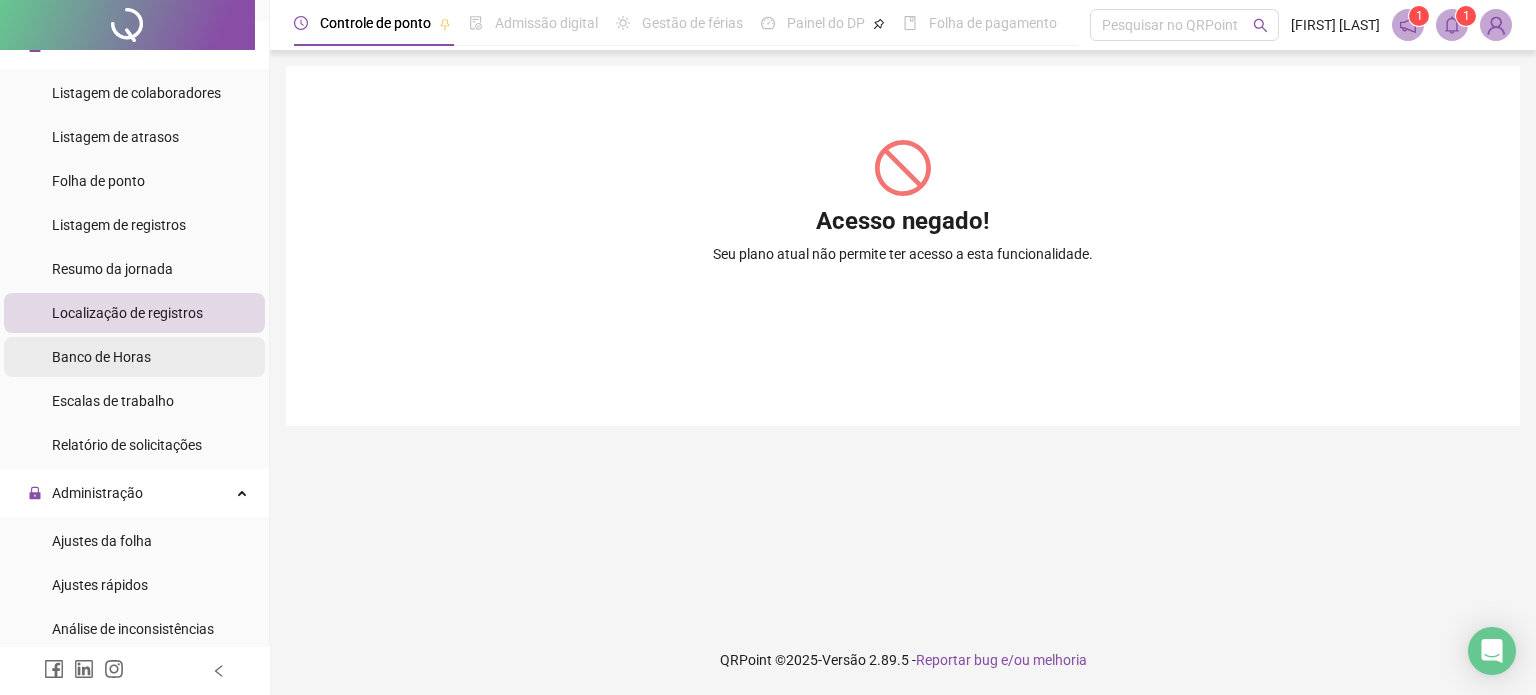 click on "Banco de Horas" at bounding box center (101, 357) 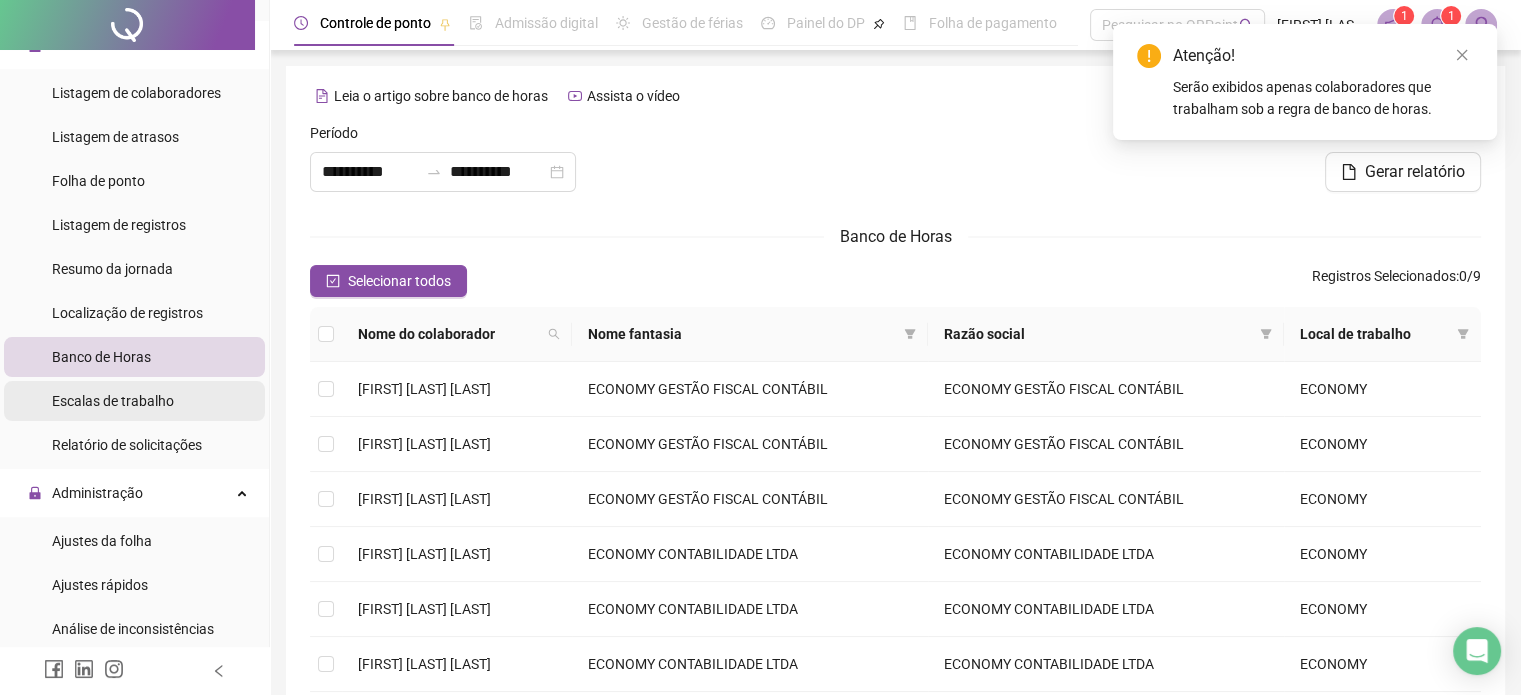click on "Escalas de trabalho" at bounding box center [113, 401] 